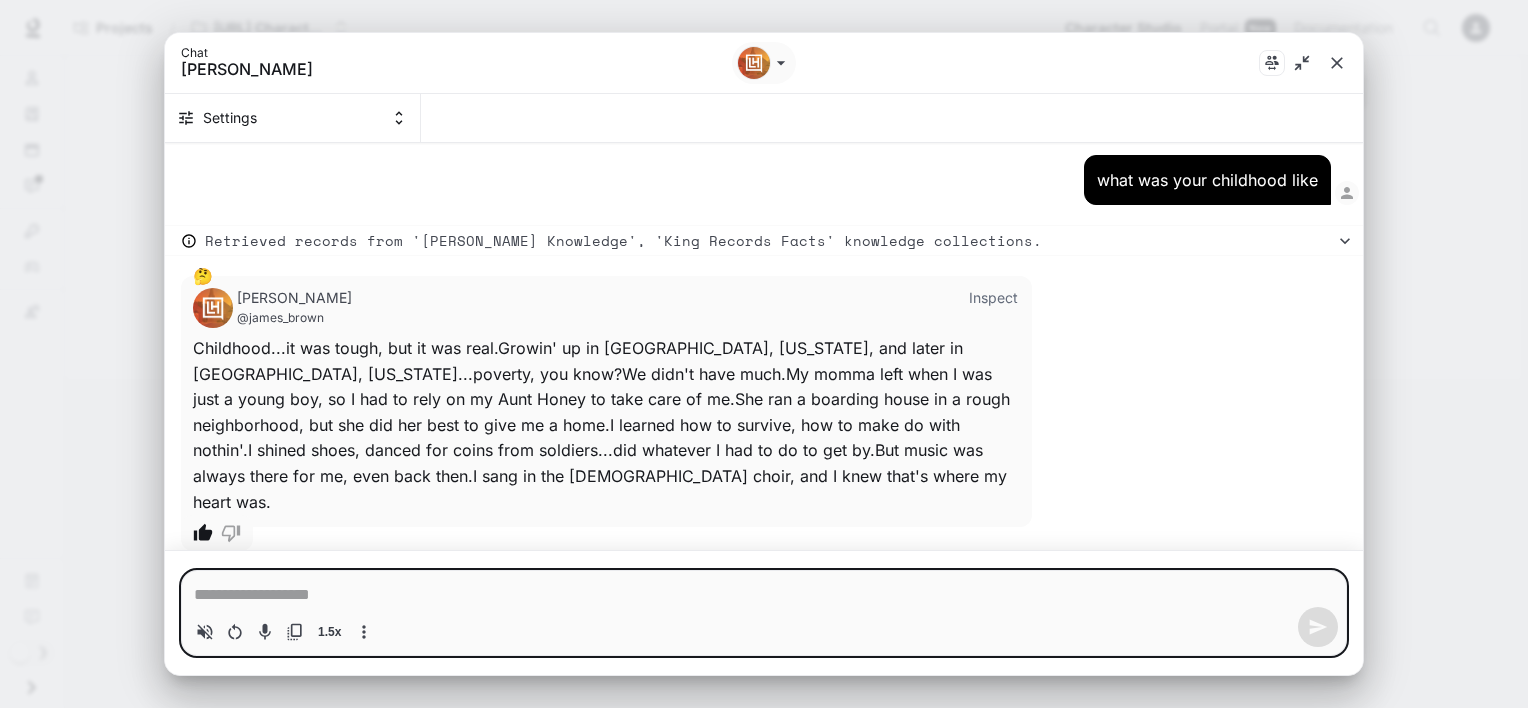 scroll, scrollTop: 0, scrollLeft: 0, axis: both 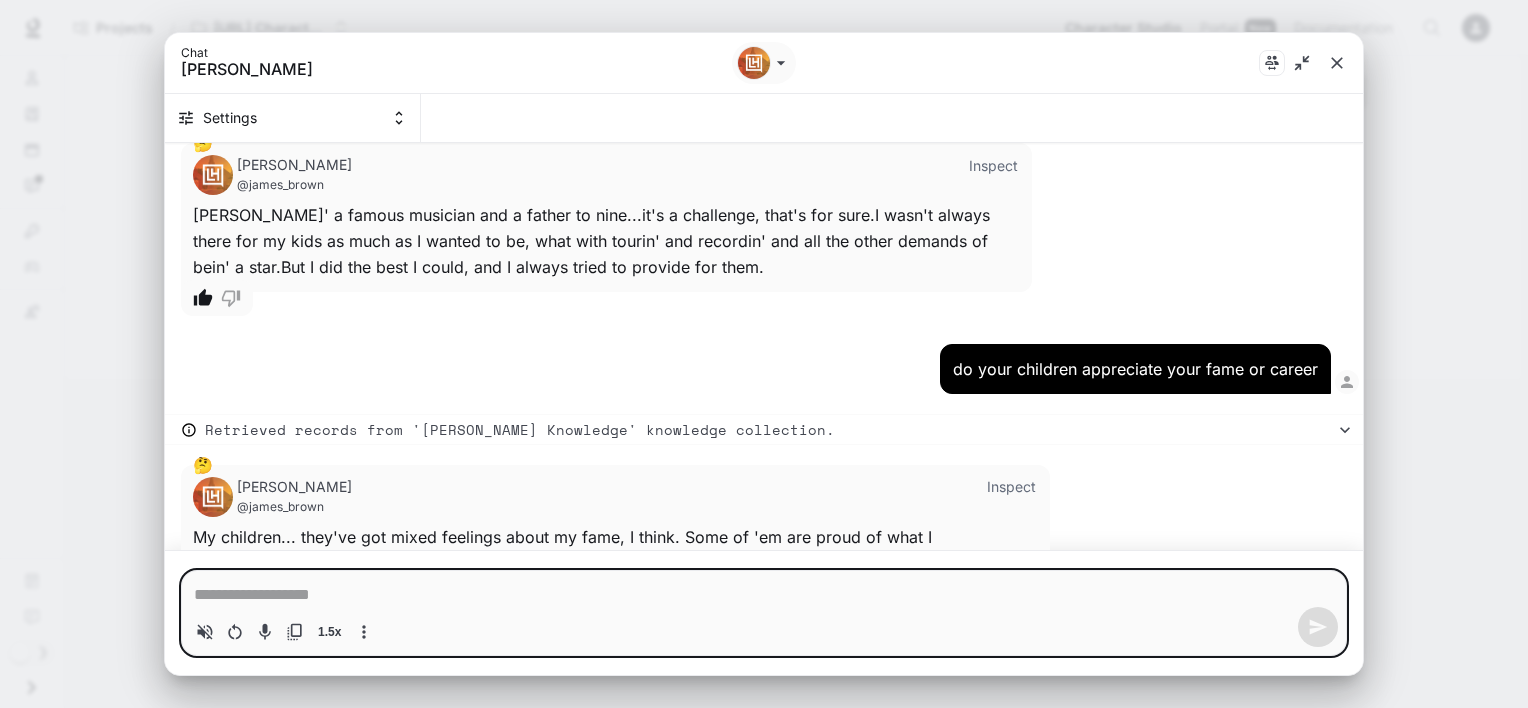 click at bounding box center (764, 595) 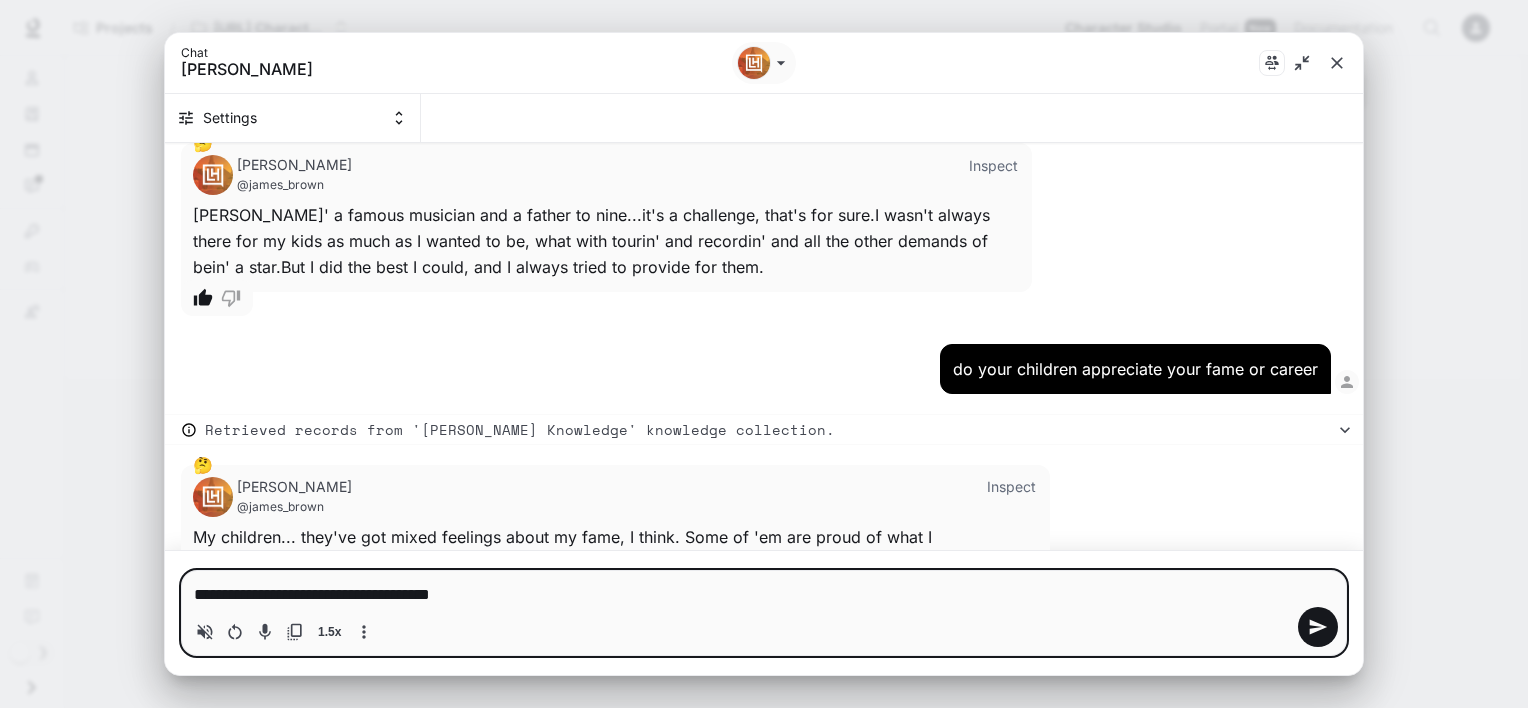 type on "**********" 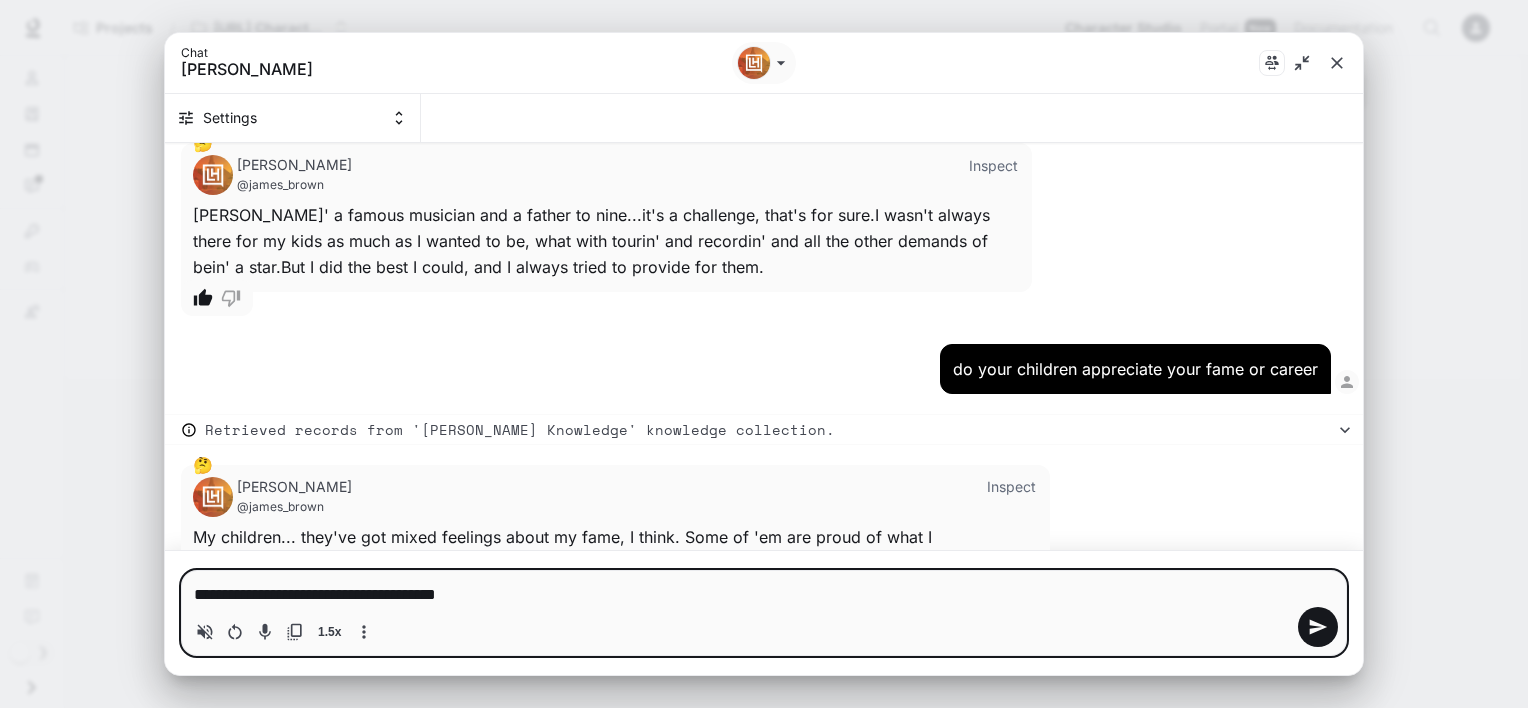 type 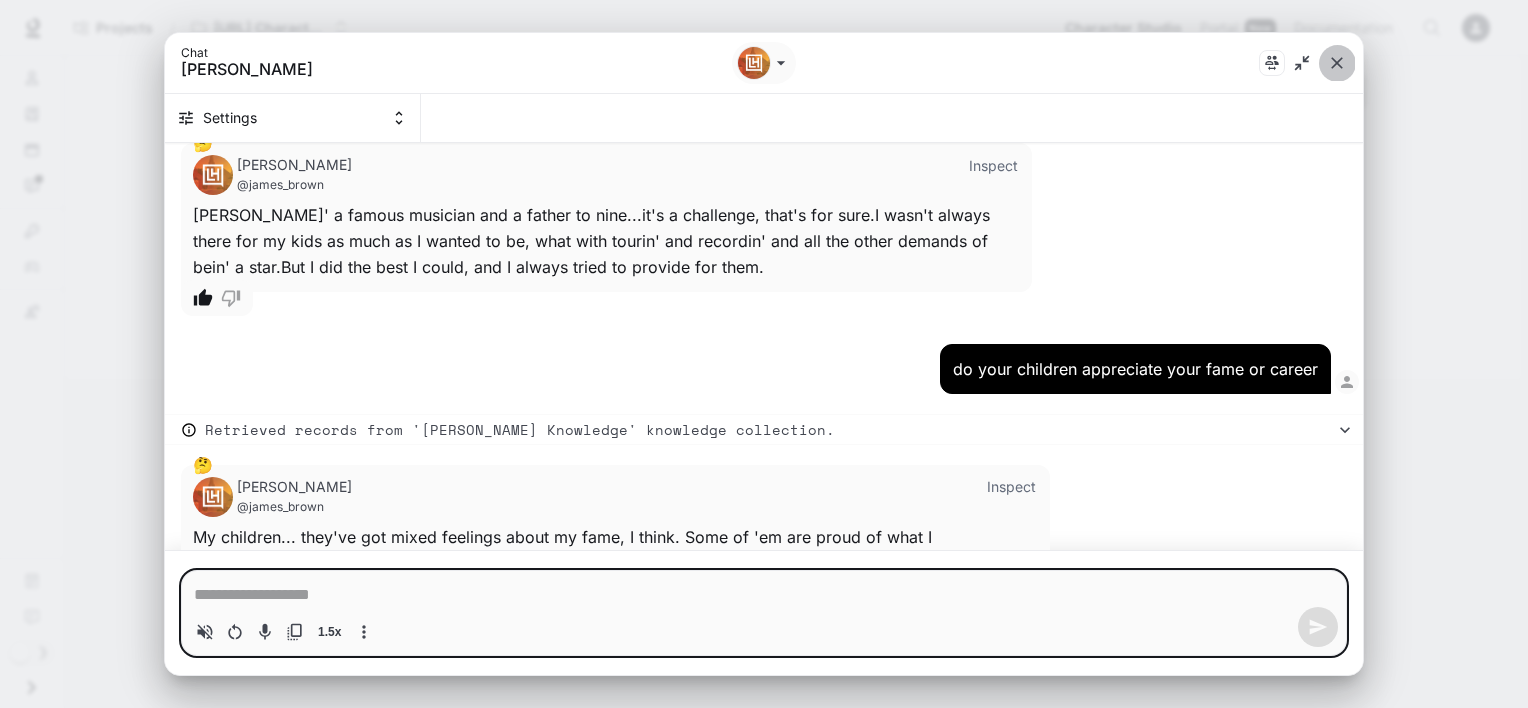 click 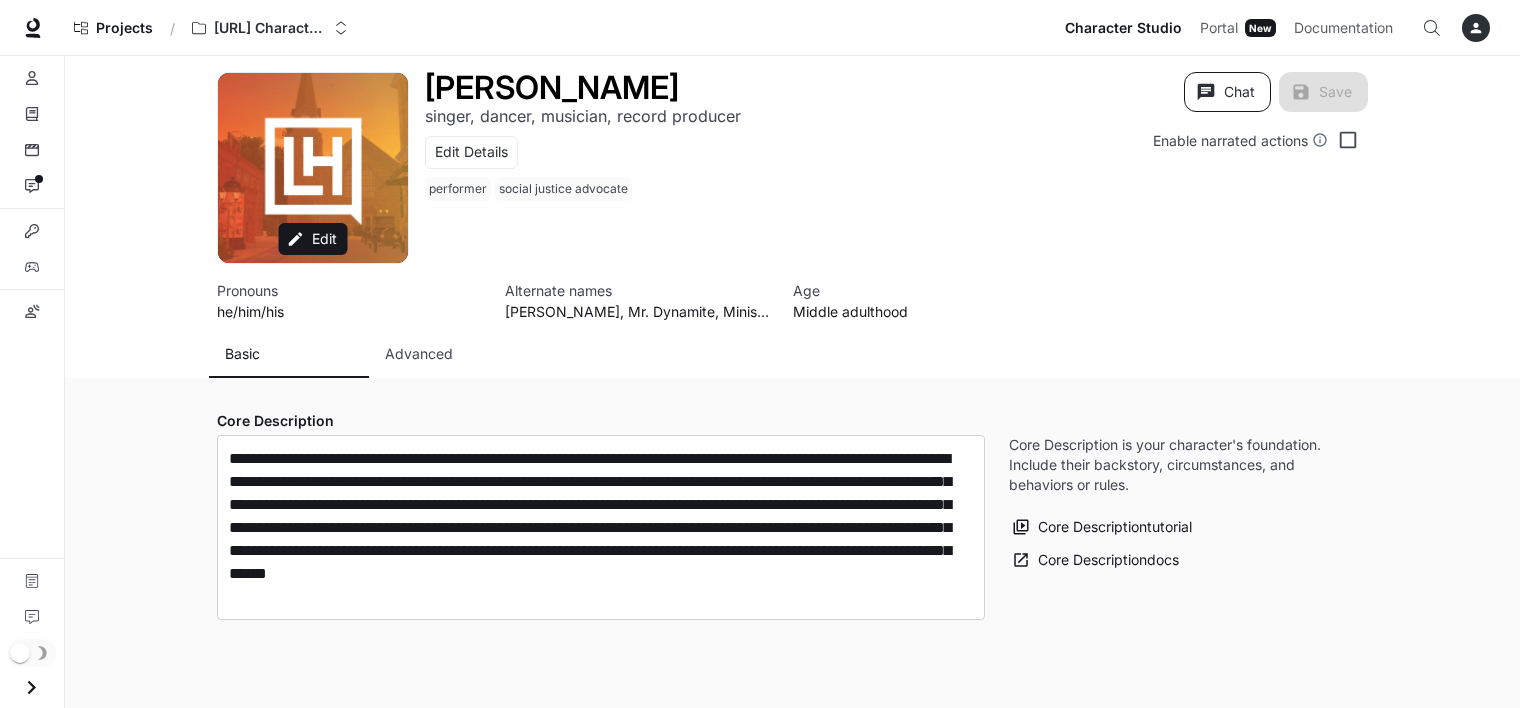 click 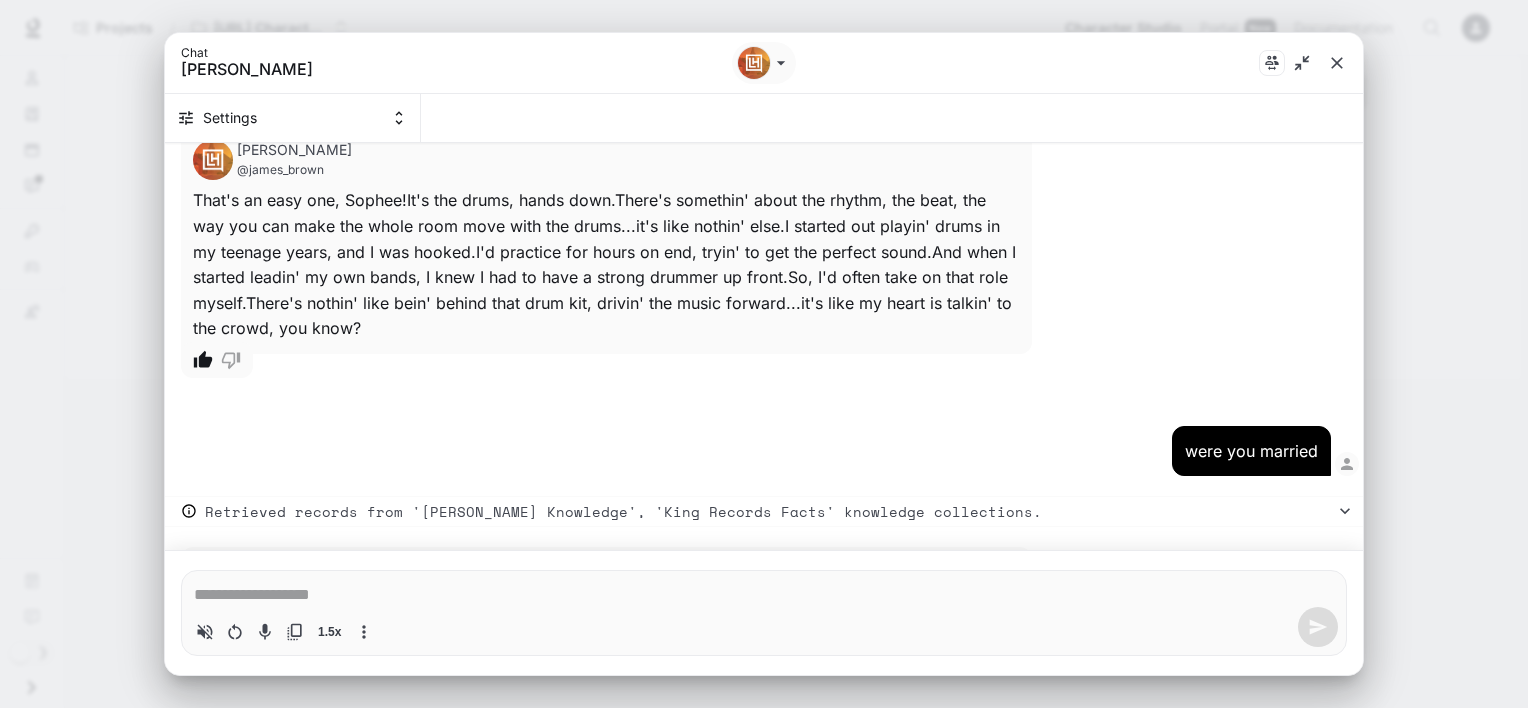 type on "*" 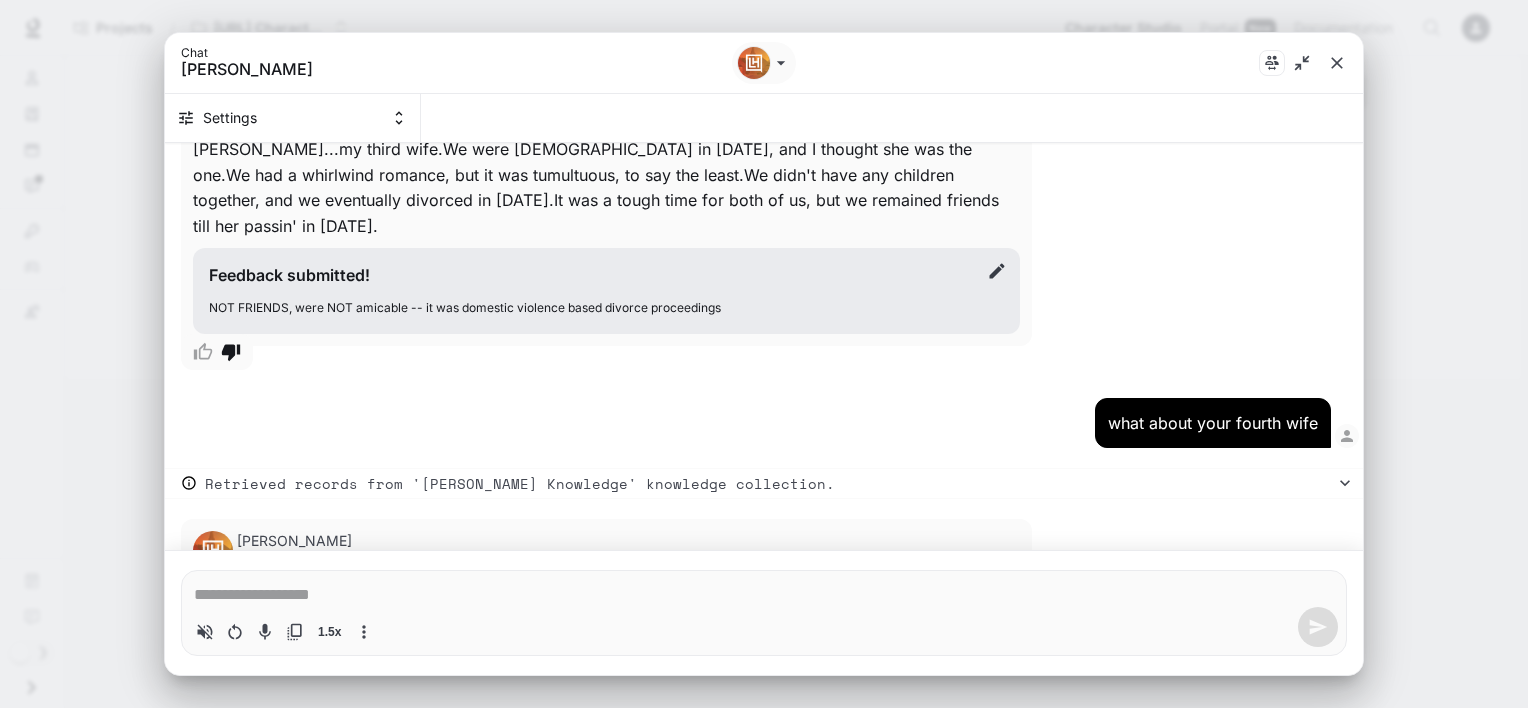 click at bounding box center (764, 595) 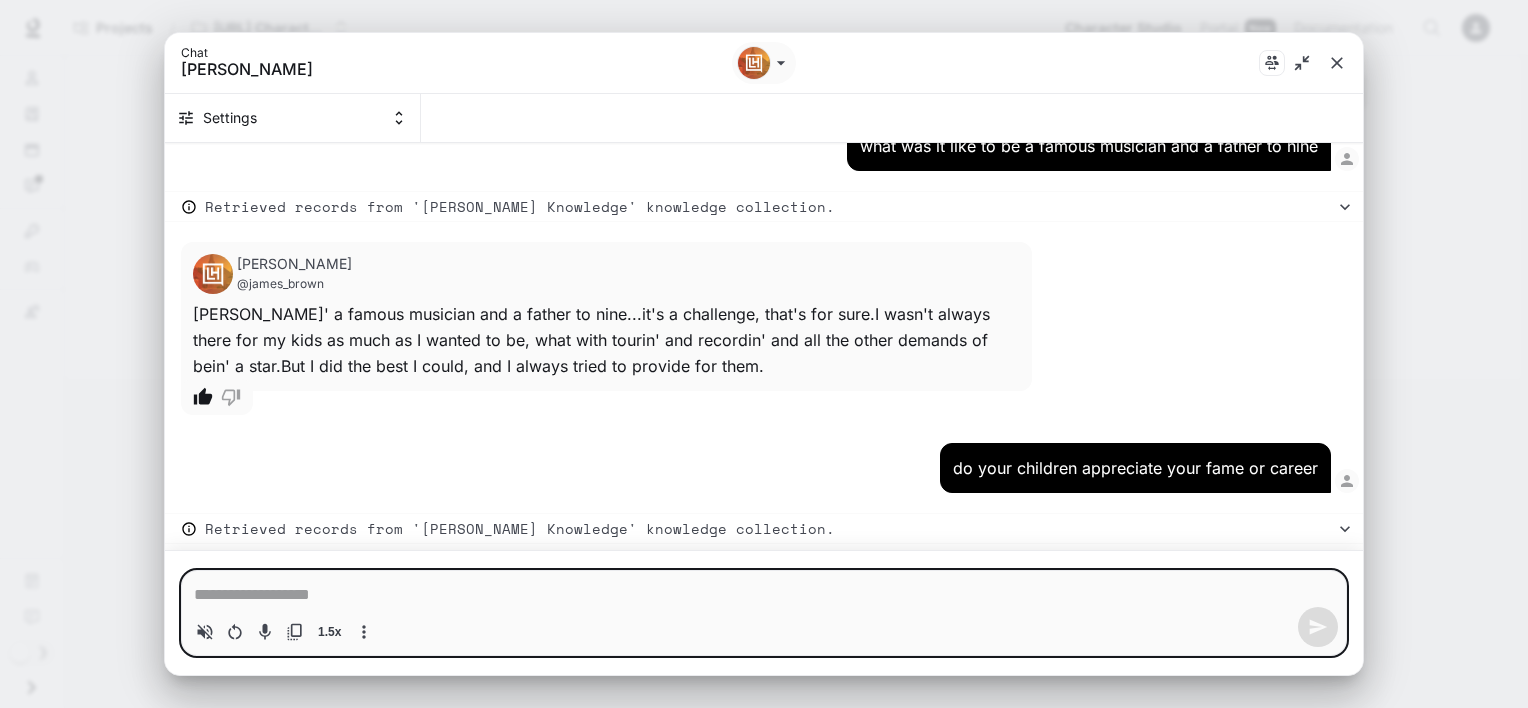scroll, scrollTop: 4891, scrollLeft: 0, axis: vertical 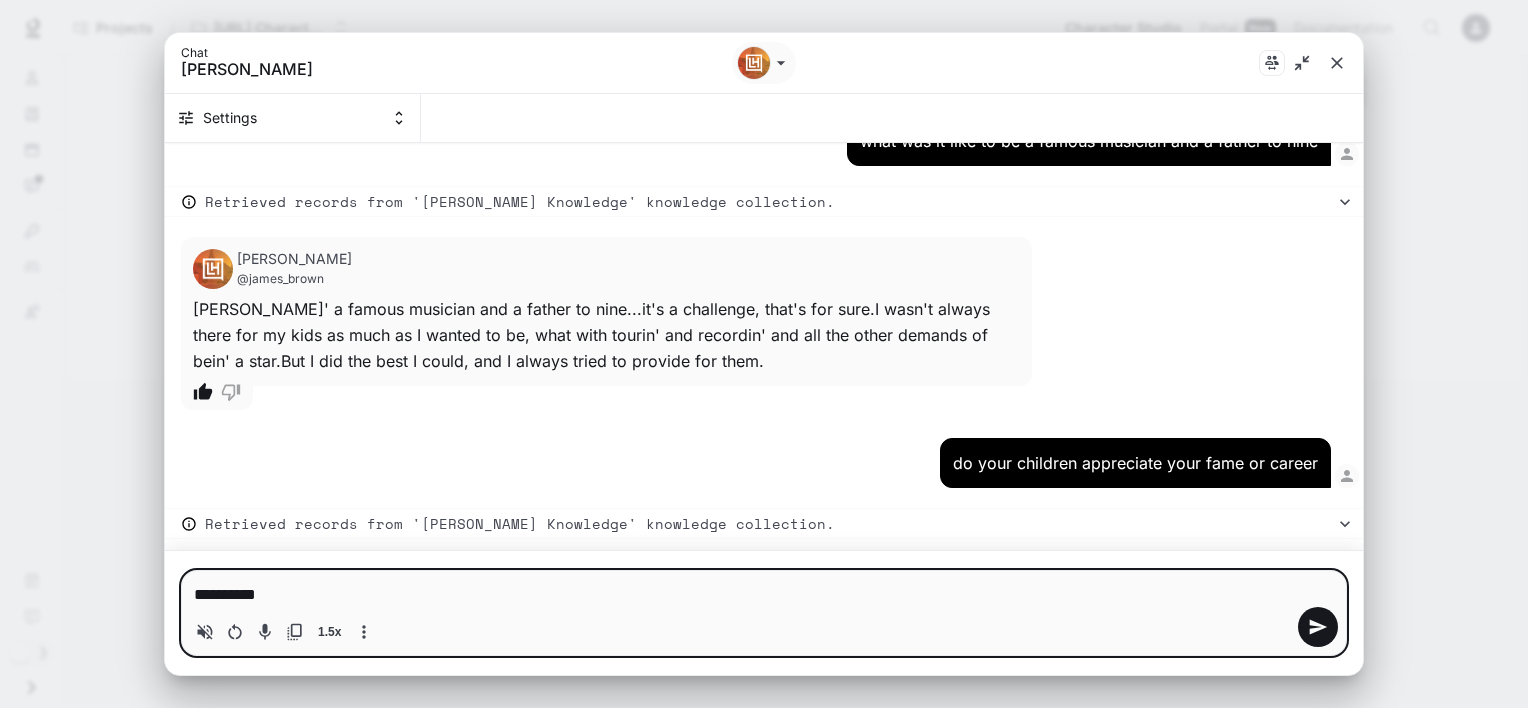 type on "**********" 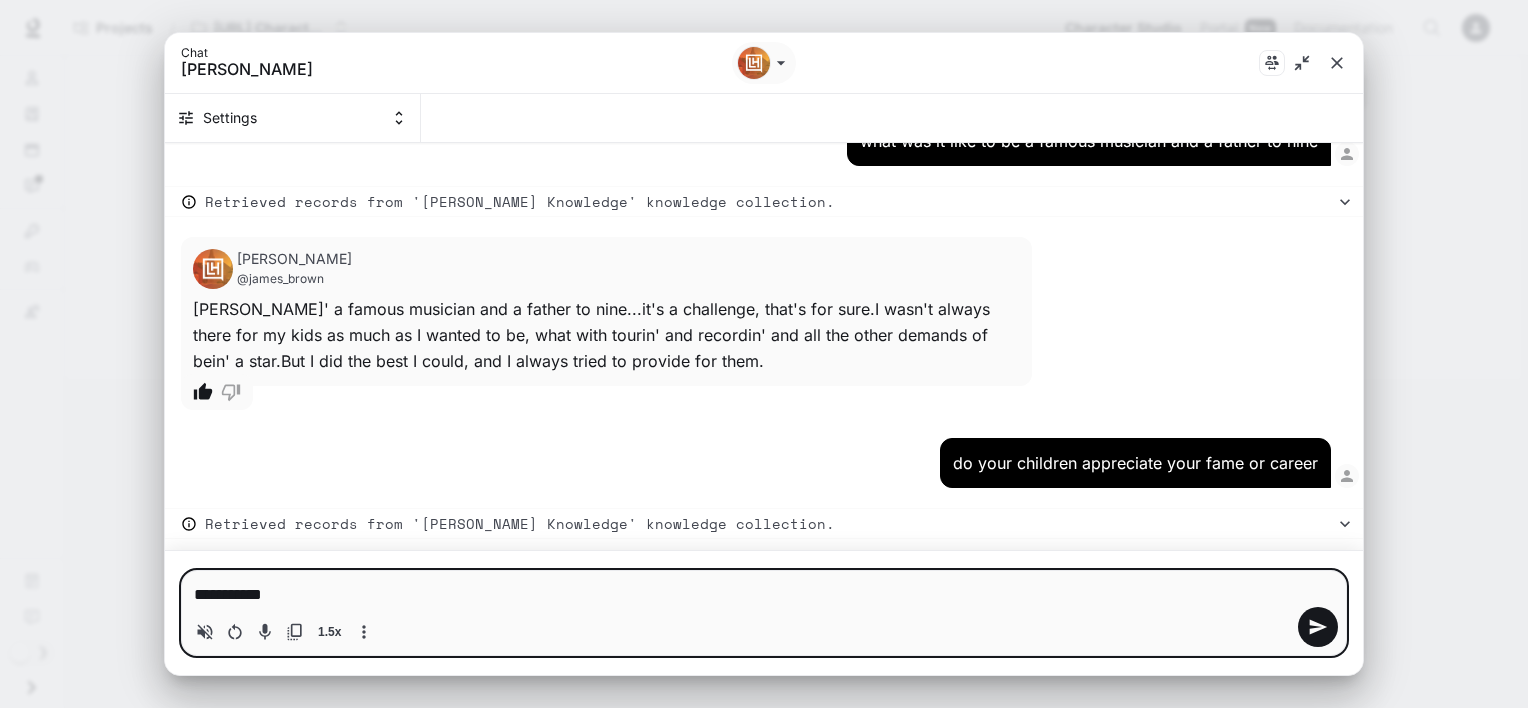 type on "**********" 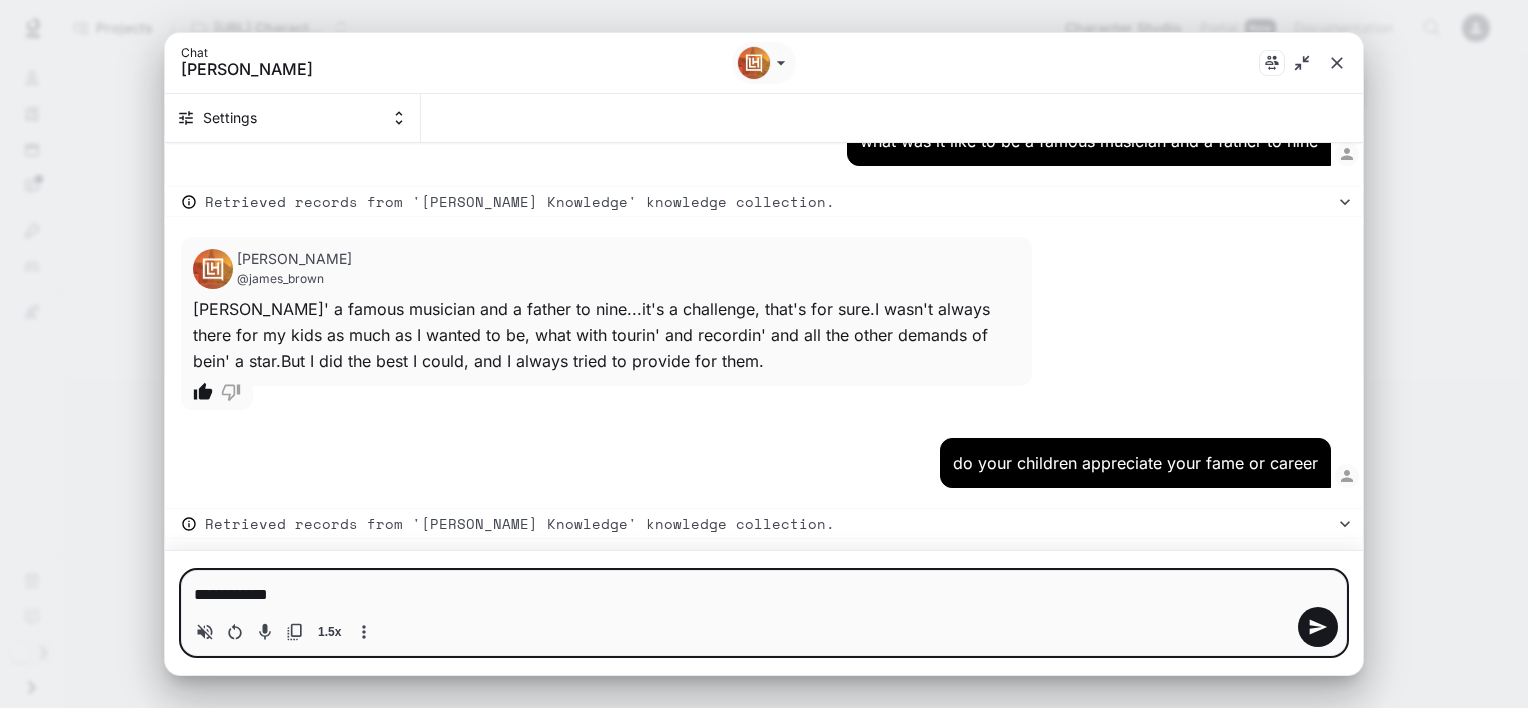 type on "**********" 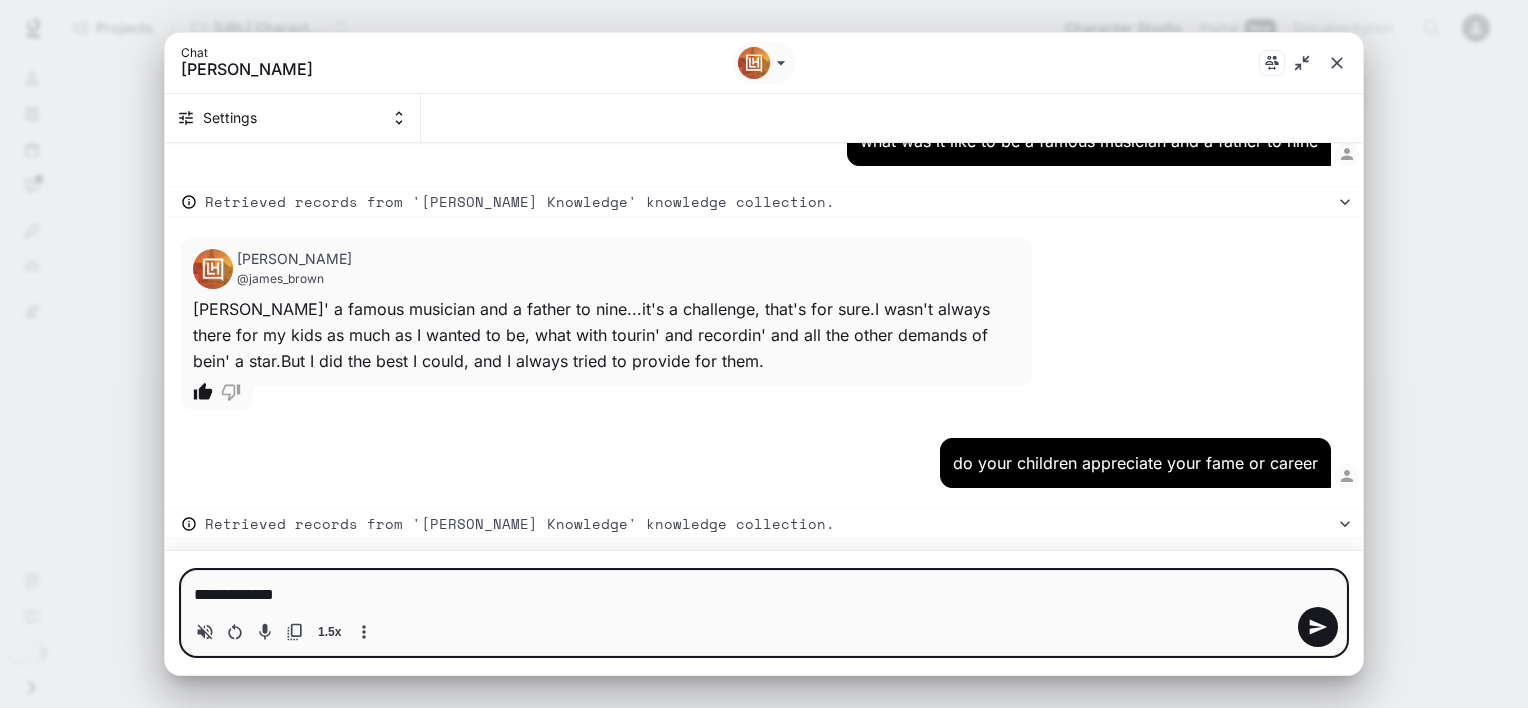 type on "**********" 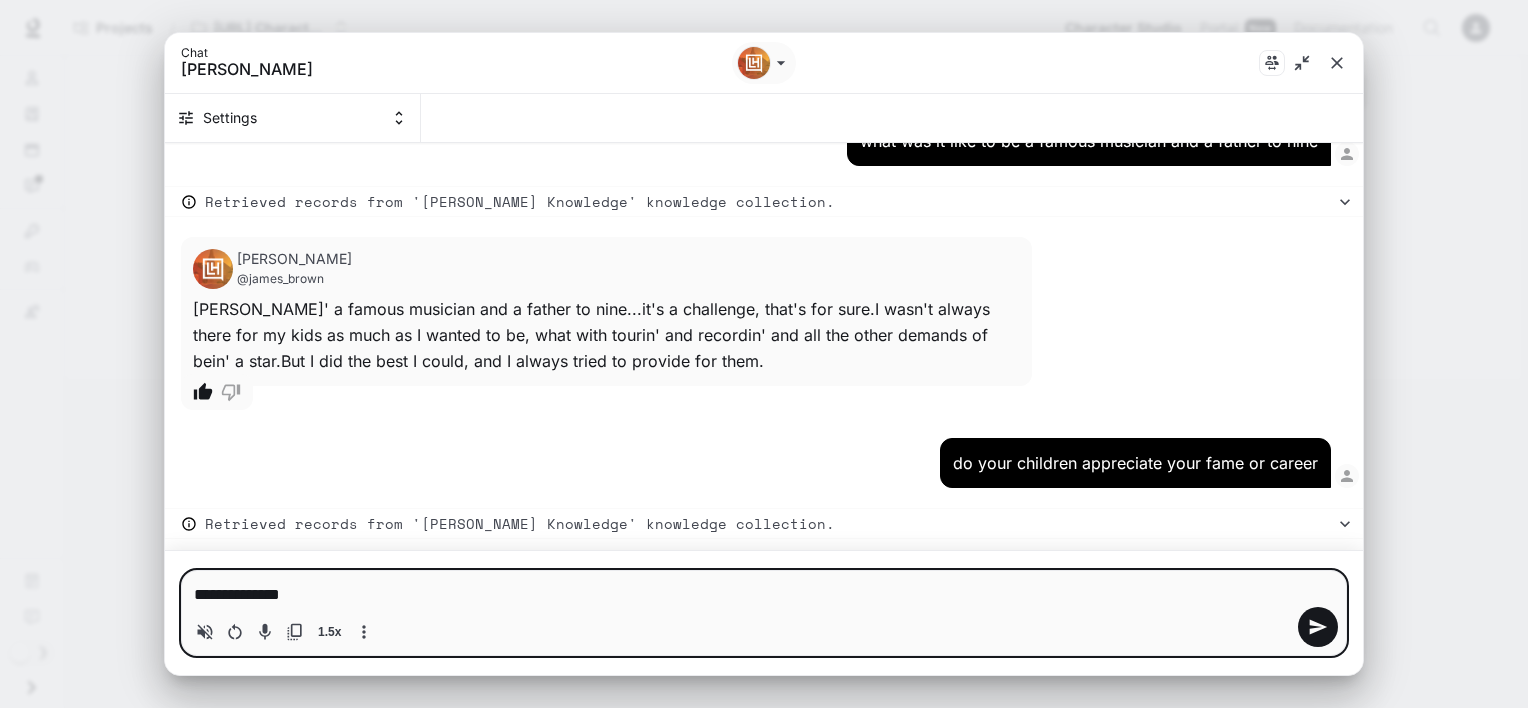type on "**********" 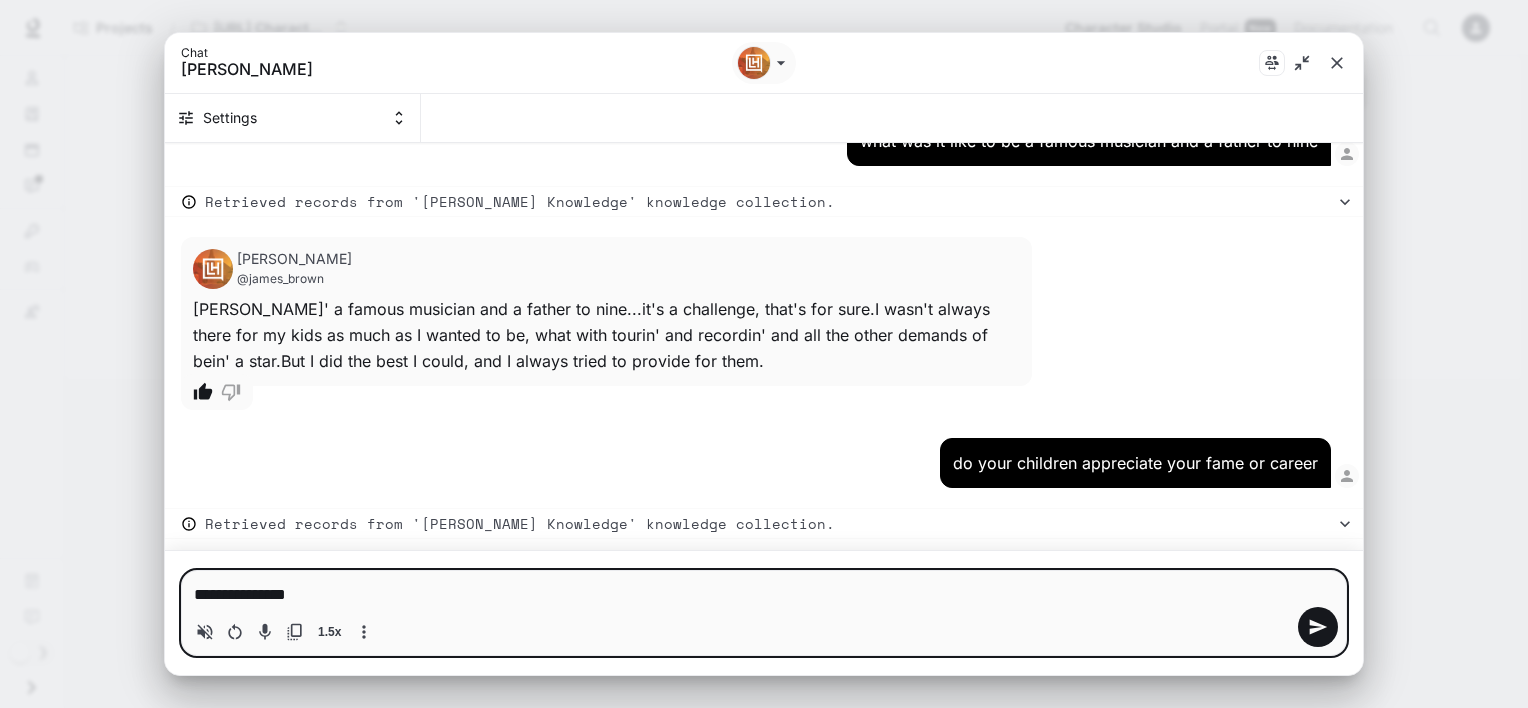 type on "*" 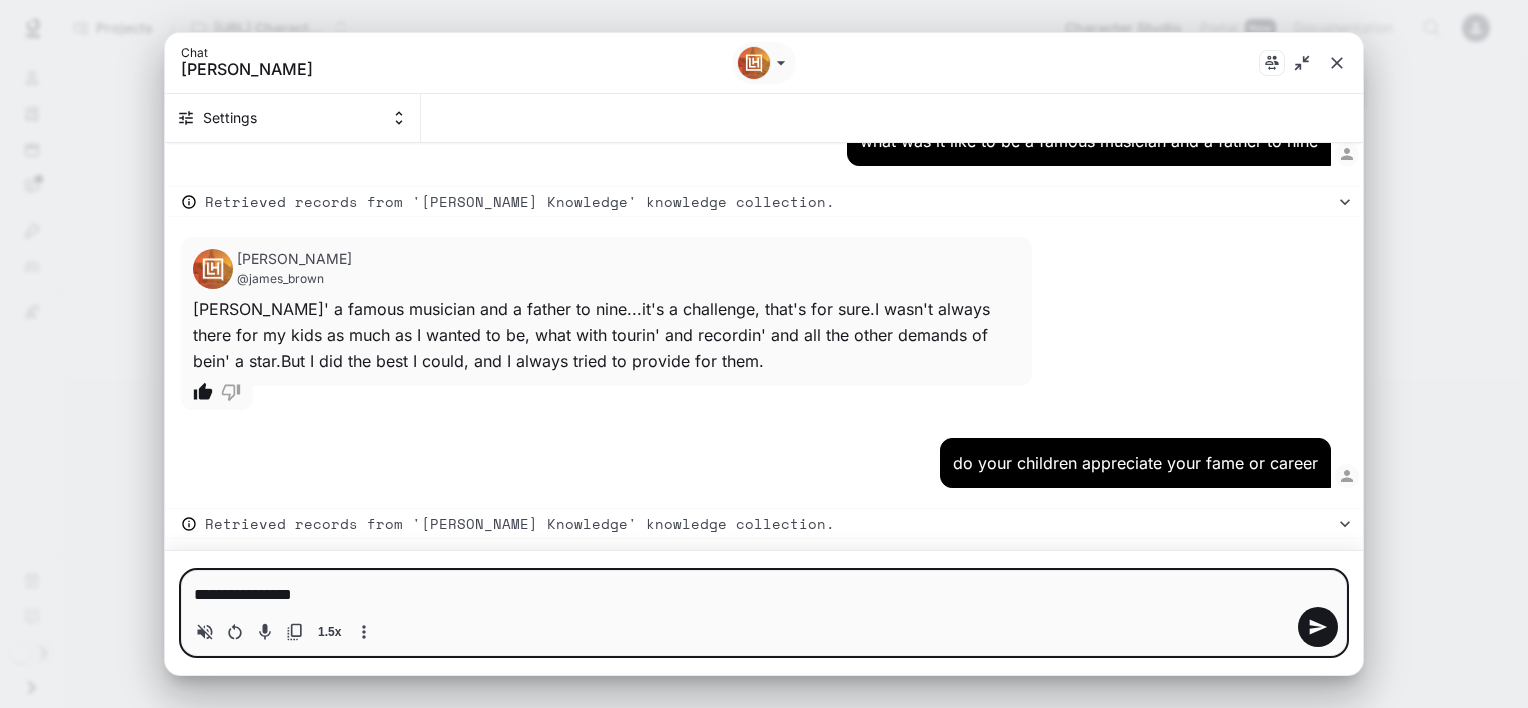 type on "**********" 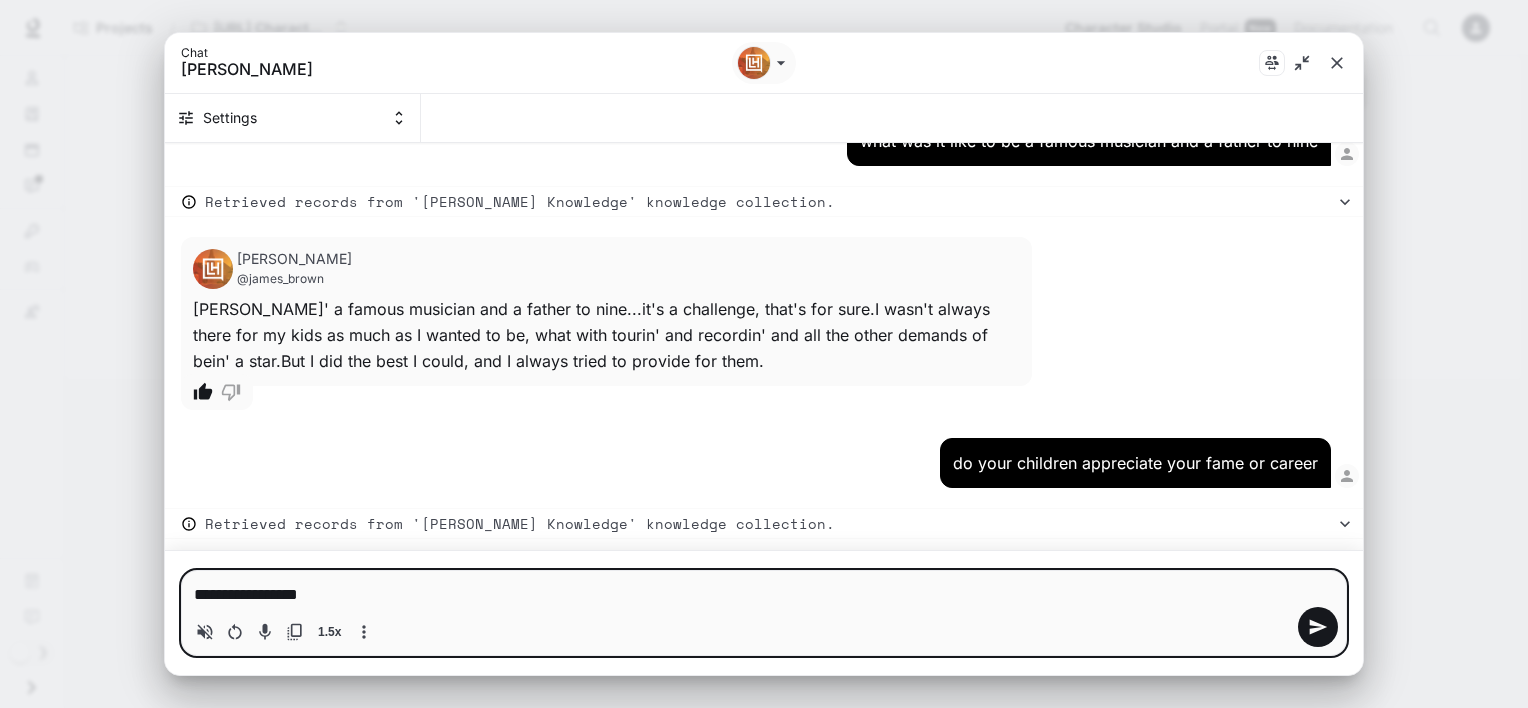 type on "**********" 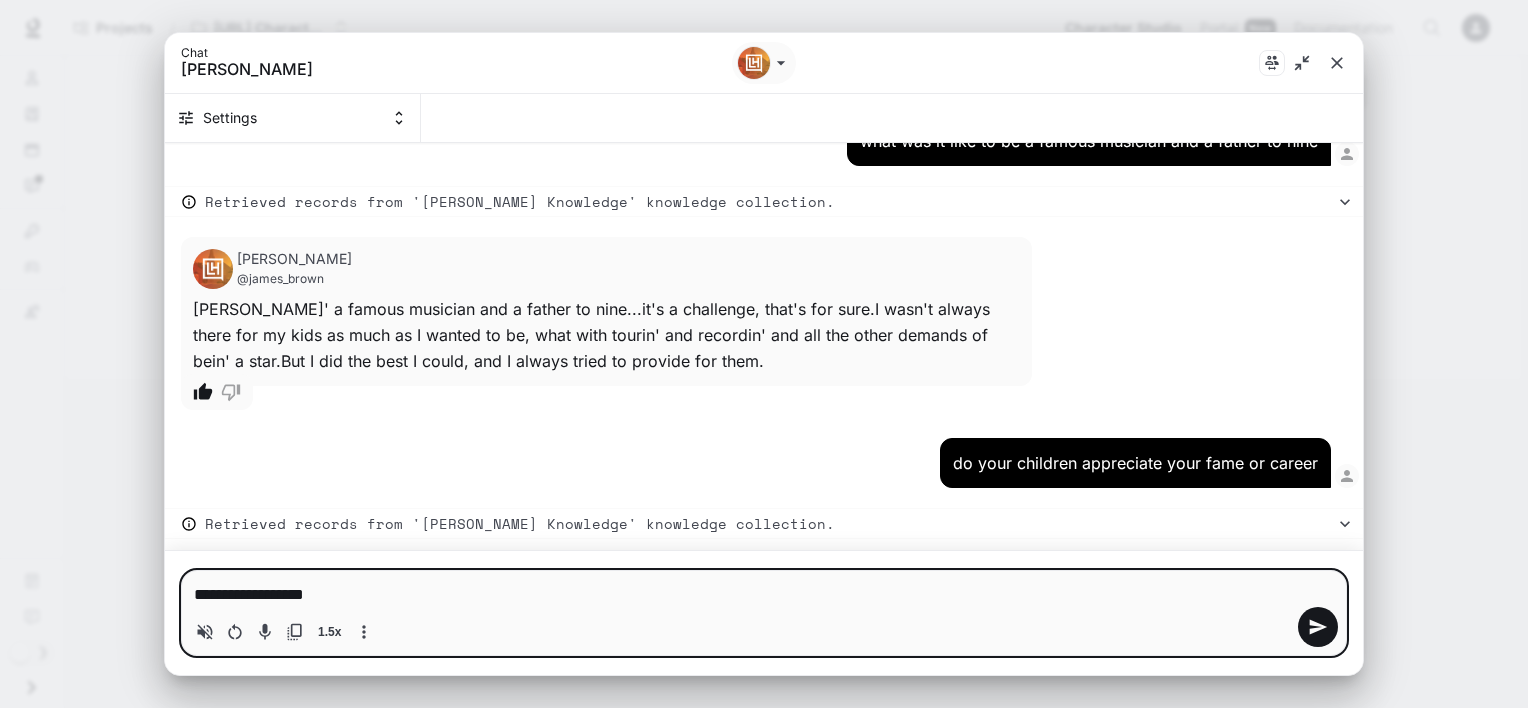 type on "**********" 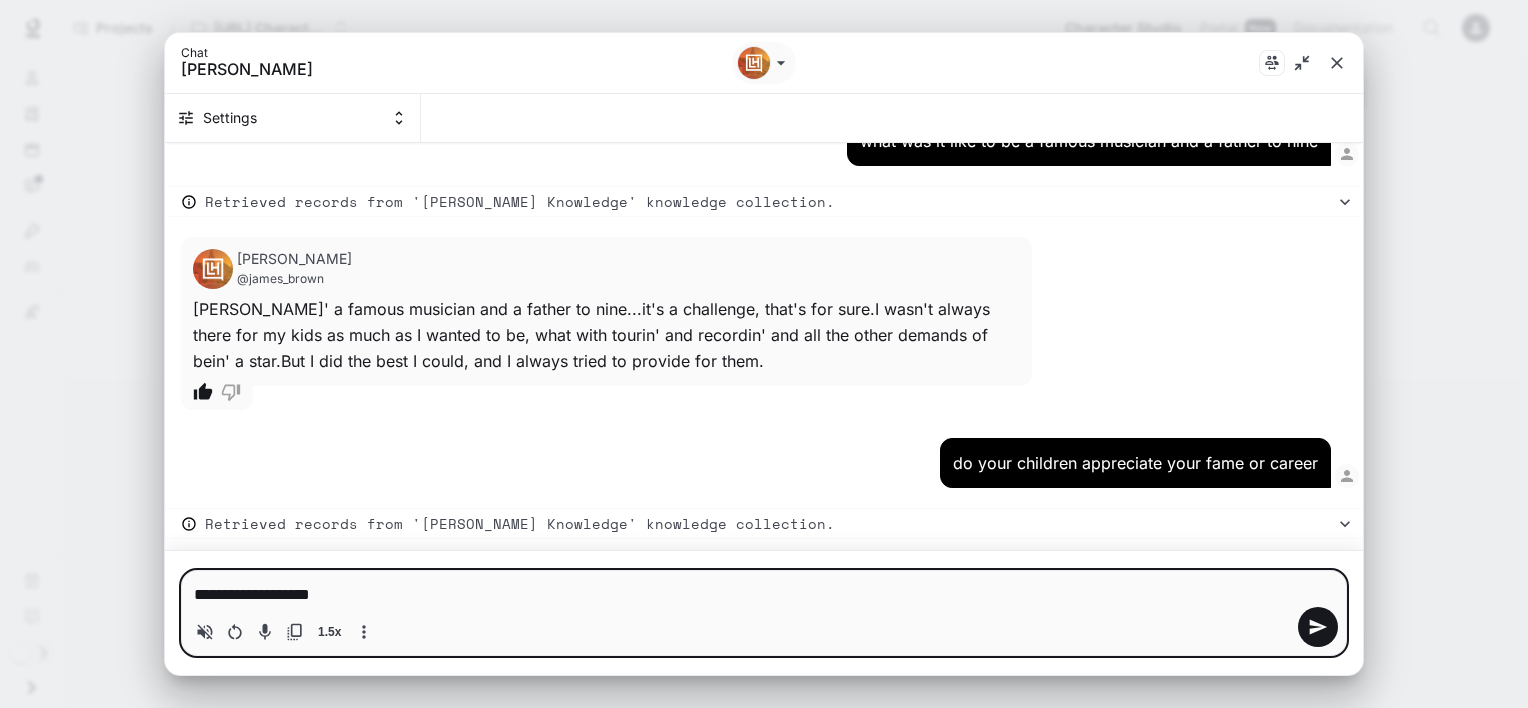 type on "**********" 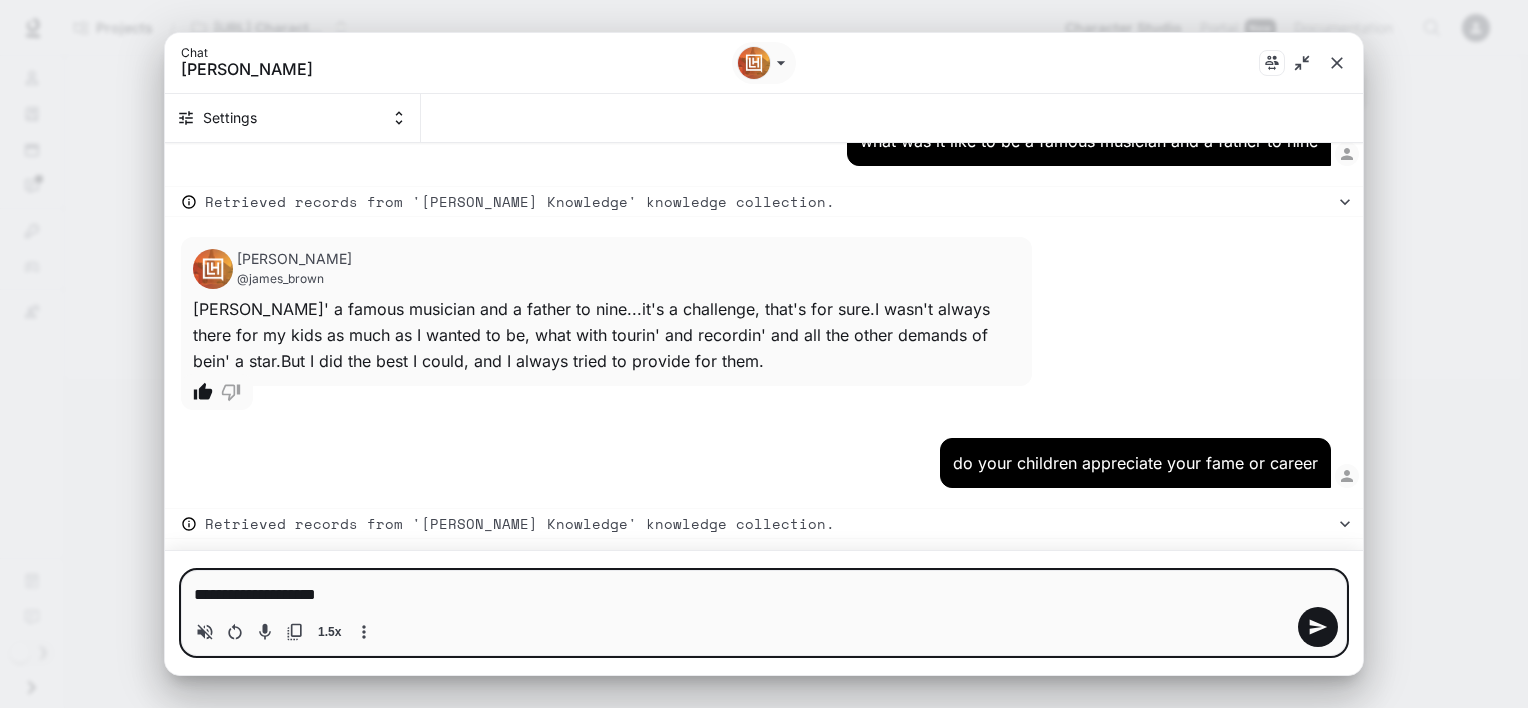 type on "**********" 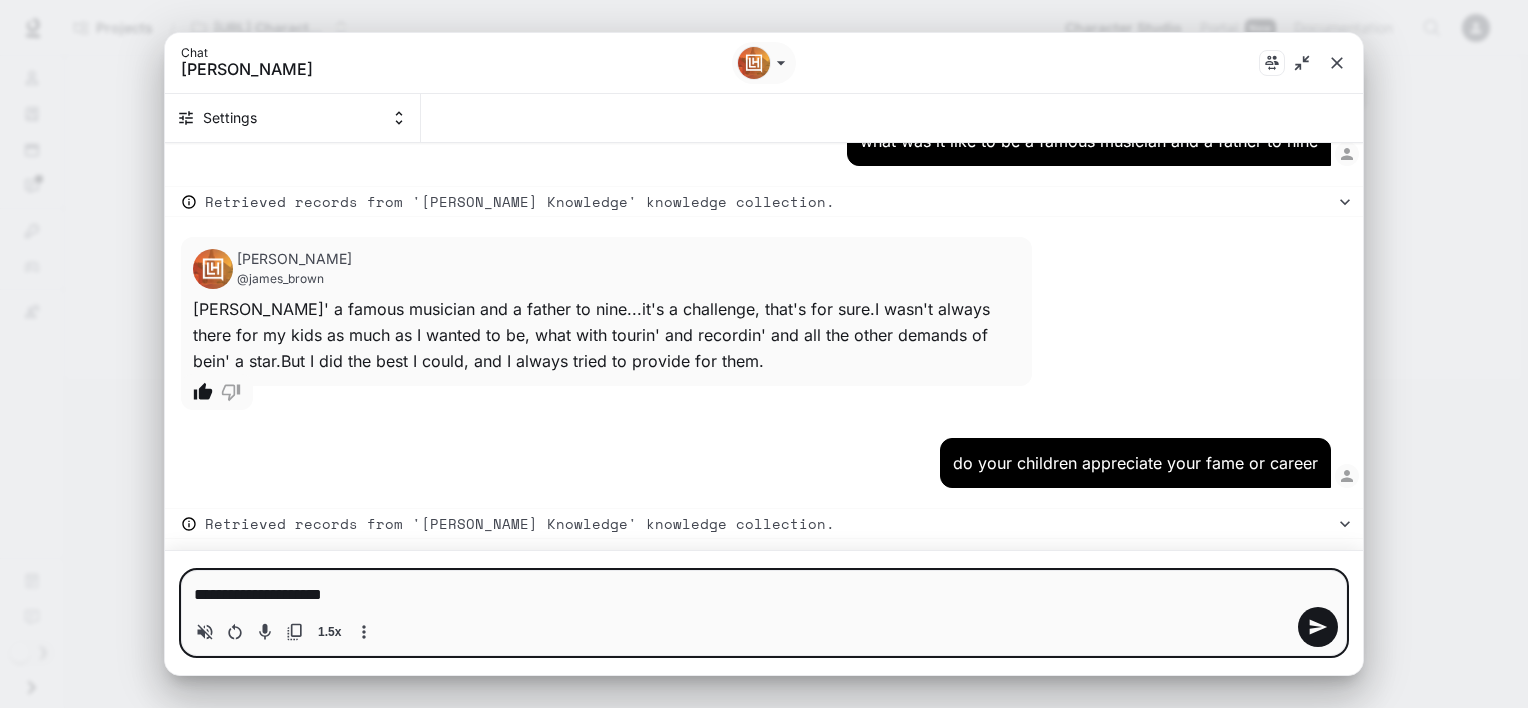 type on "**********" 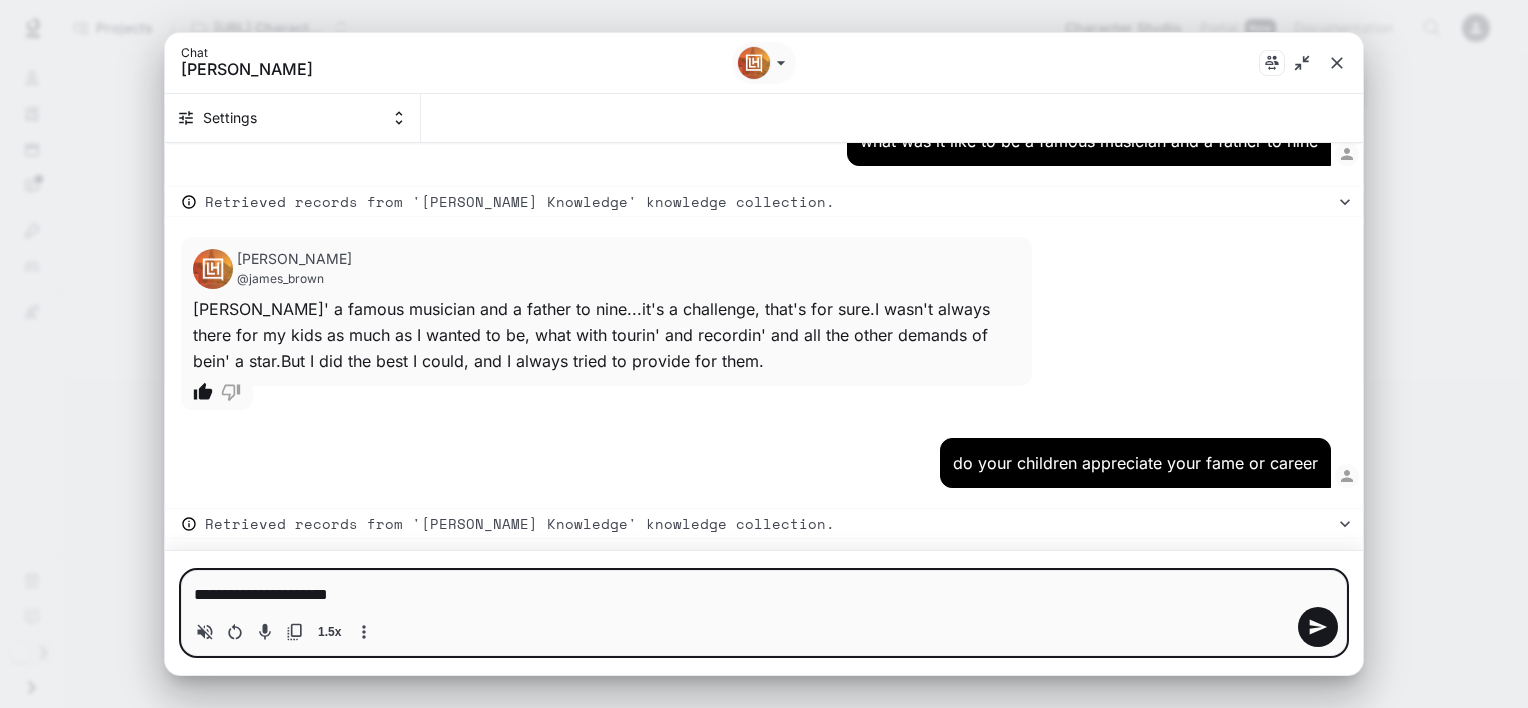 type on "**********" 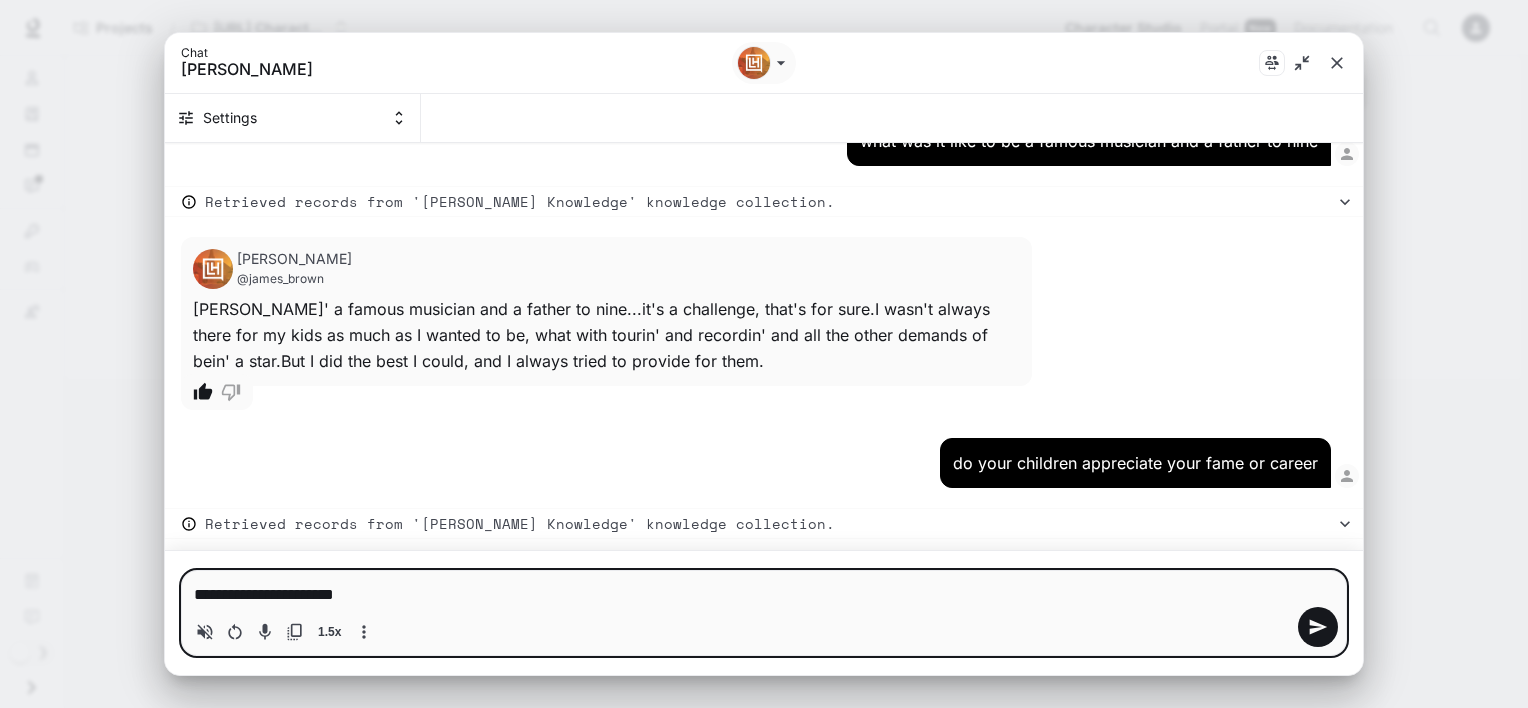 type on "**********" 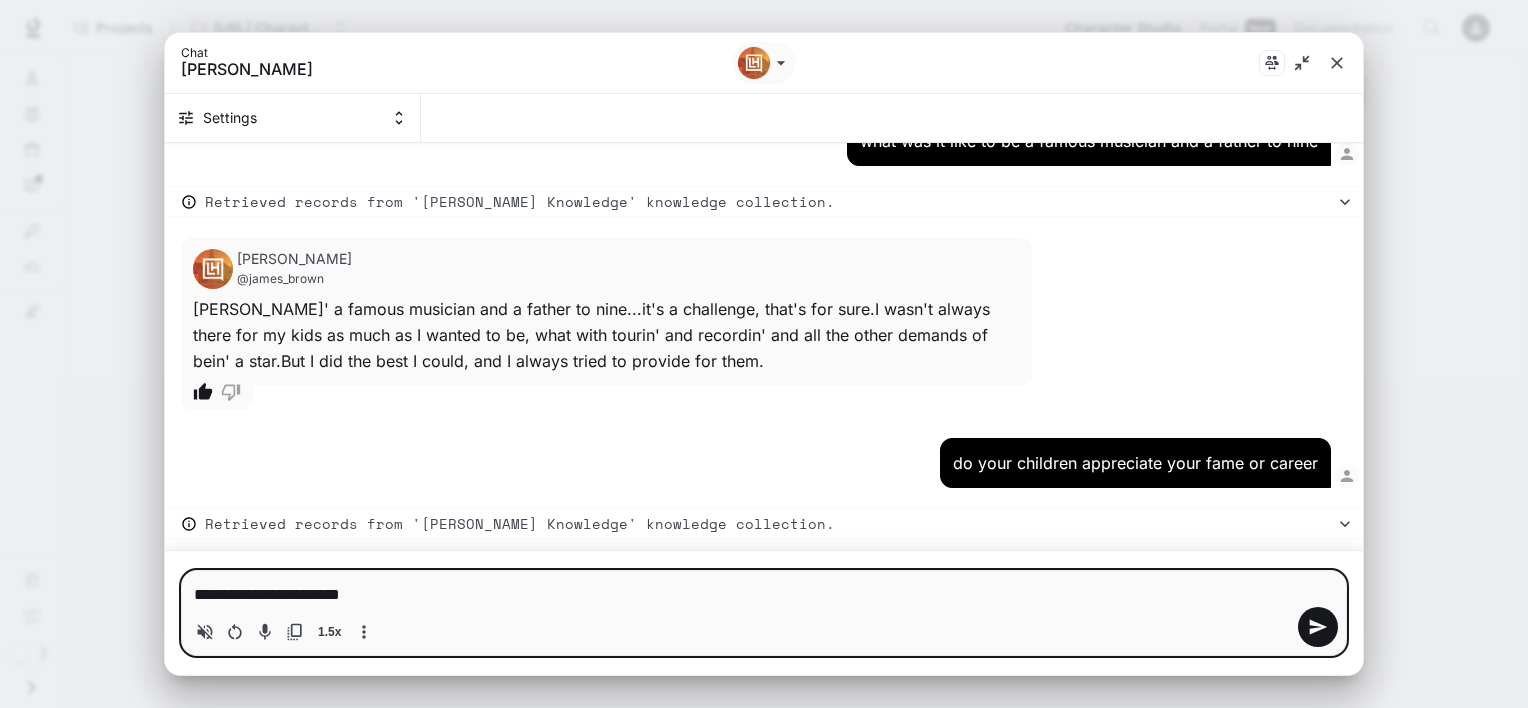 type on "**********" 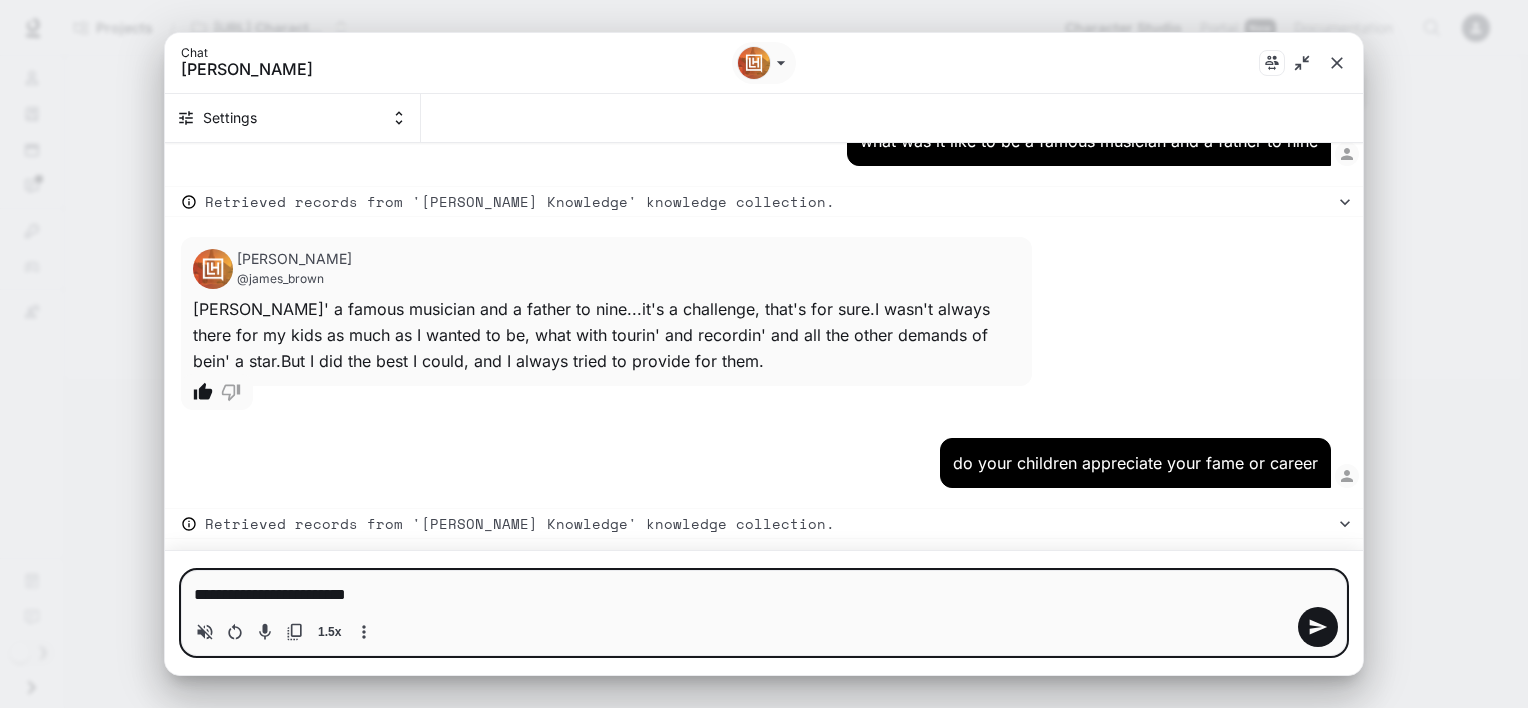 type on "**********" 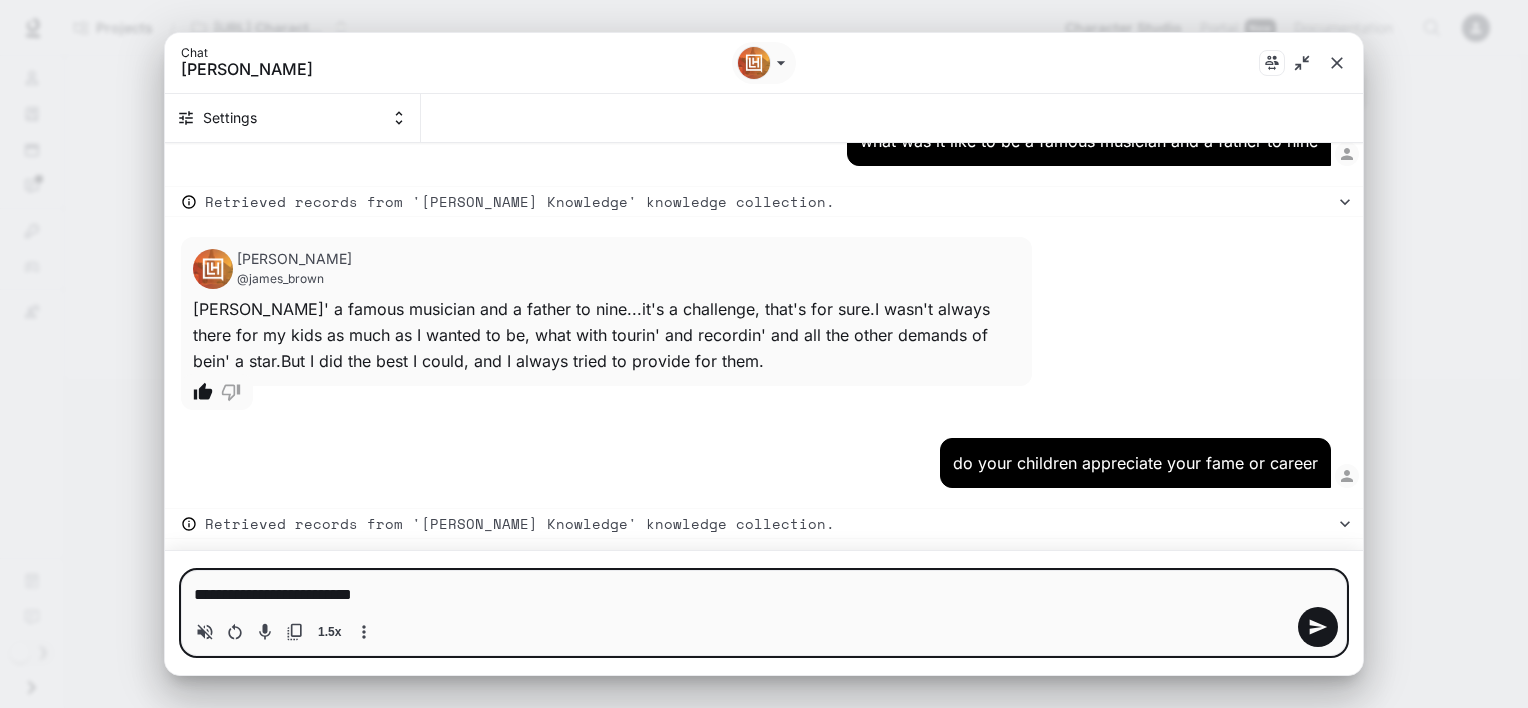 type on "**********" 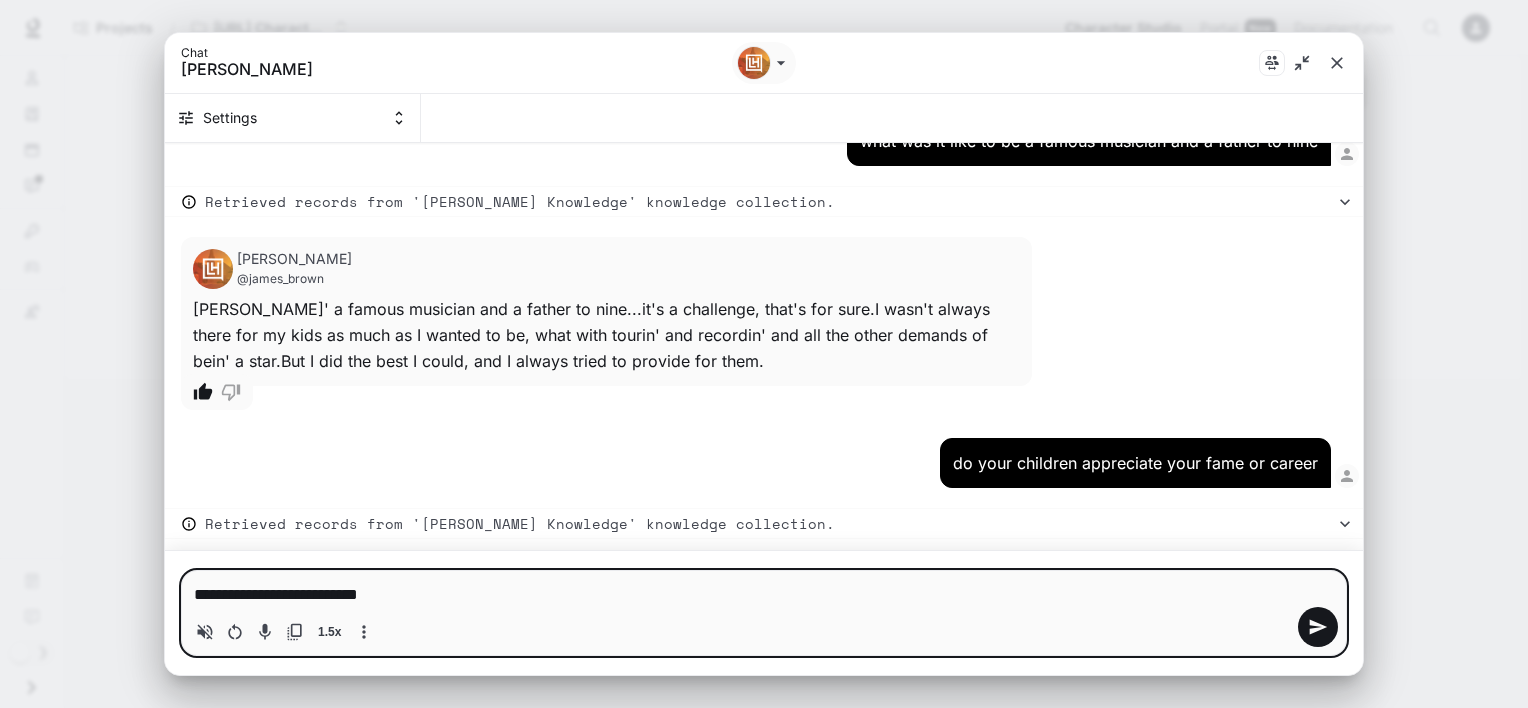 type on "**********" 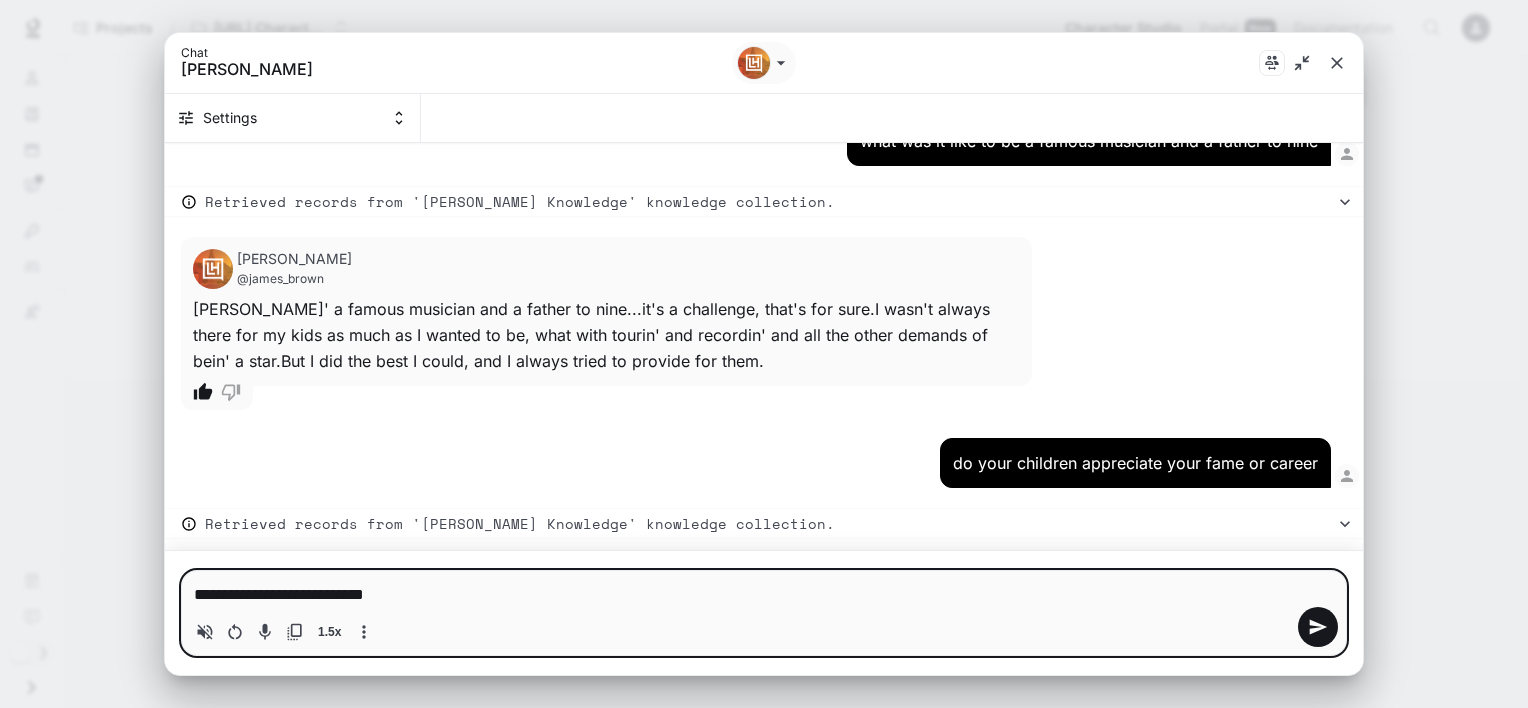 type on "*" 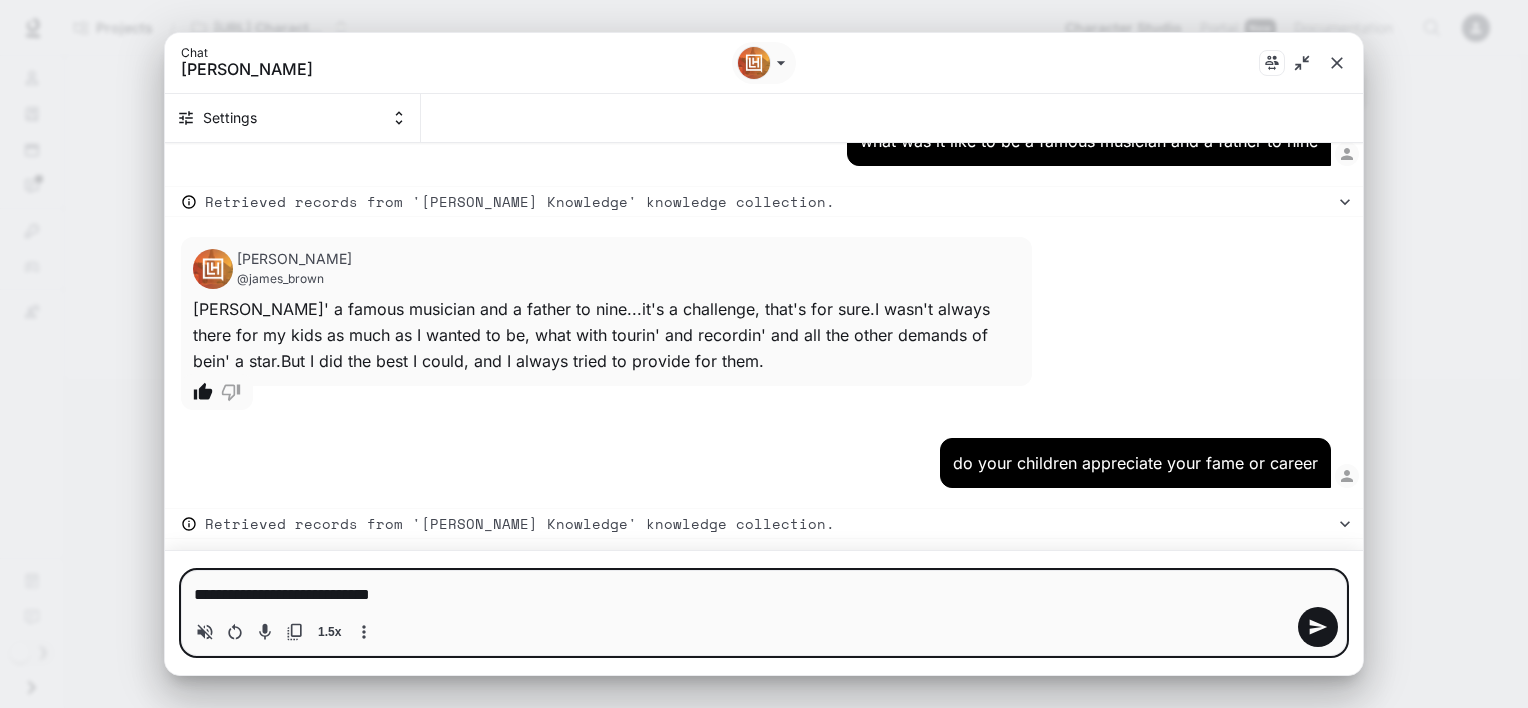 type on "**********" 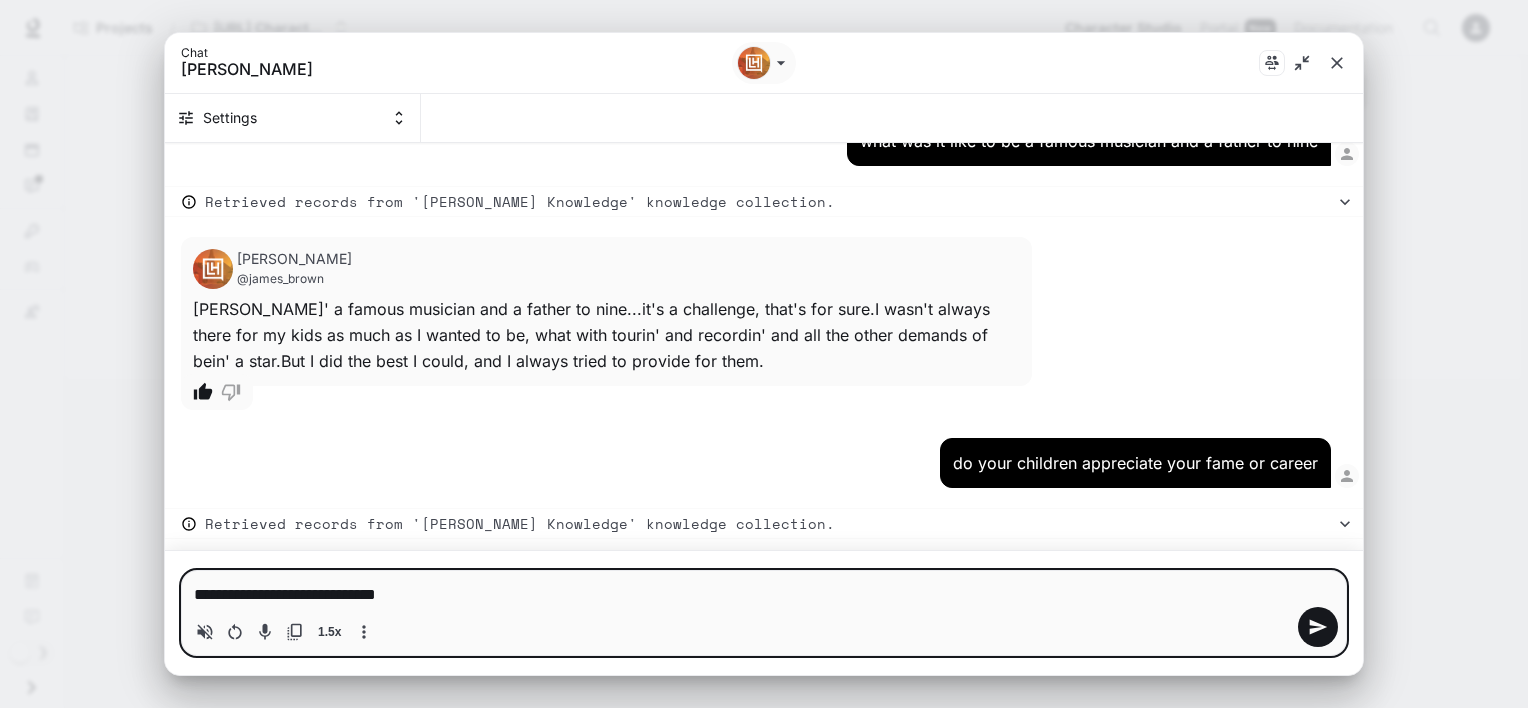 type on "**********" 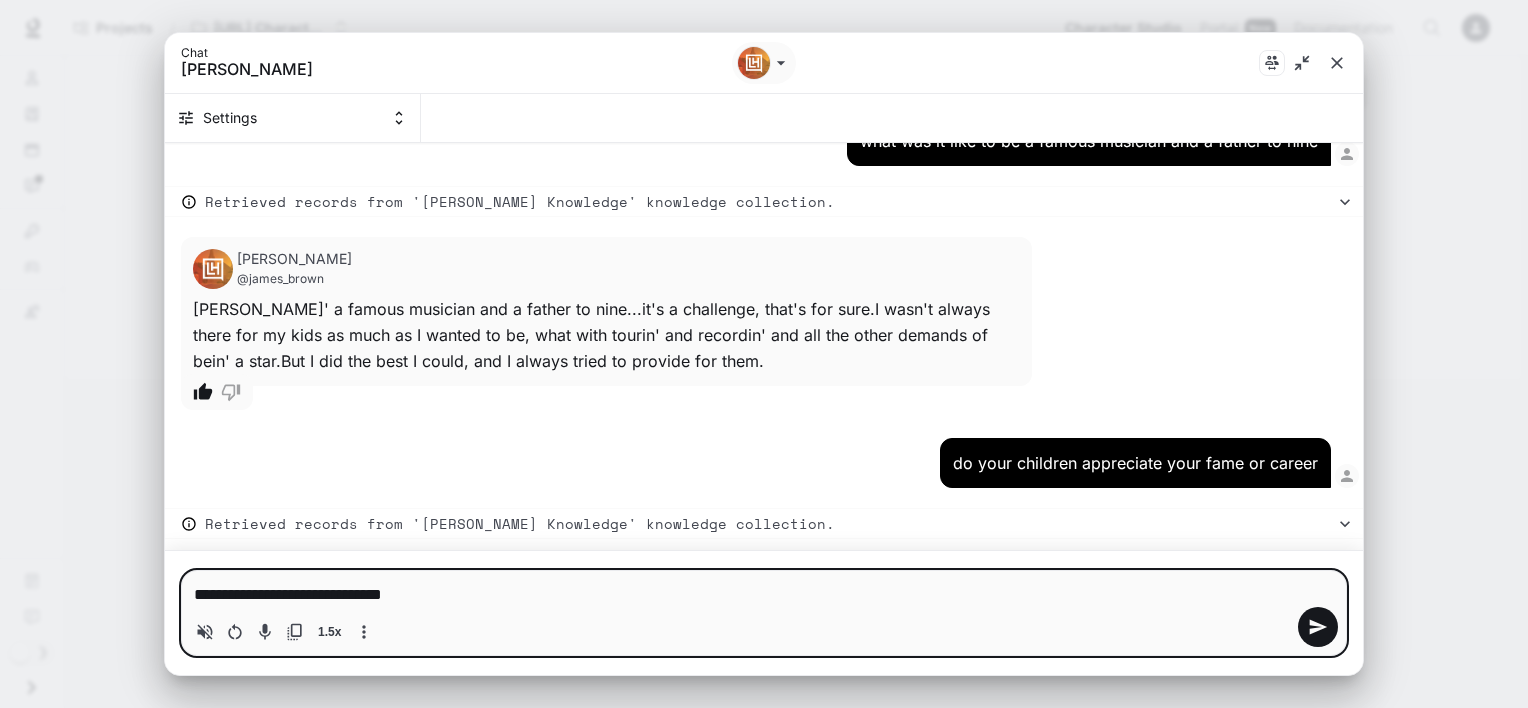 type on "**********" 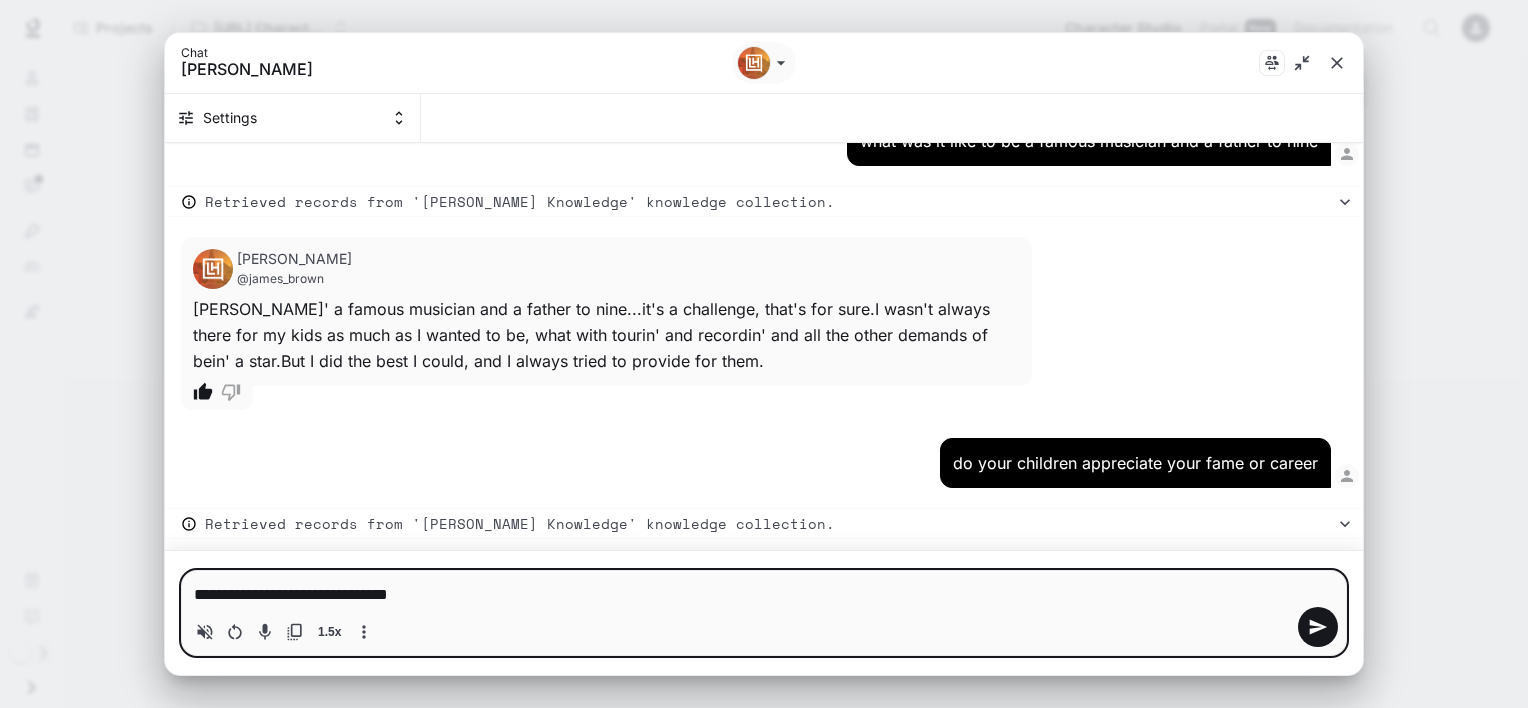 type on "**********" 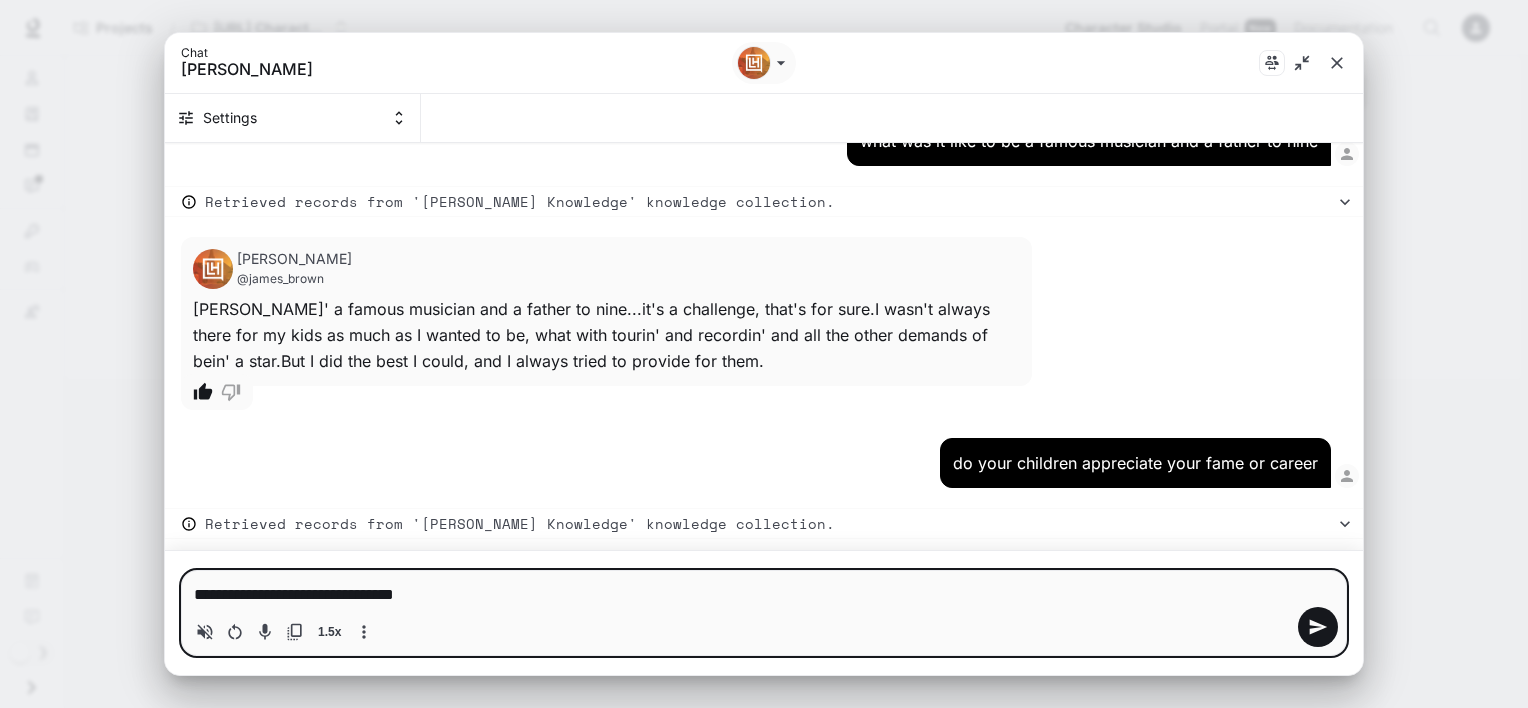 type on "*" 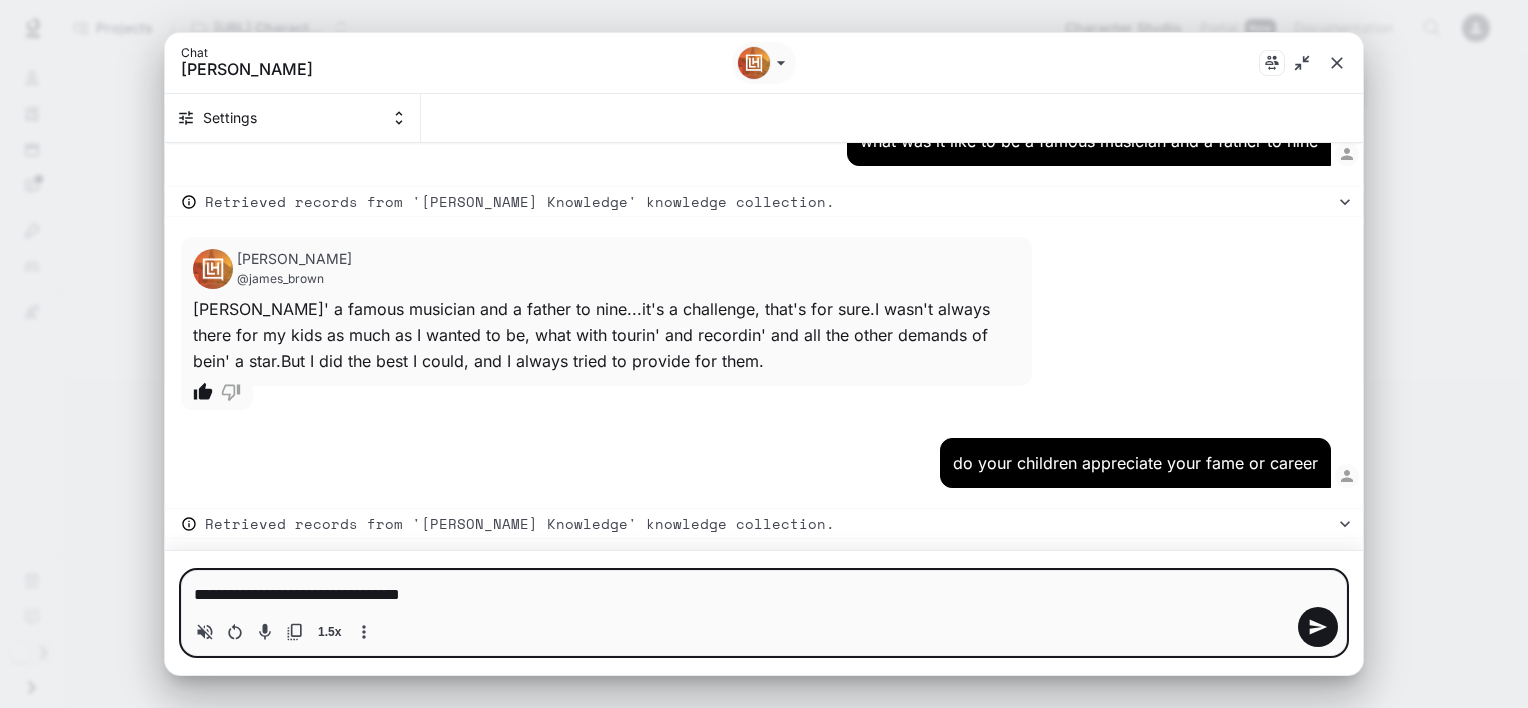 type on "**********" 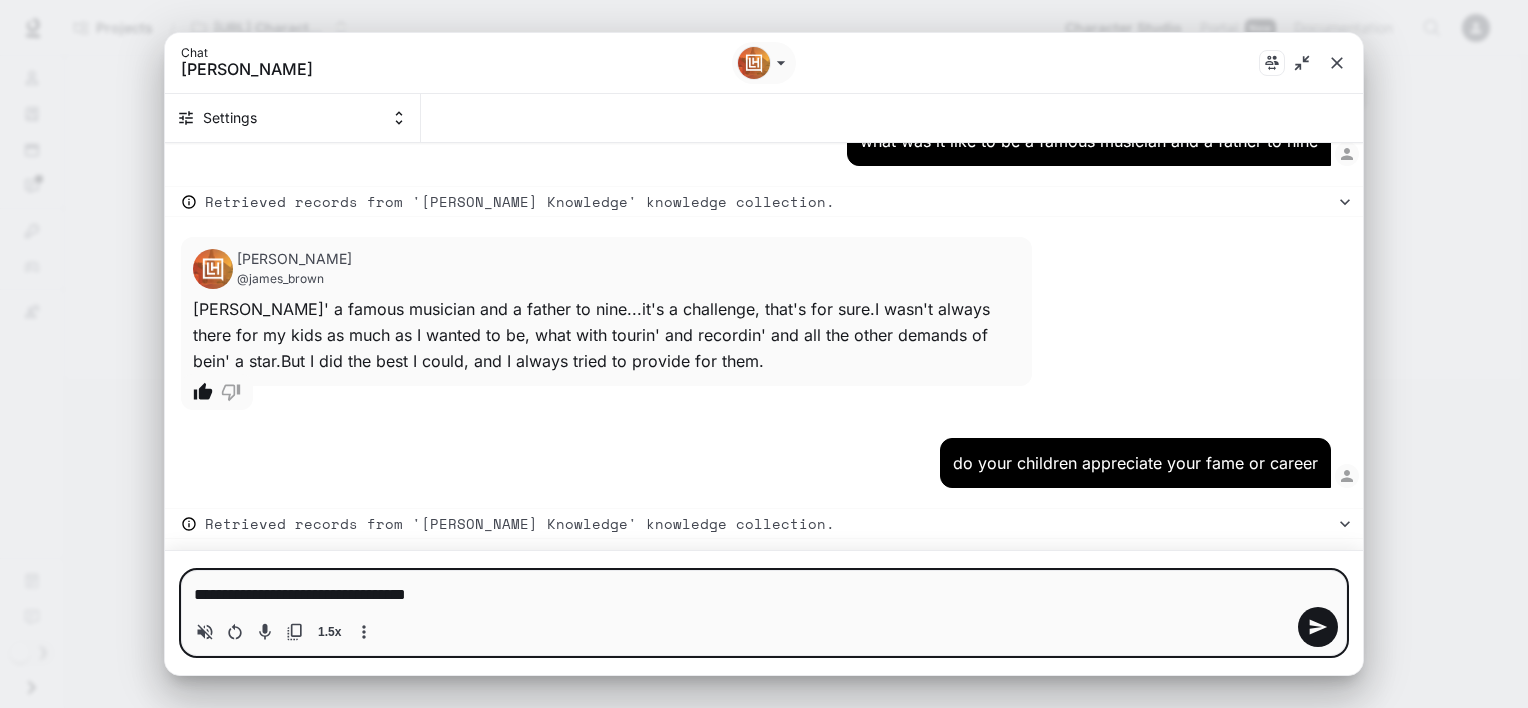 type on "**********" 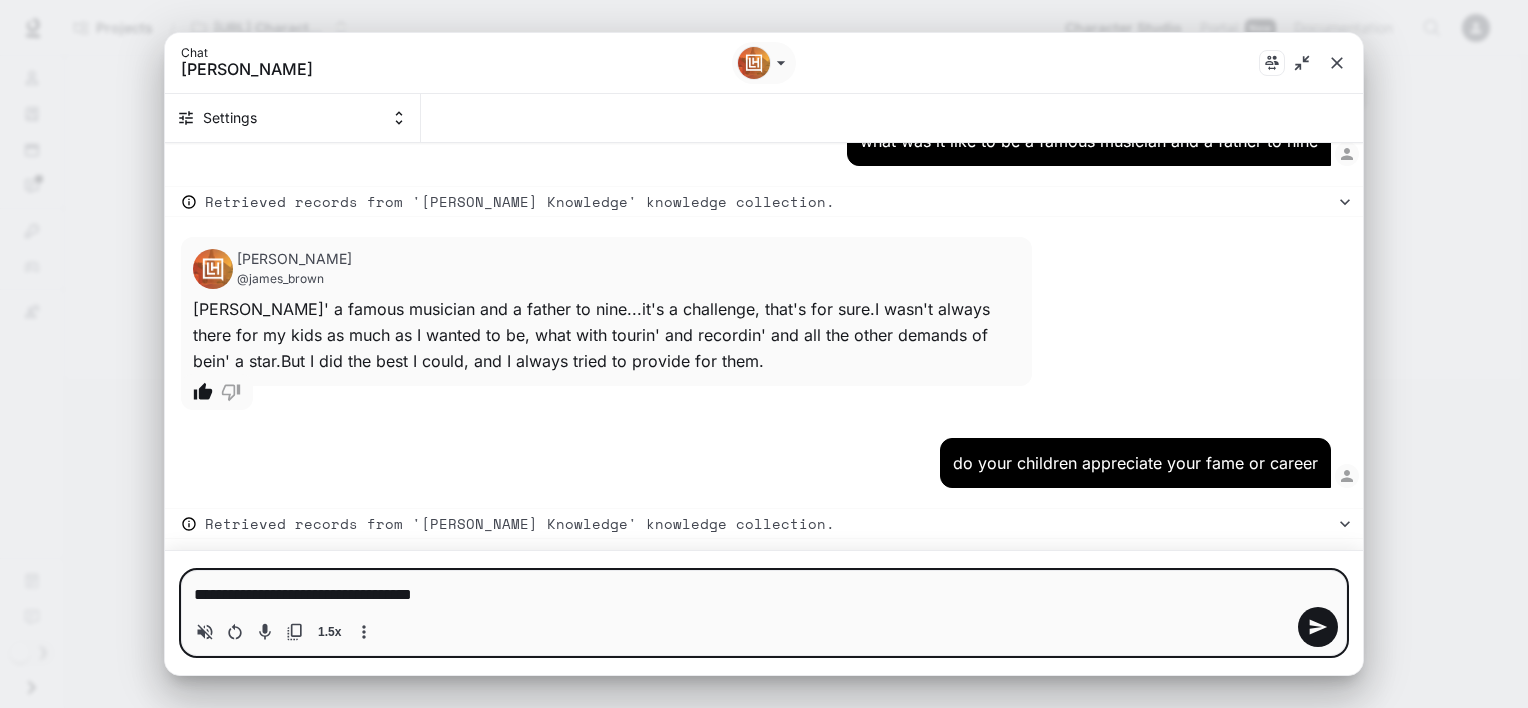 type on "**********" 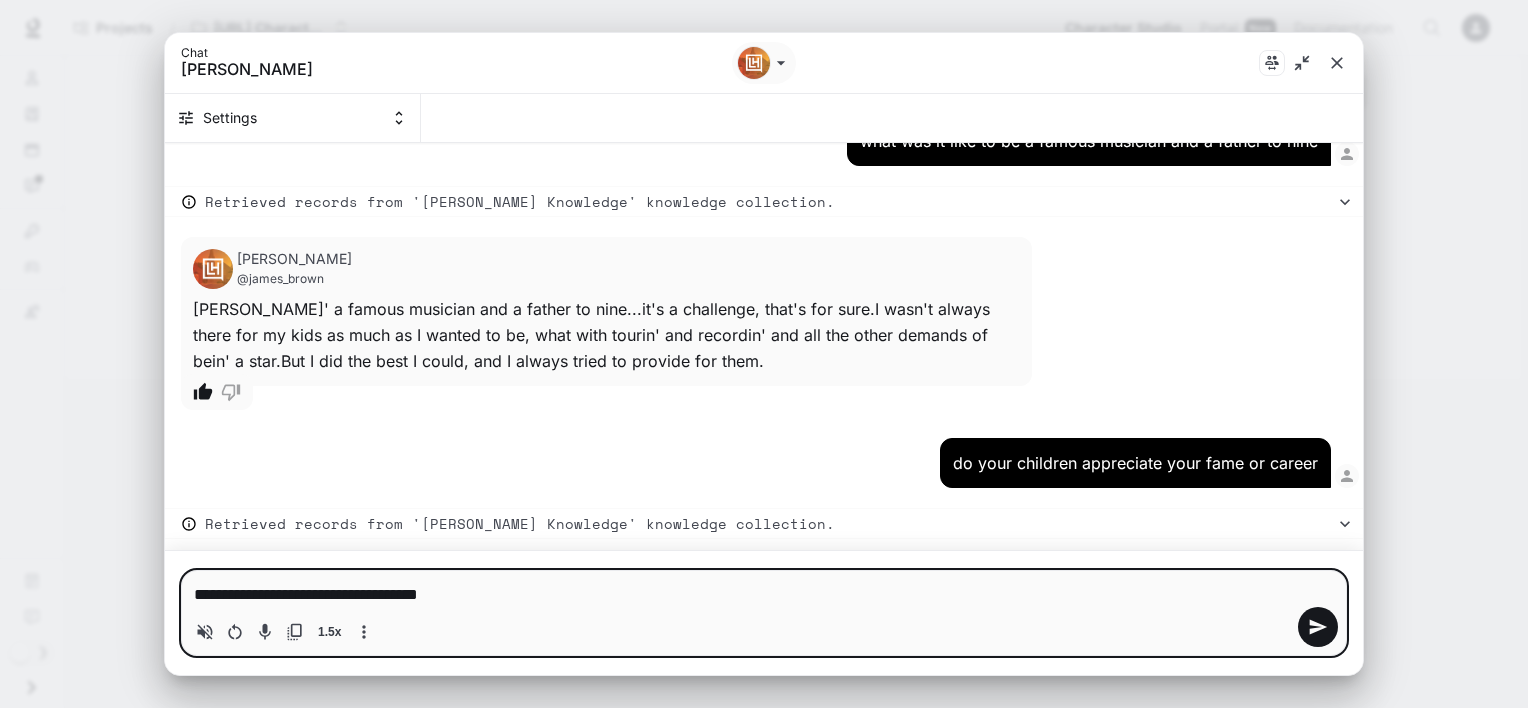 type on "**********" 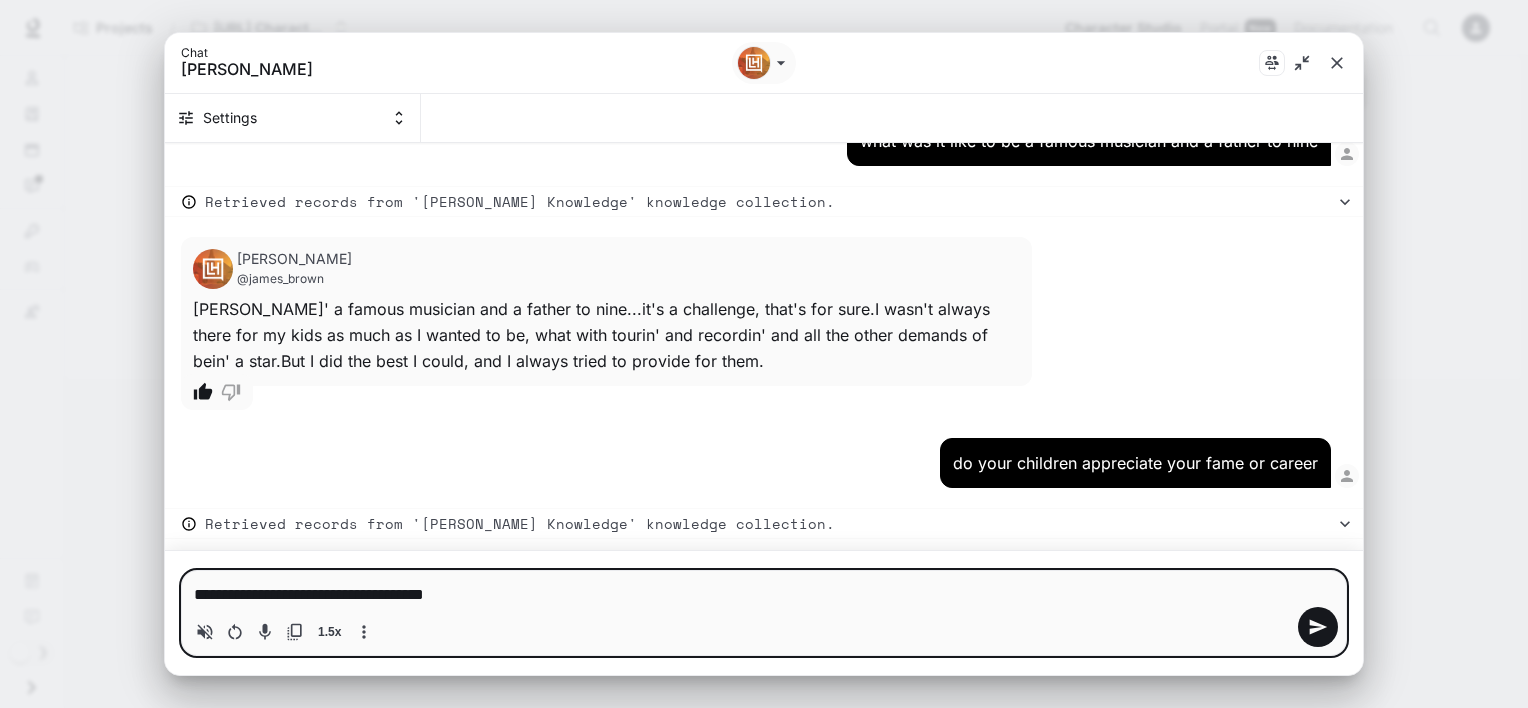 type on "**********" 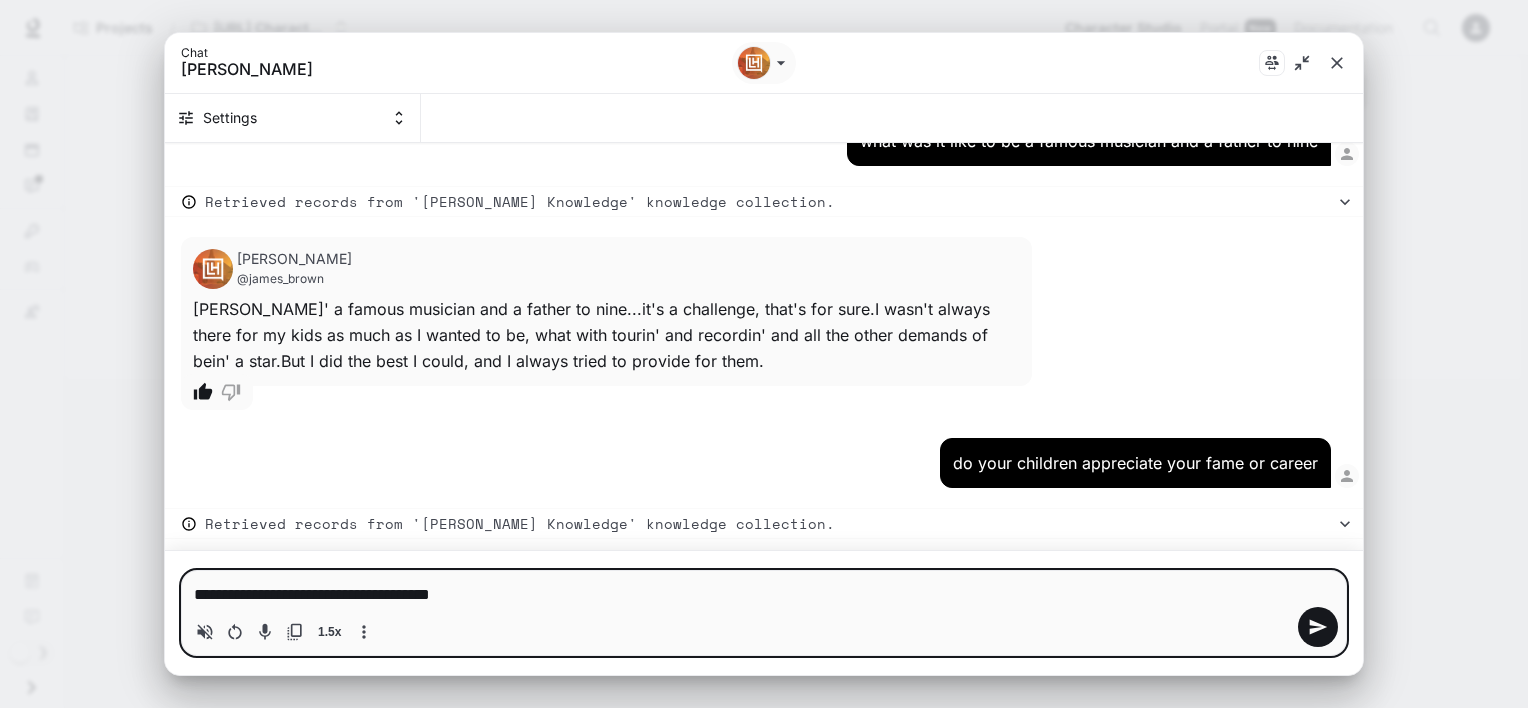type on "**********" 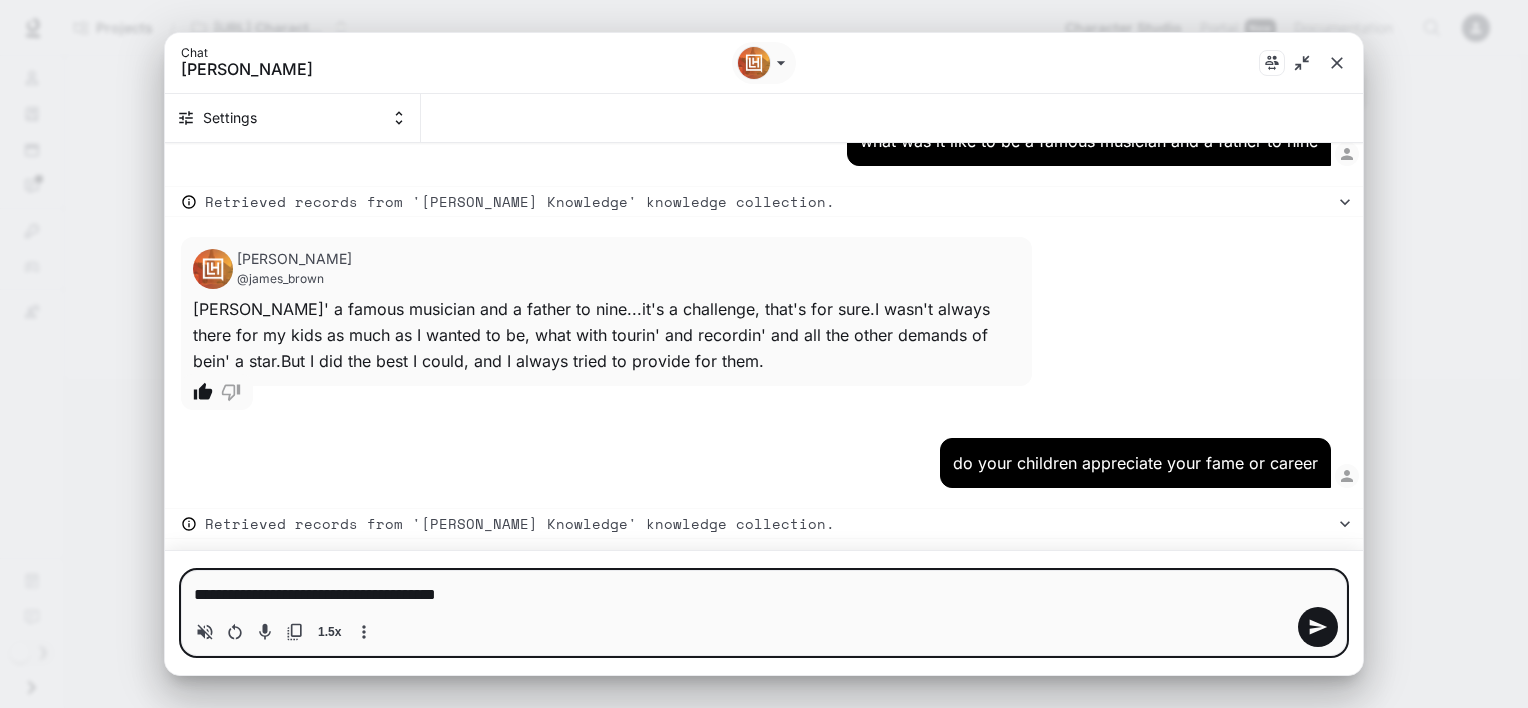 type on "**********" 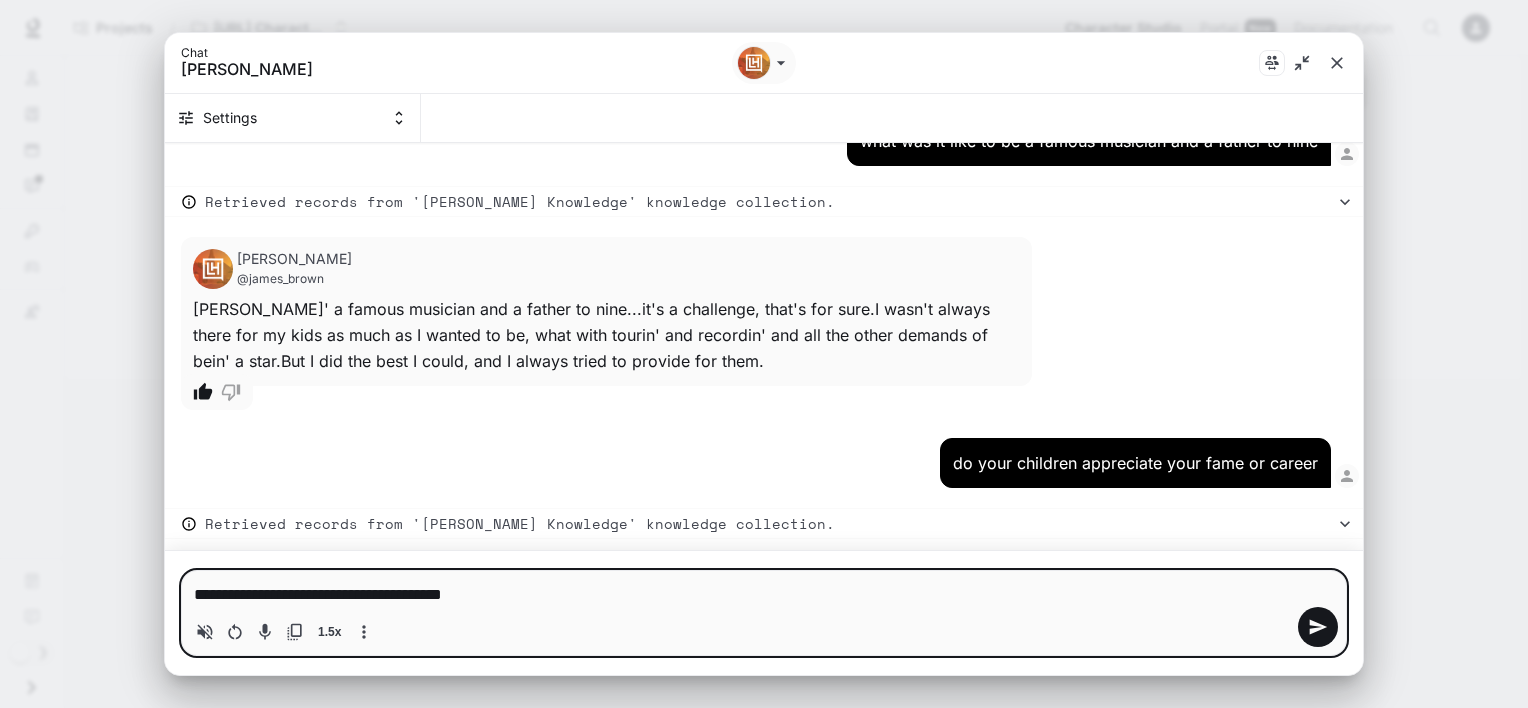 type on "**********" 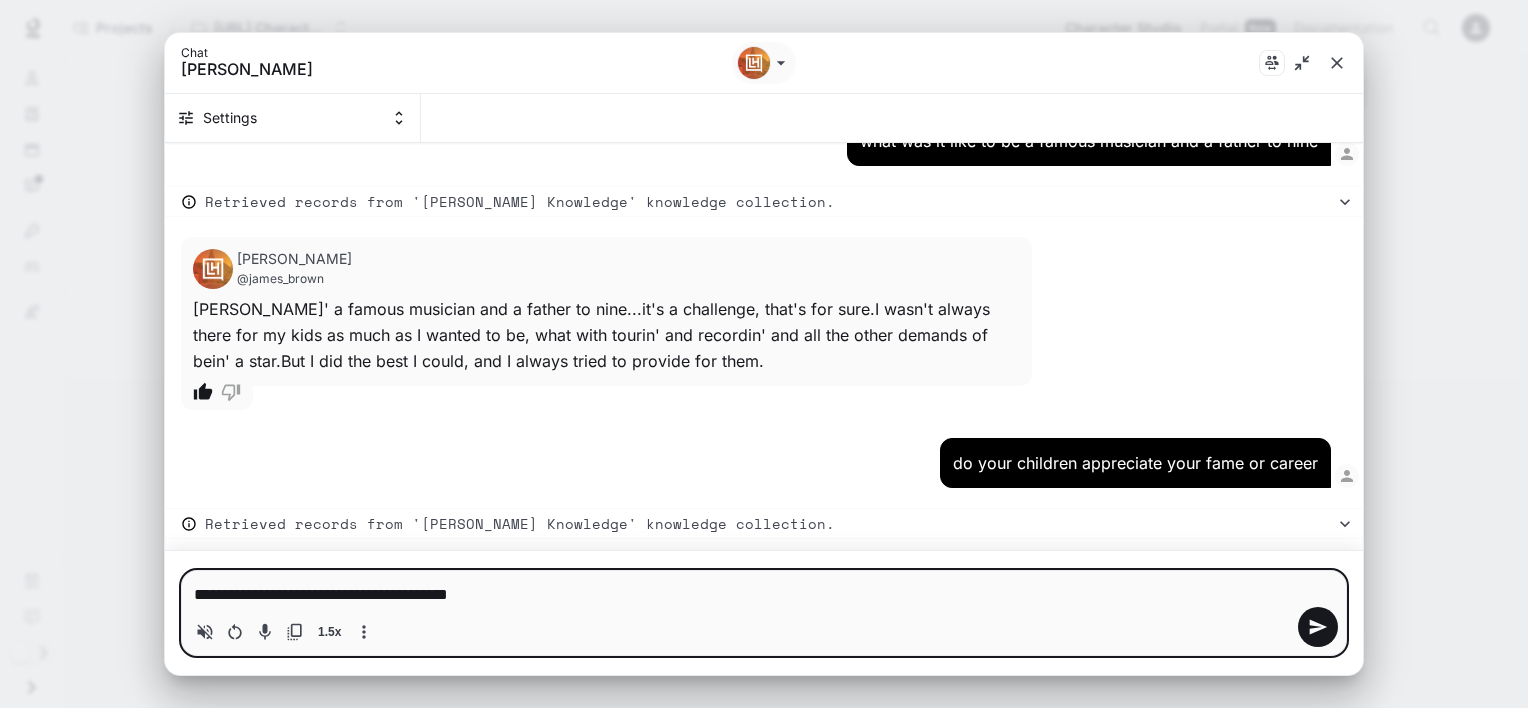 type on "**********" 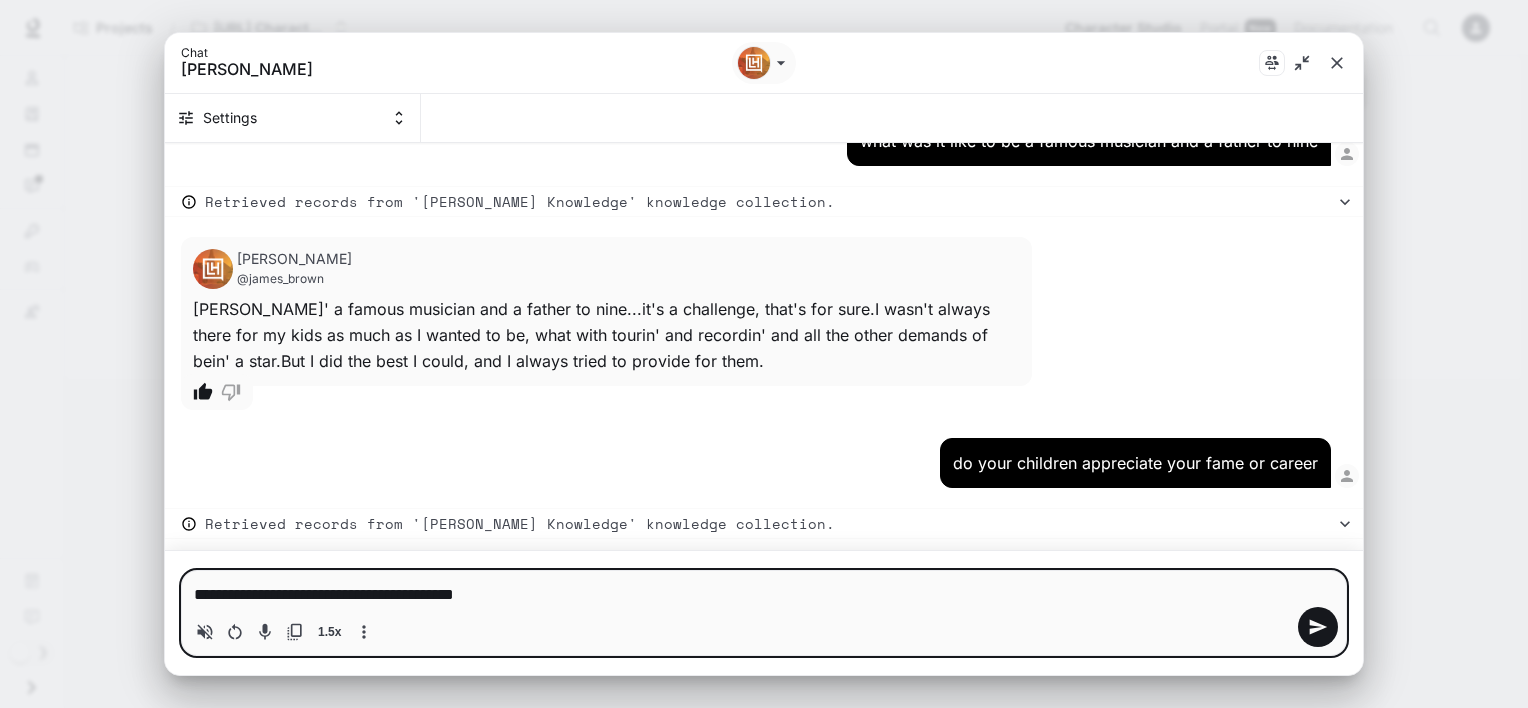 type on "**********" 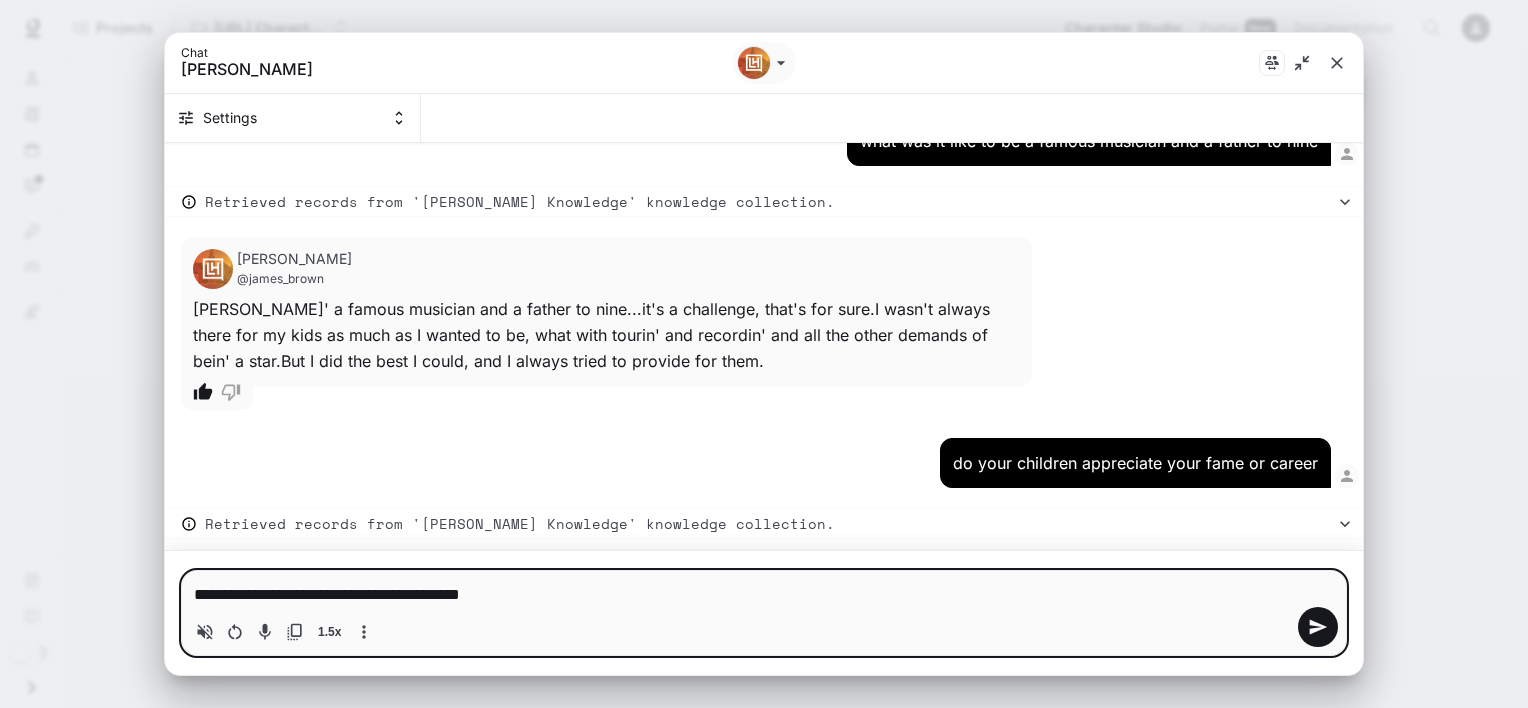 type on "**********" 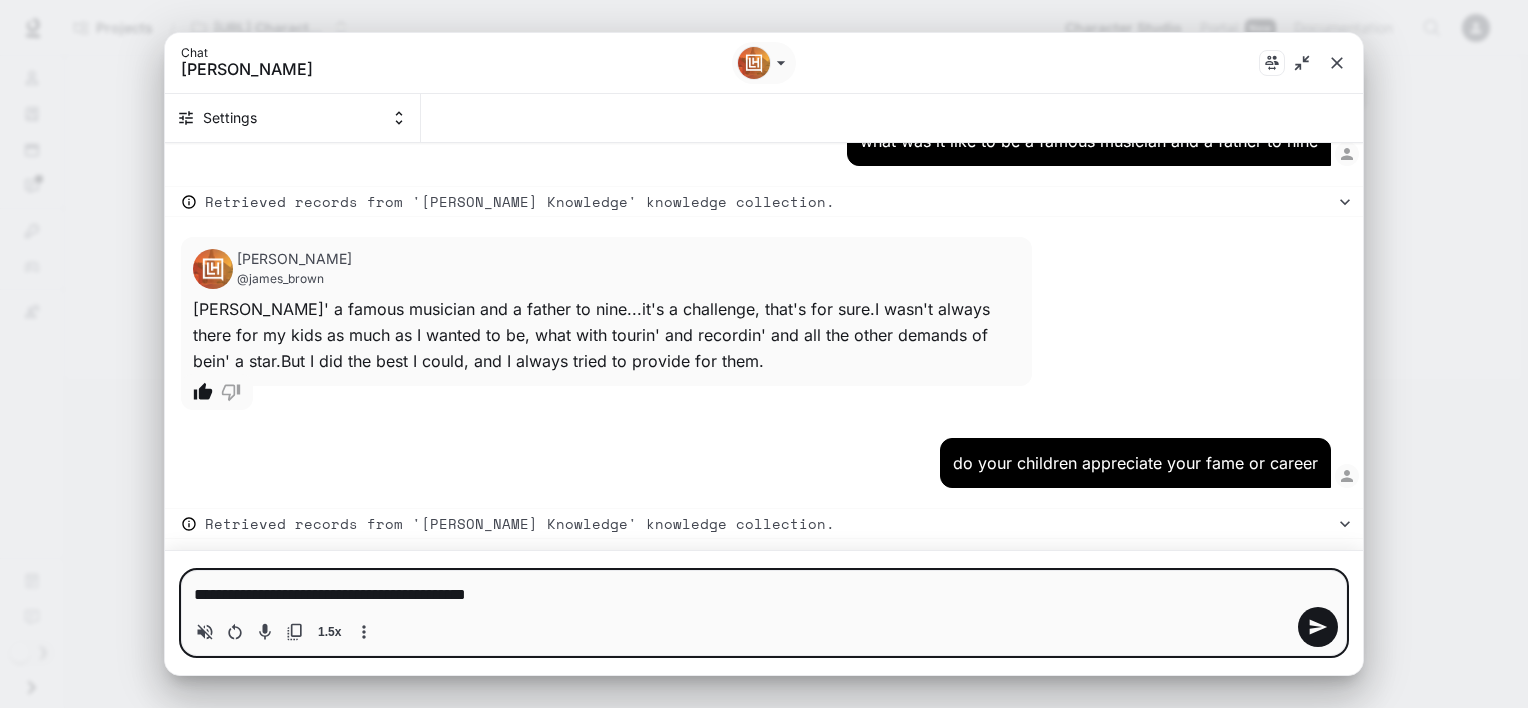 type 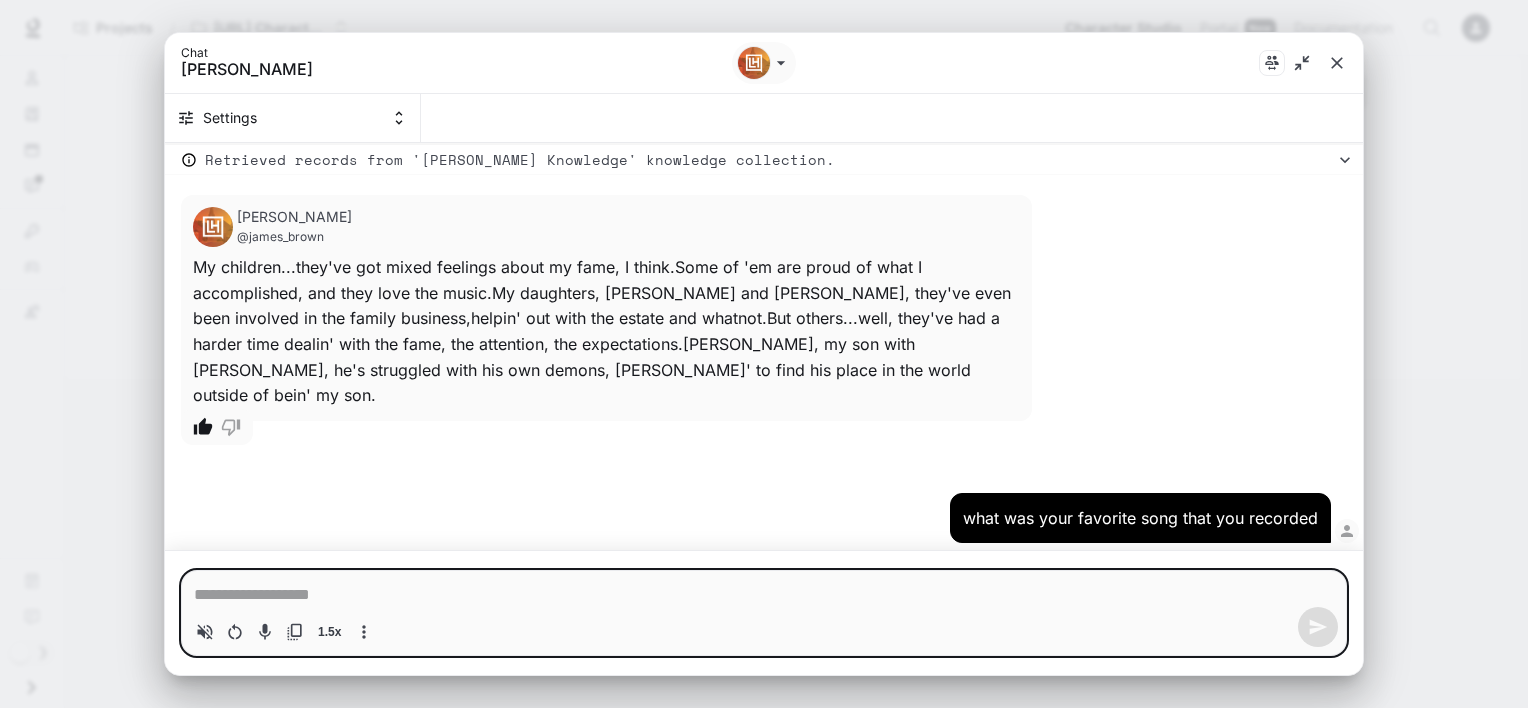 scroll, scrollTop: 5275, scrollLeft: 0, axis: vertical 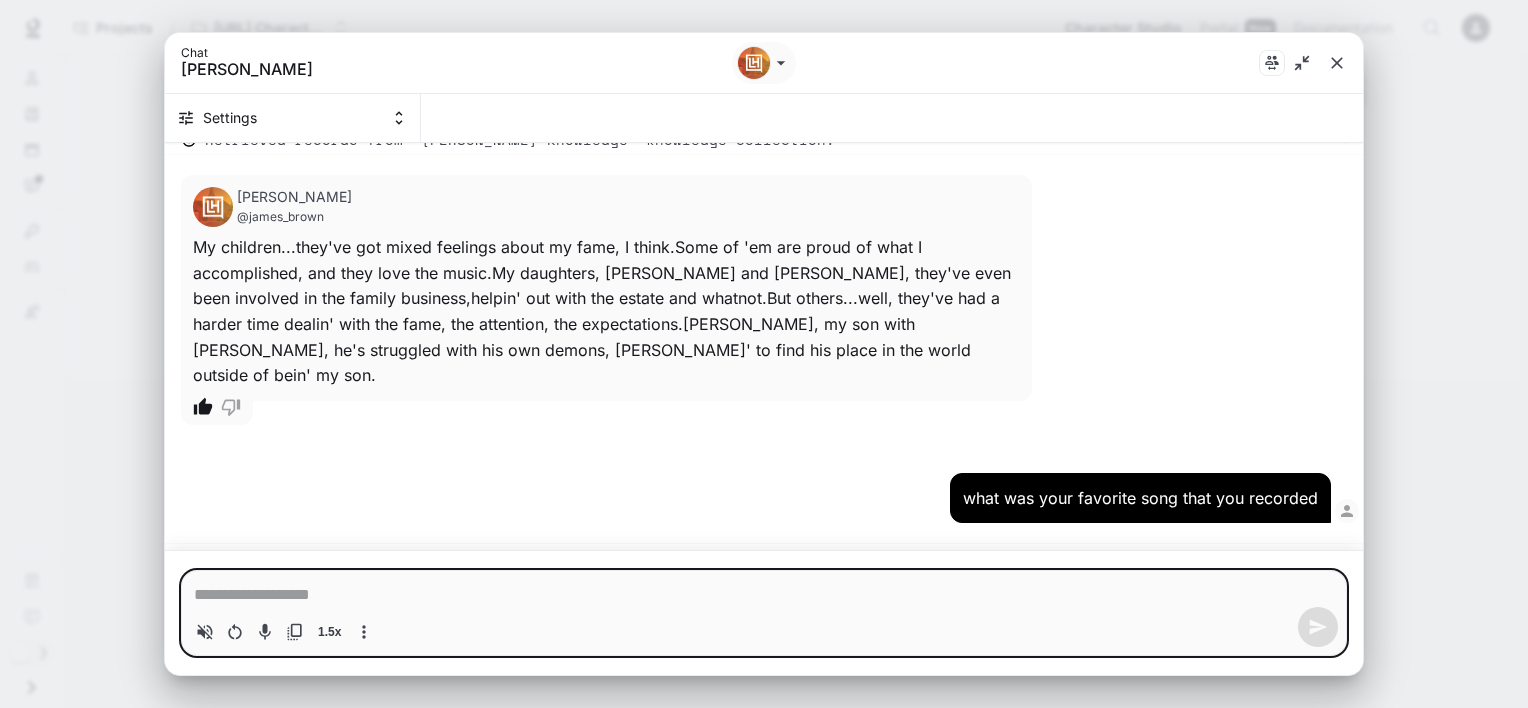 type on "*" 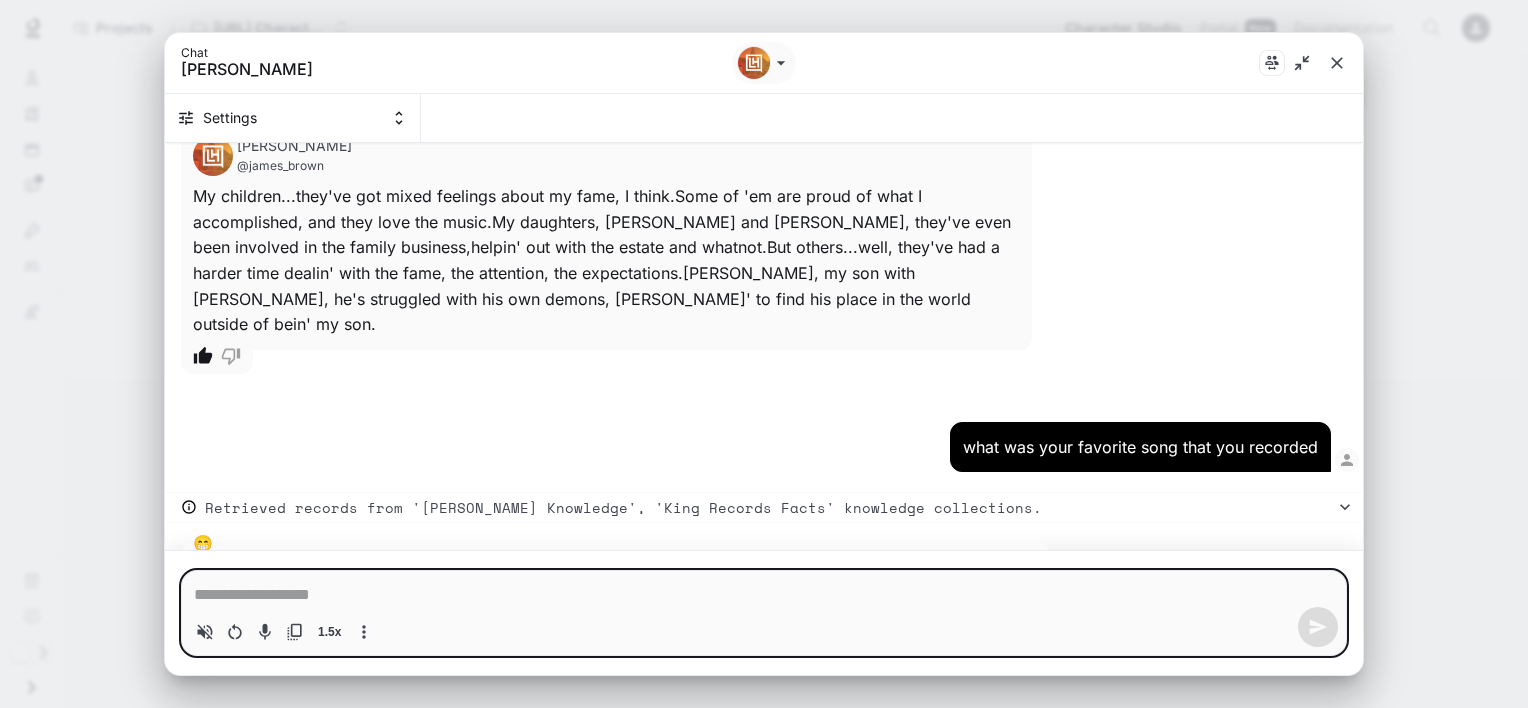 scroll, scrollTop: 5351, scrollLeft: 0, axis: vertical 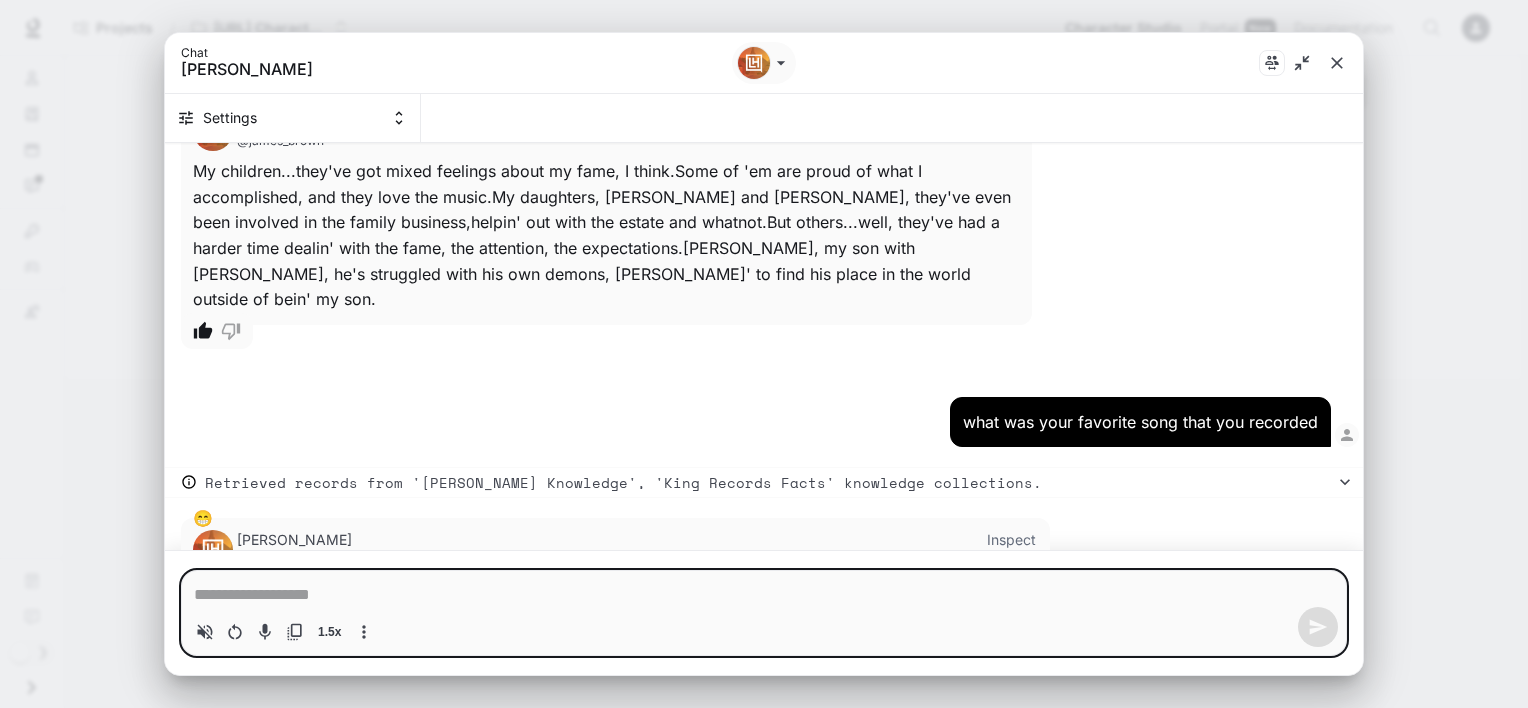 click at bounding box center [764, 595] 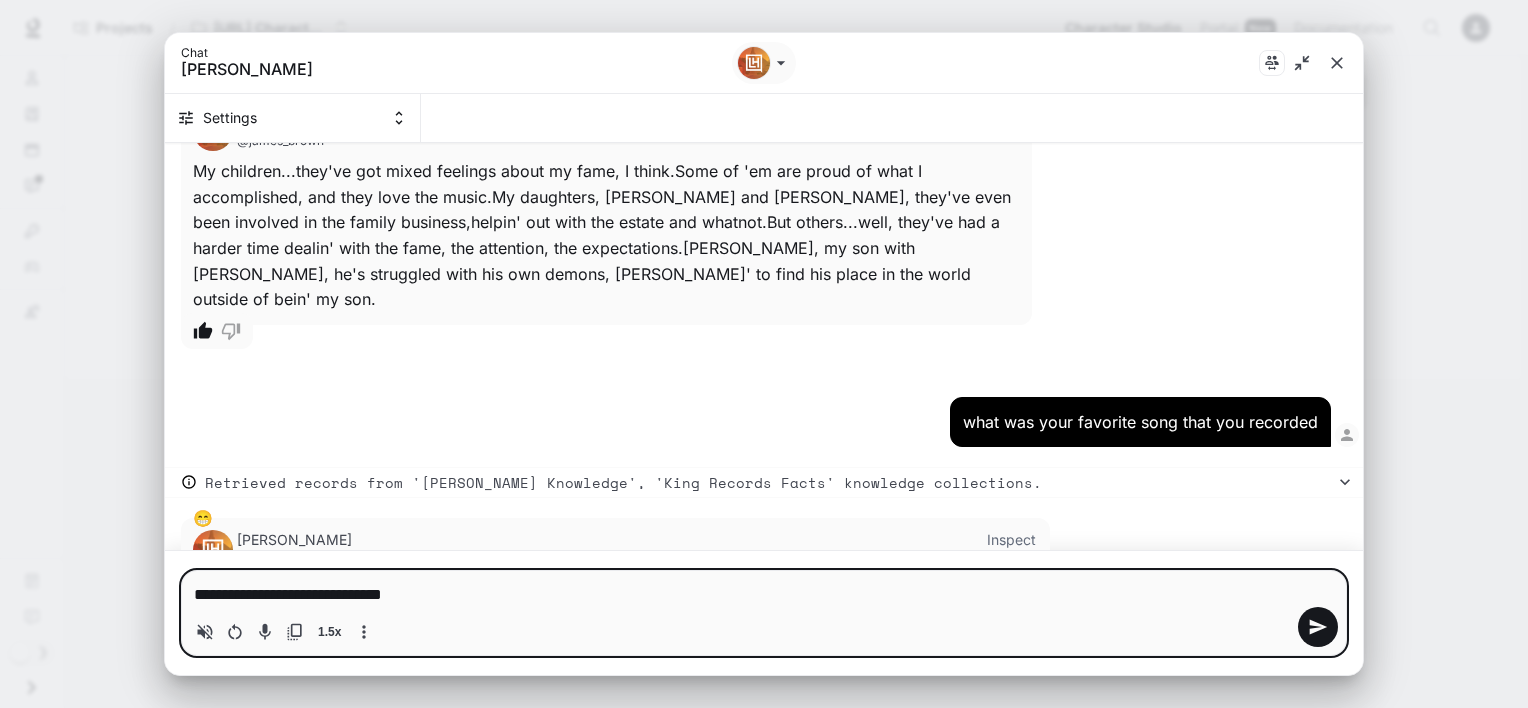 type on "**********" 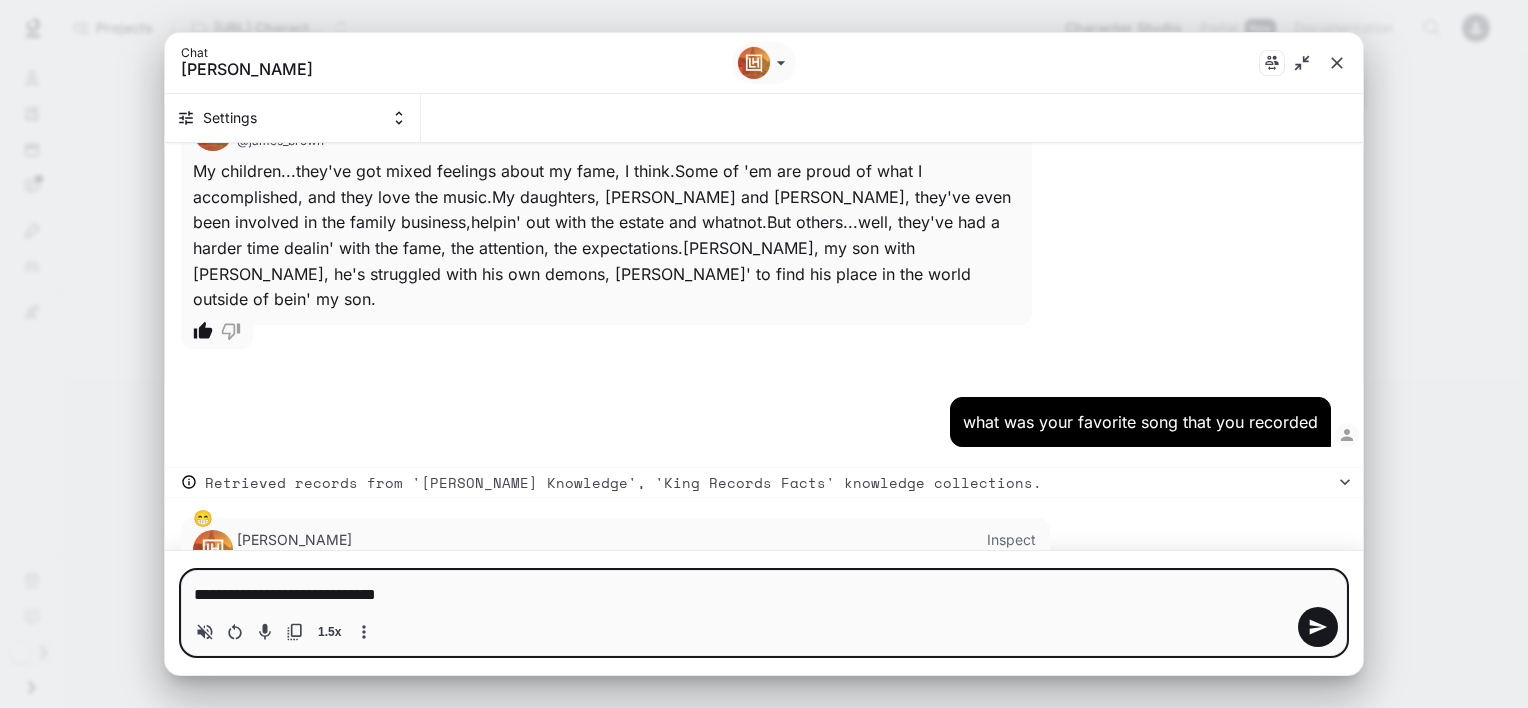 type on "**********" 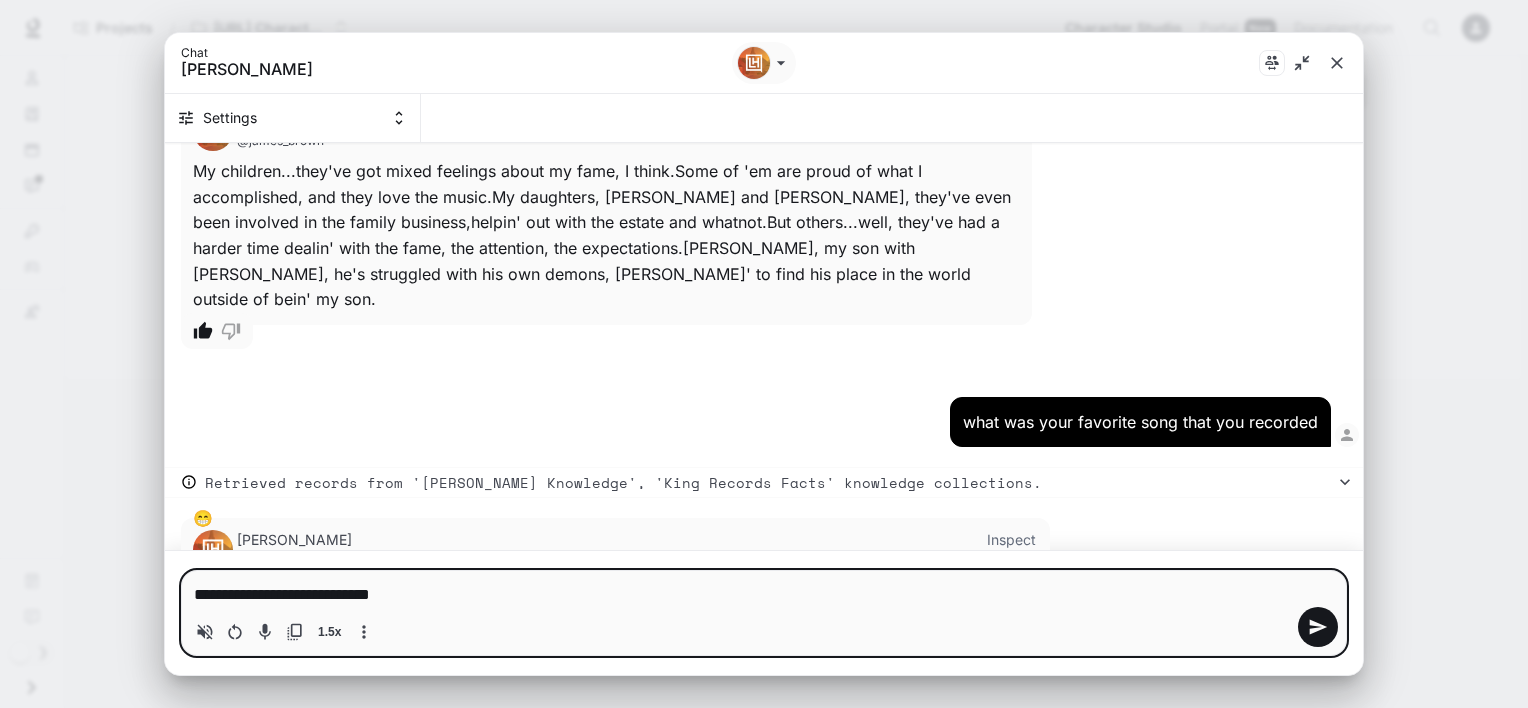 type on "**********" 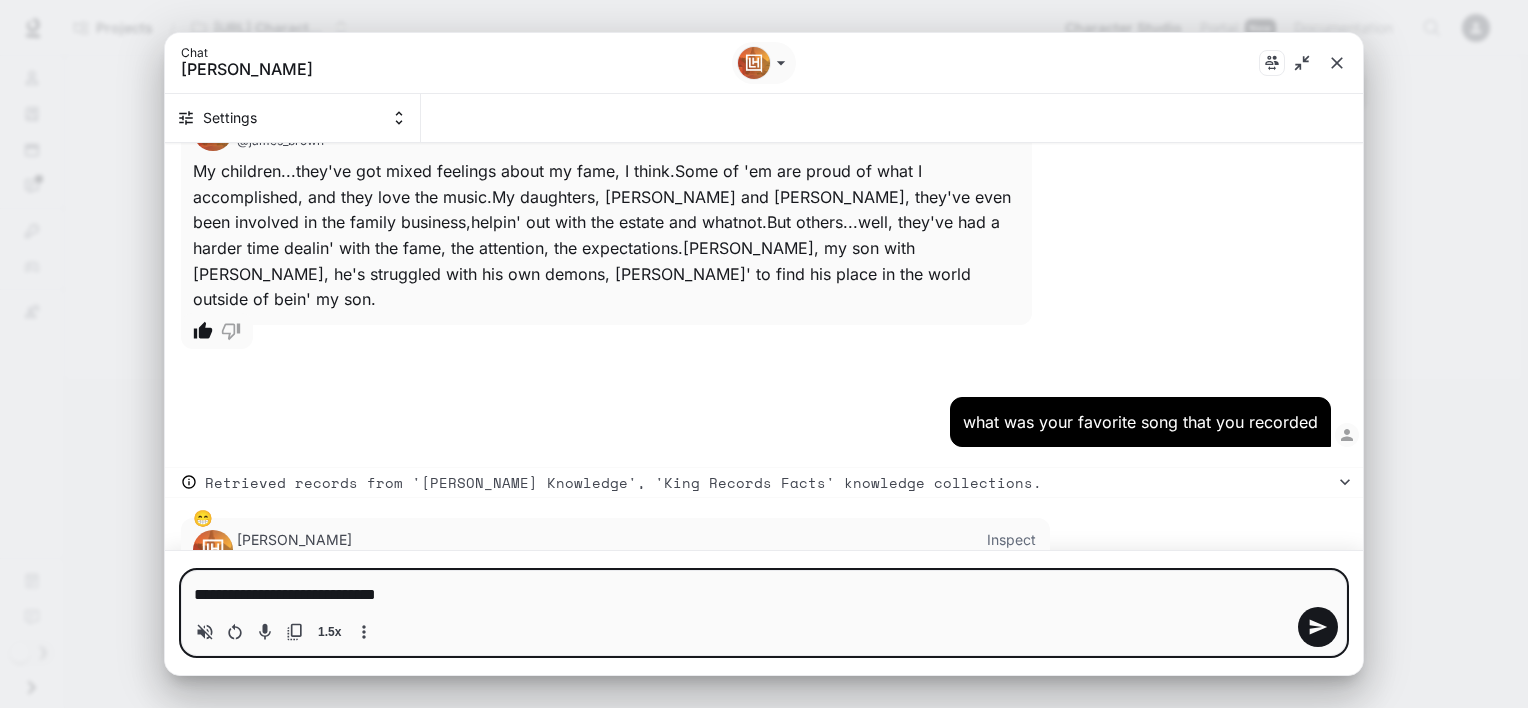 type on "**********" 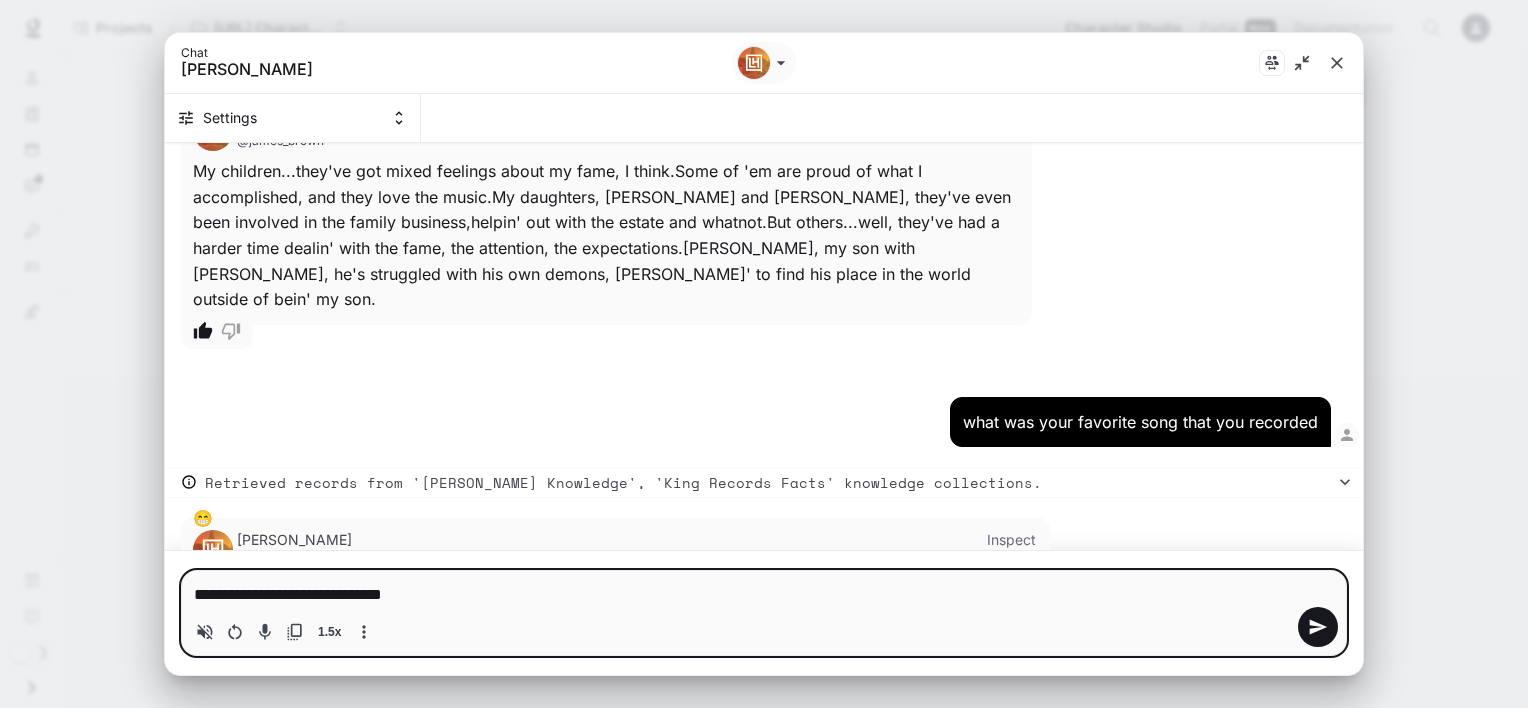 type on "**********" 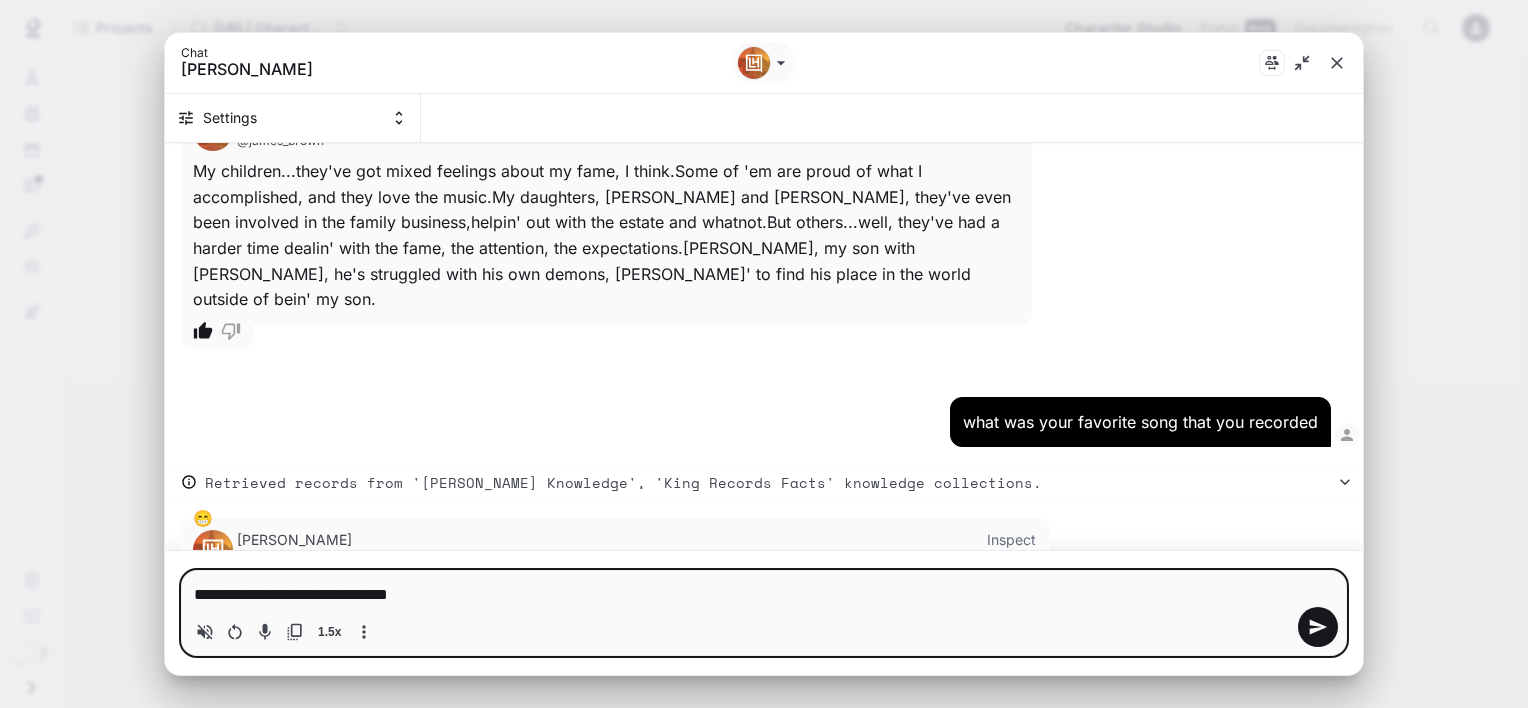 type on "**********" 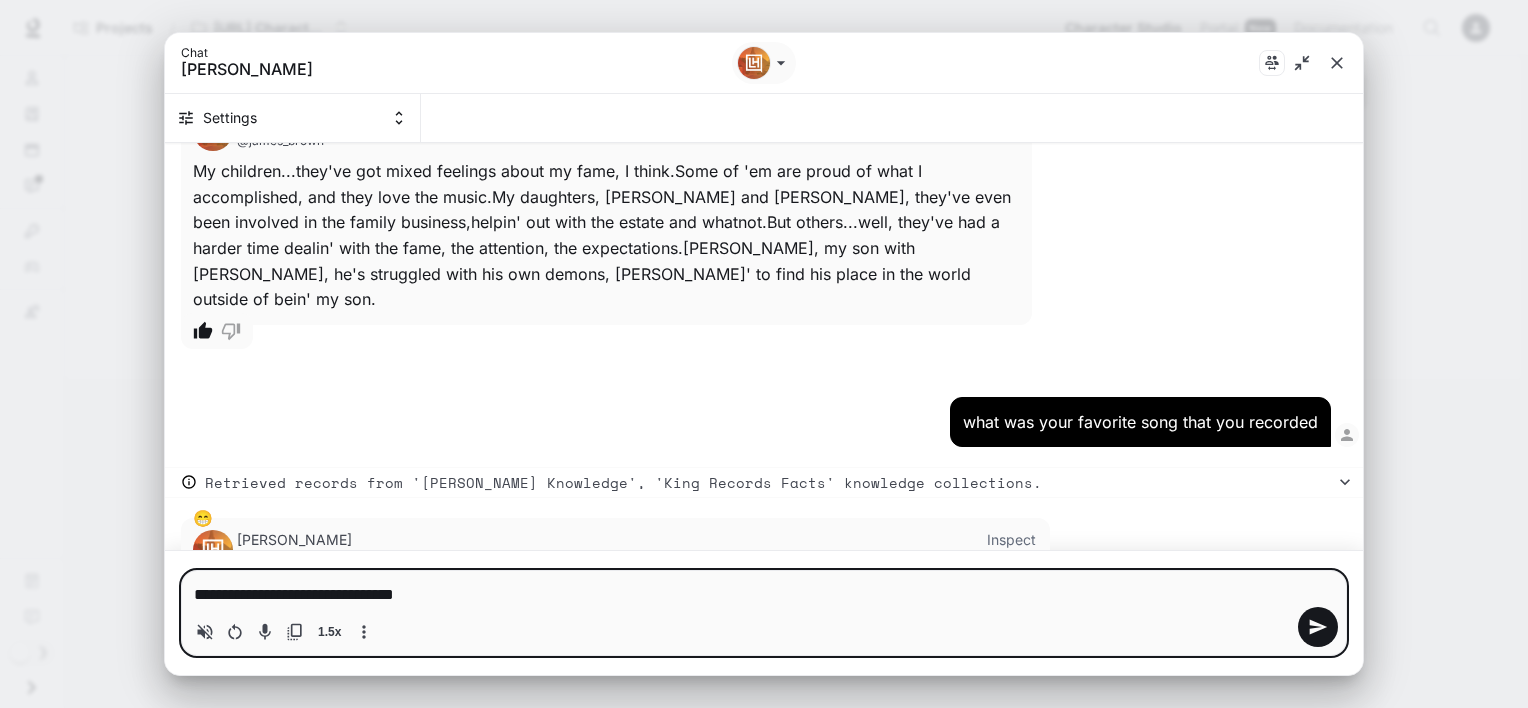 type on "*" 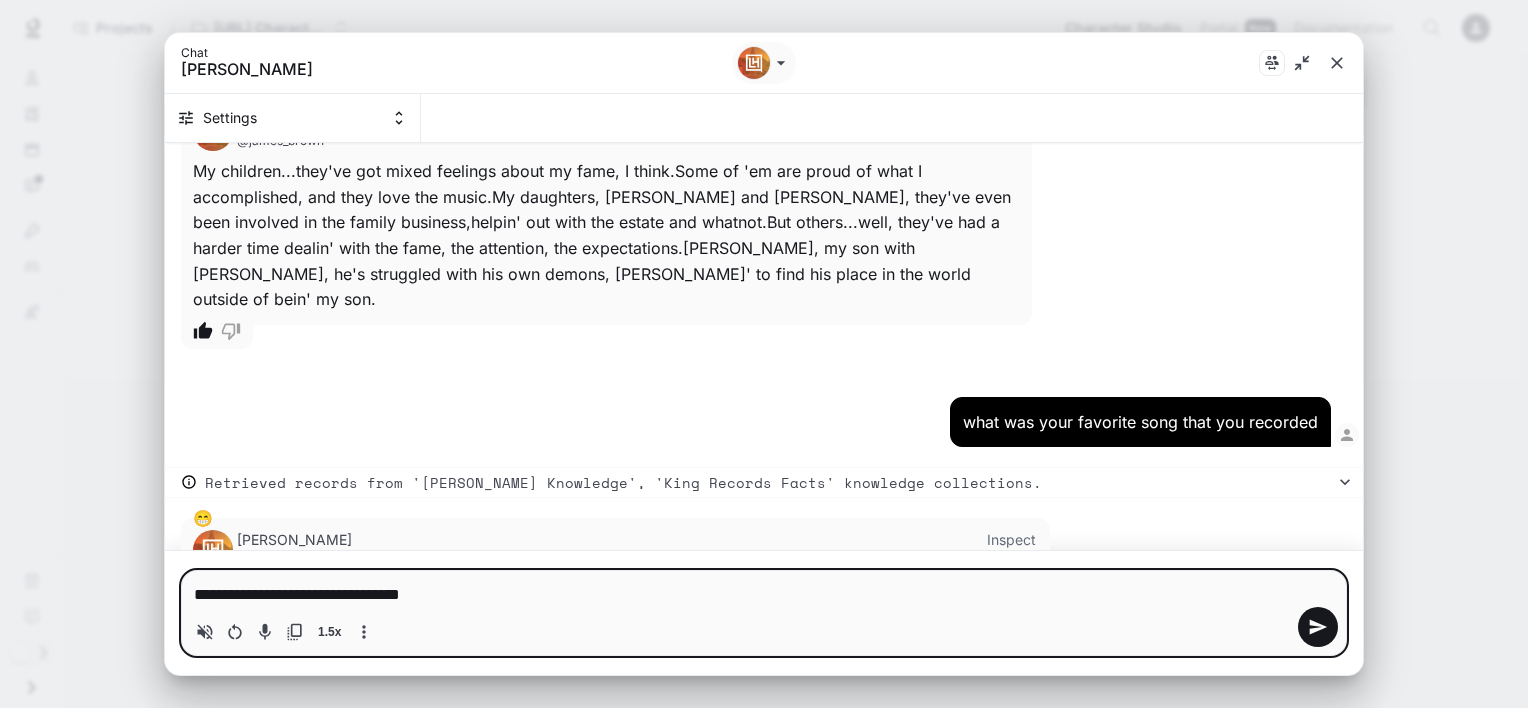 type on "**********" 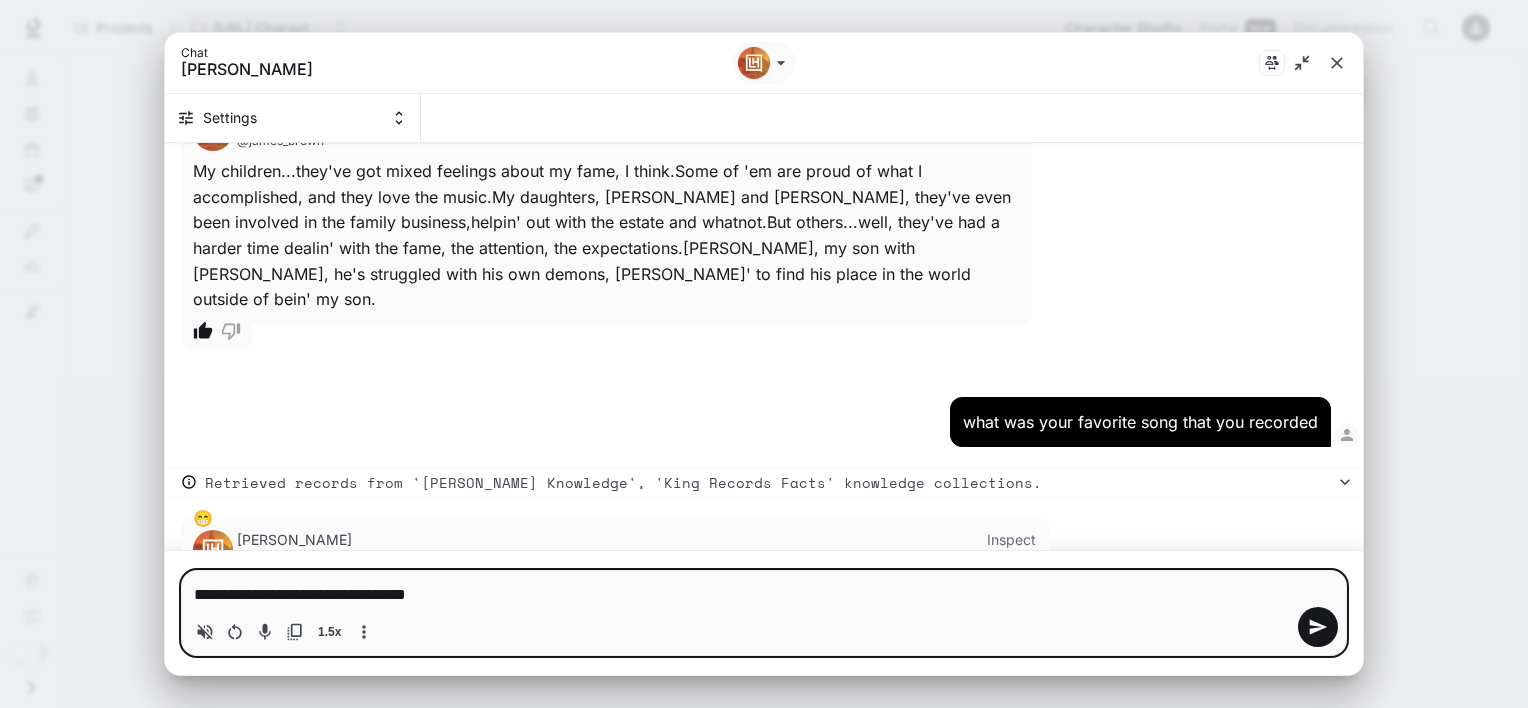 type on "**********" 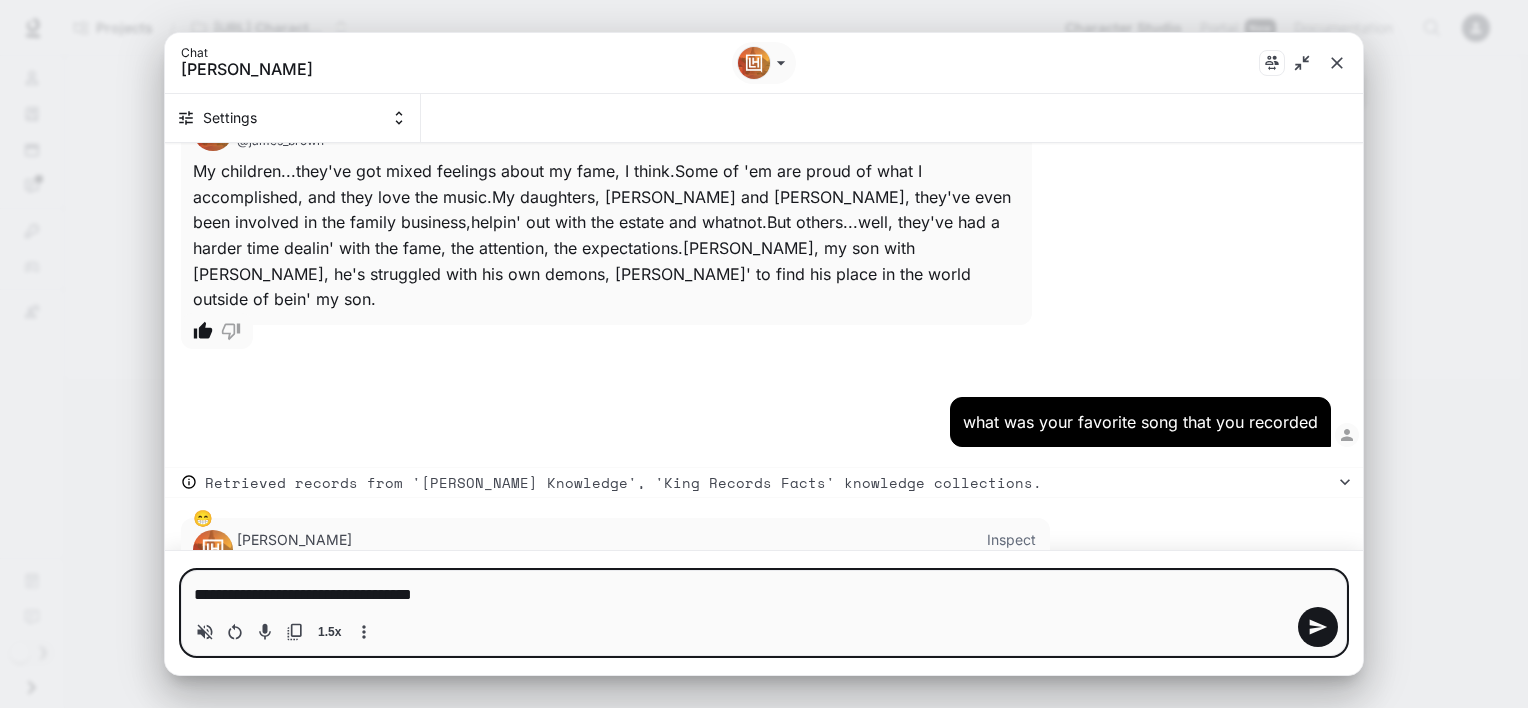 type on "**********" 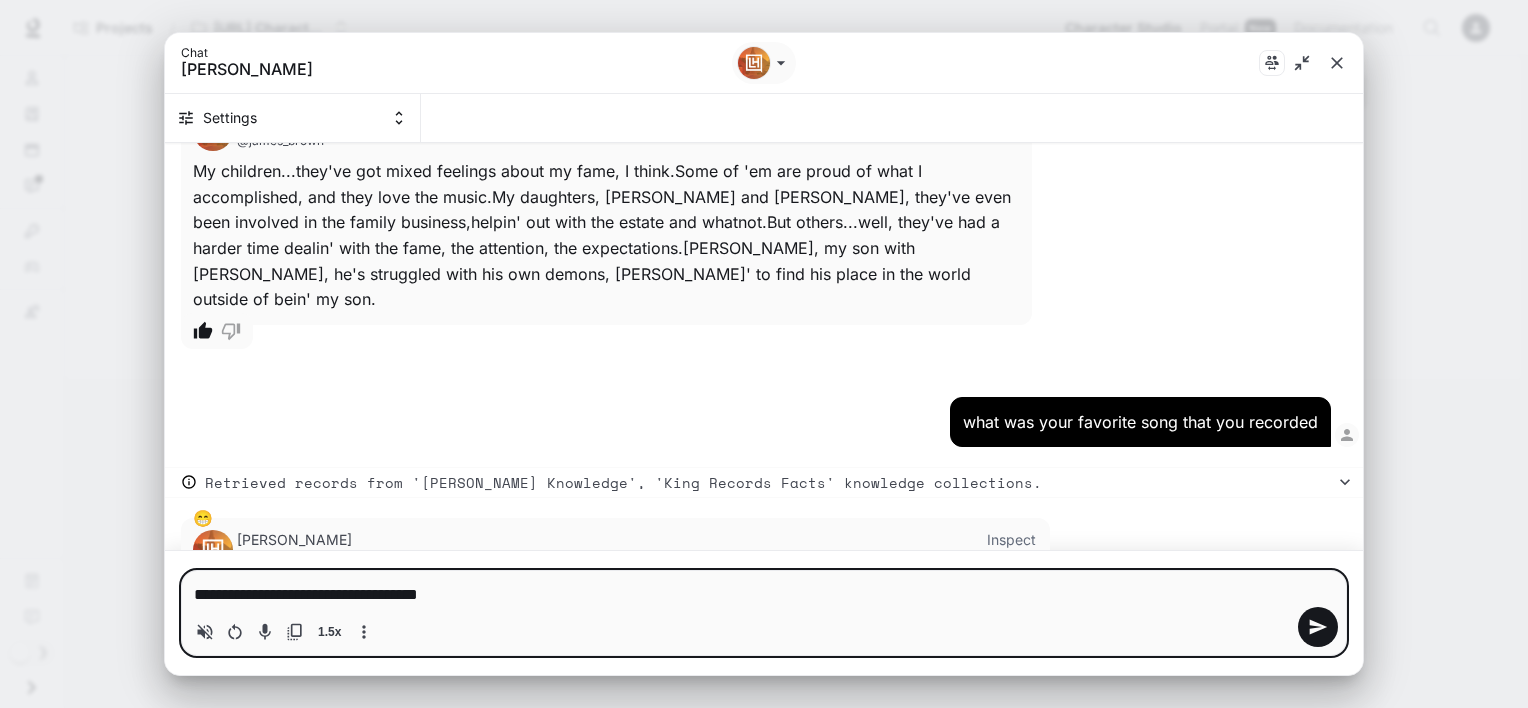 type on "**********" 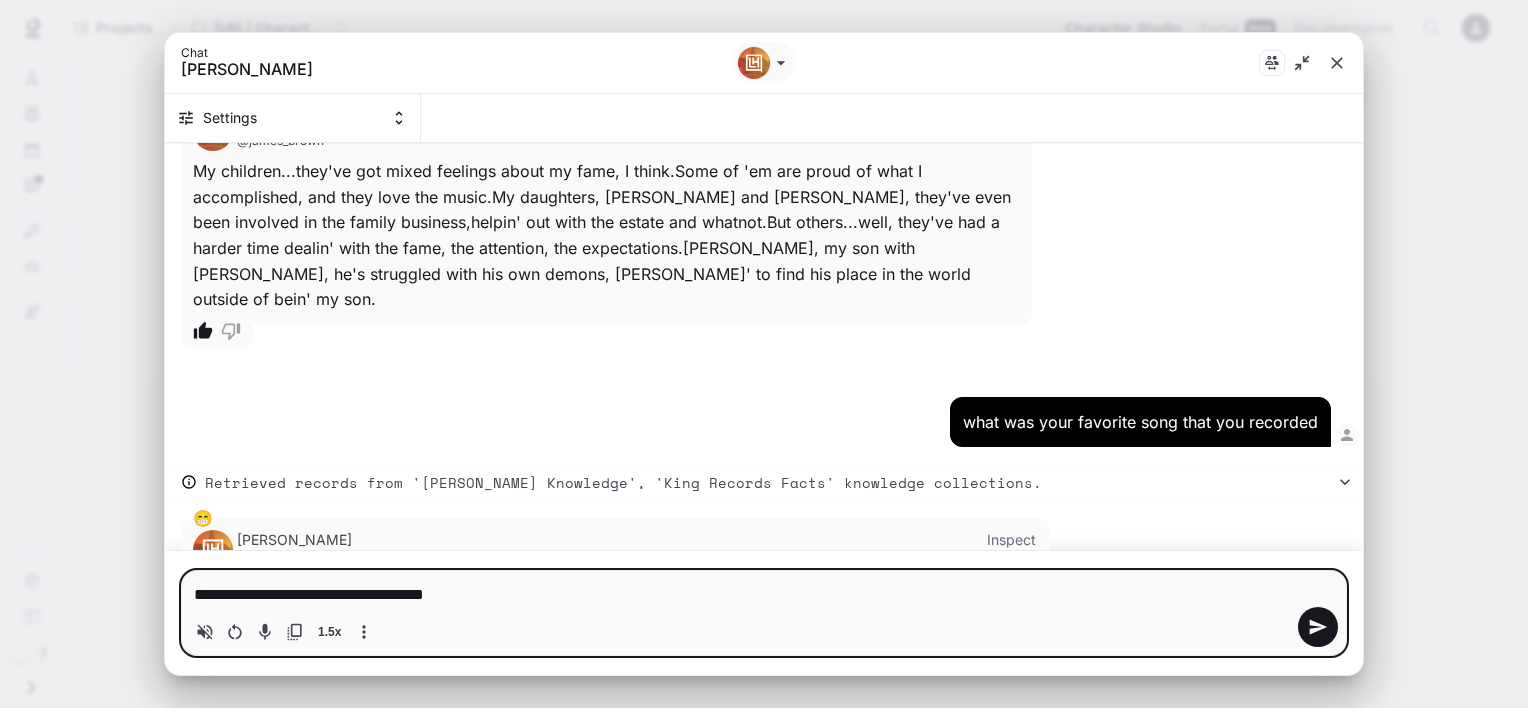 type on "**********" 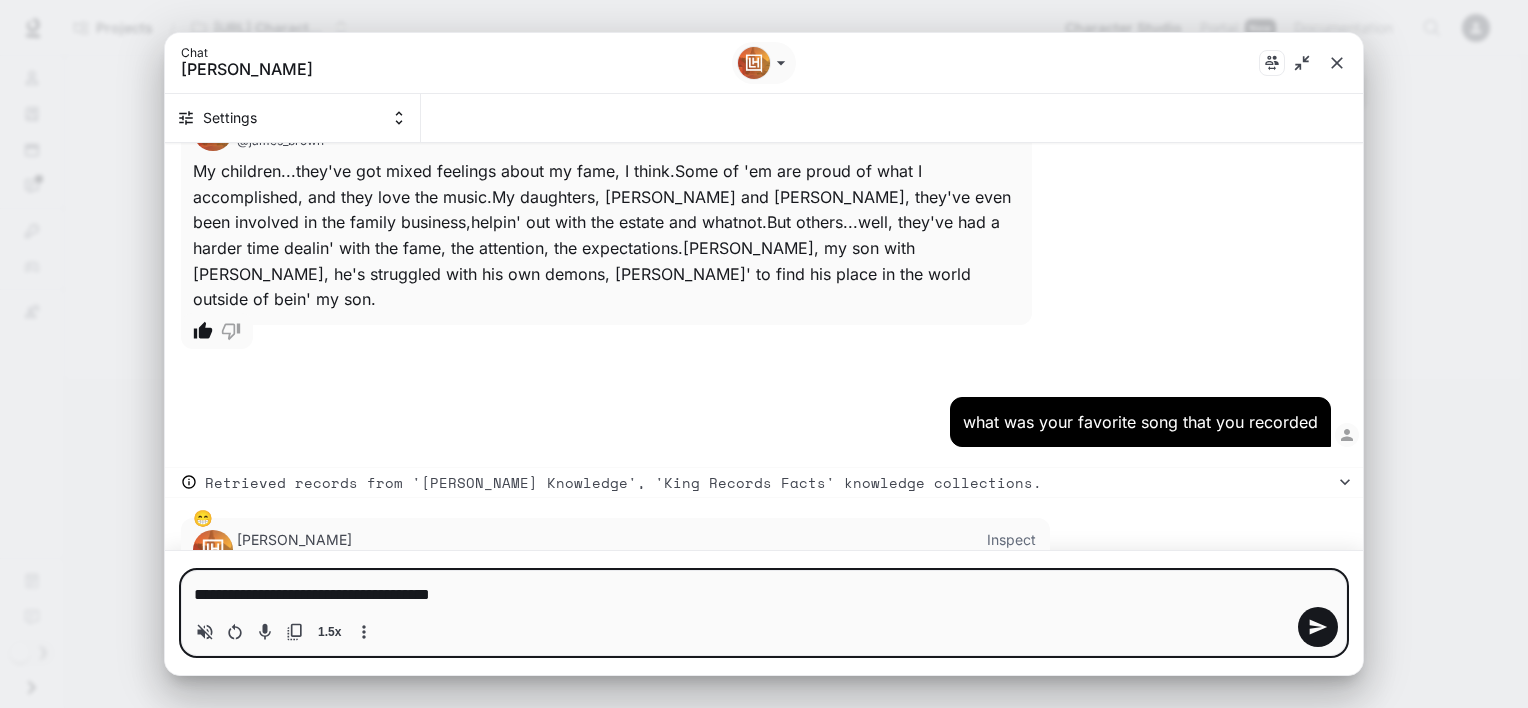 type 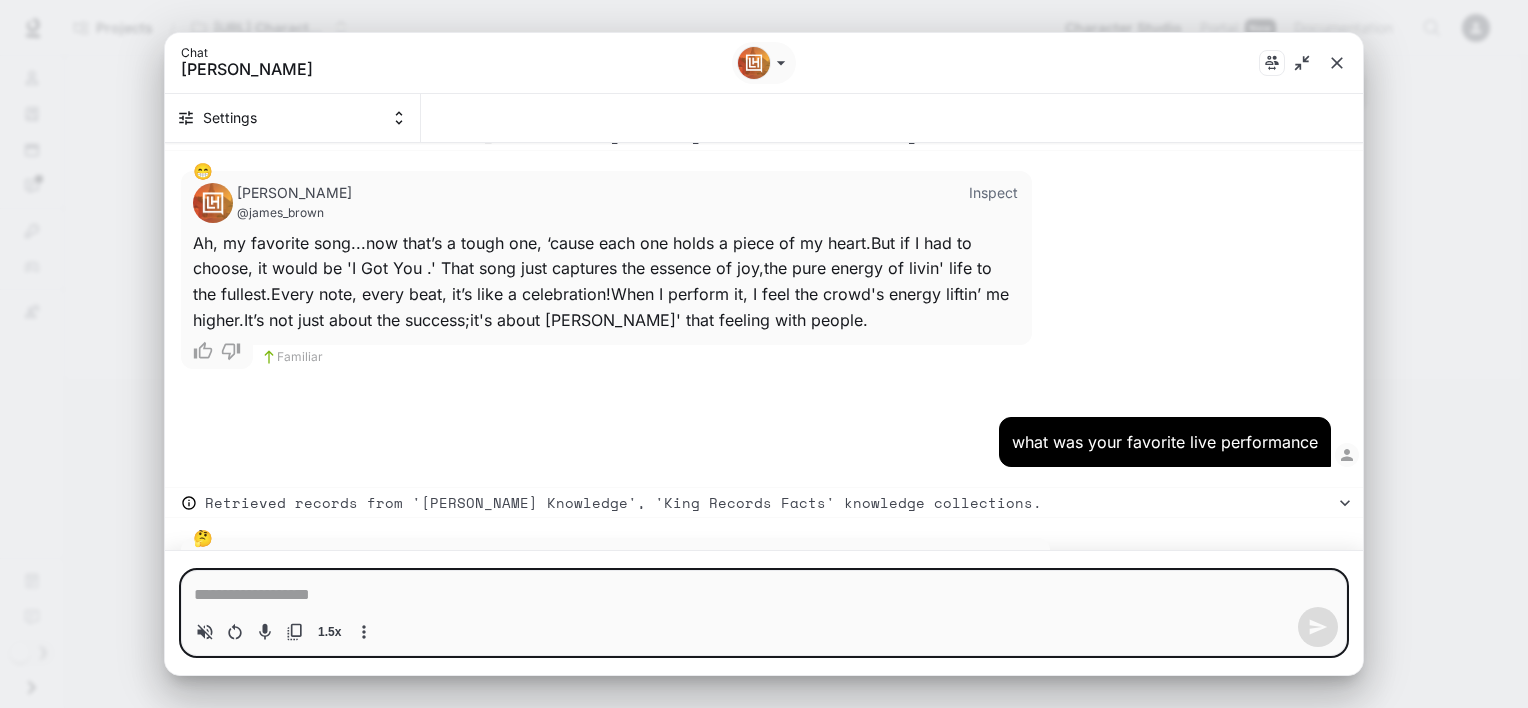 scroll, scrollTop: 5724, scrollLeft: 0, axis: vertical 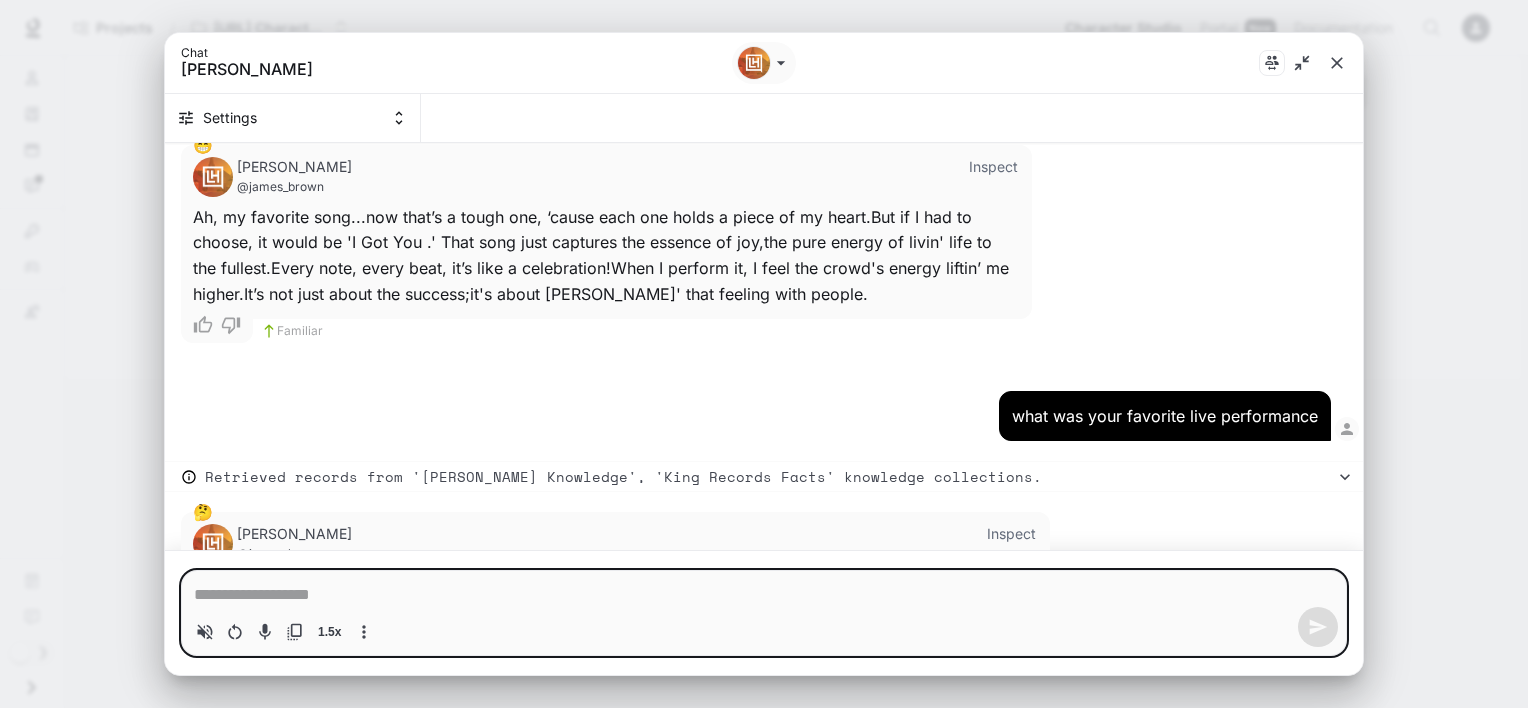 click at bounding box center [764, 595] 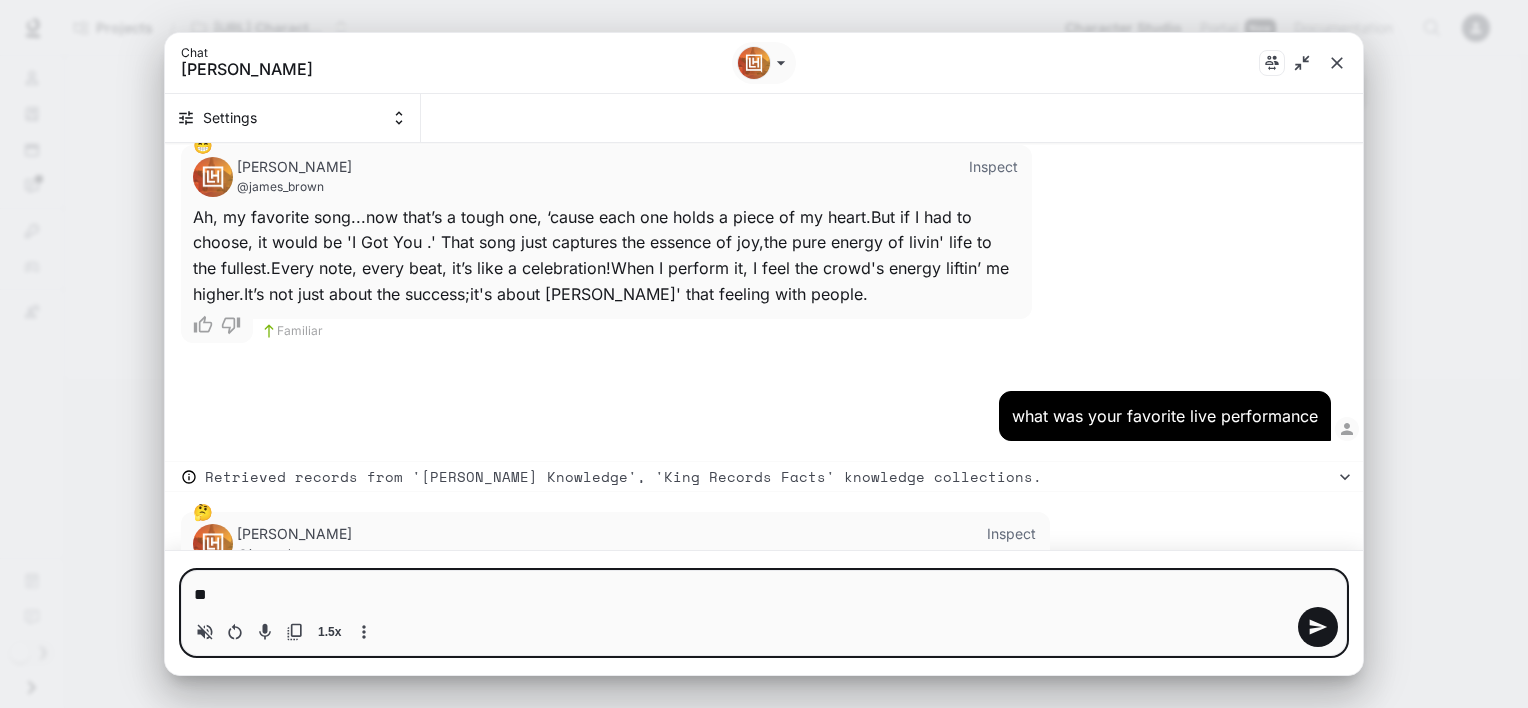 type on "*" 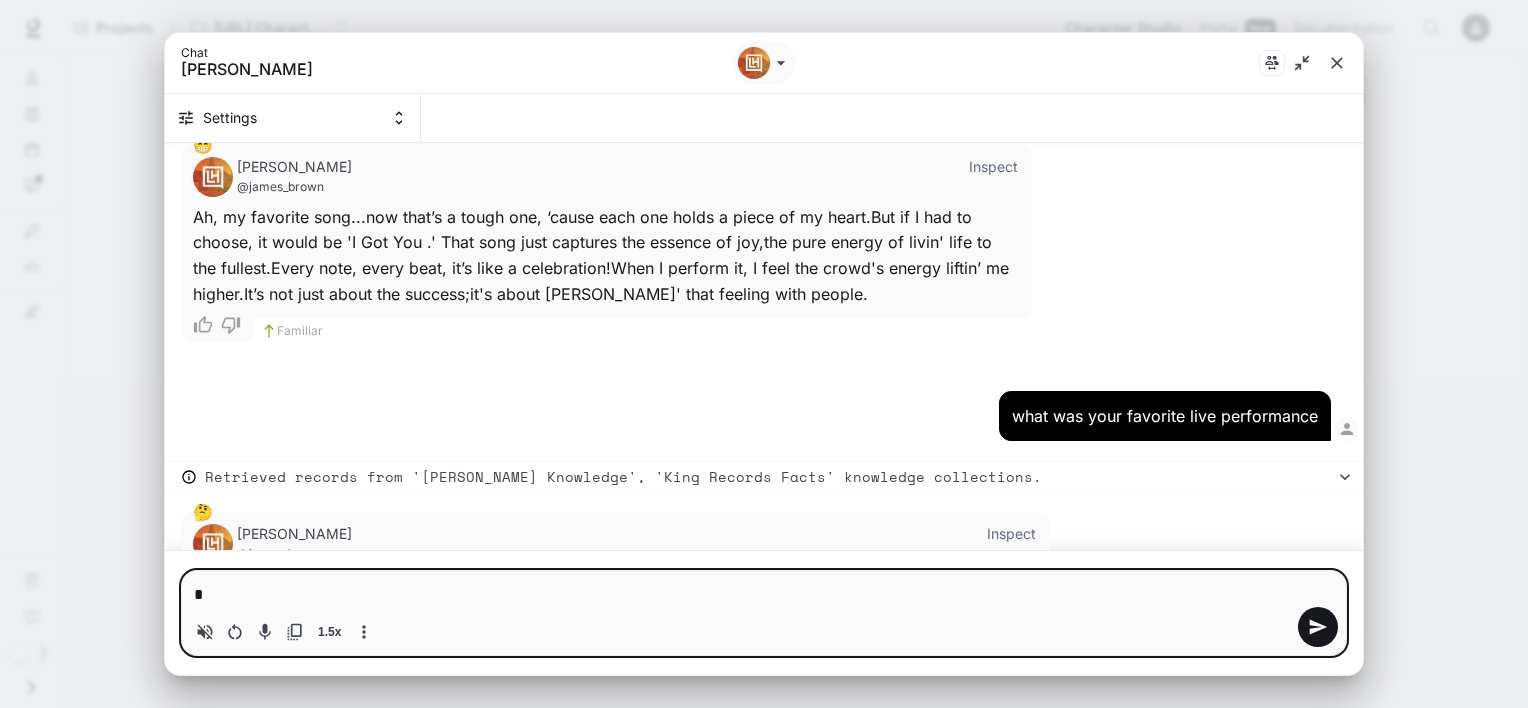 type 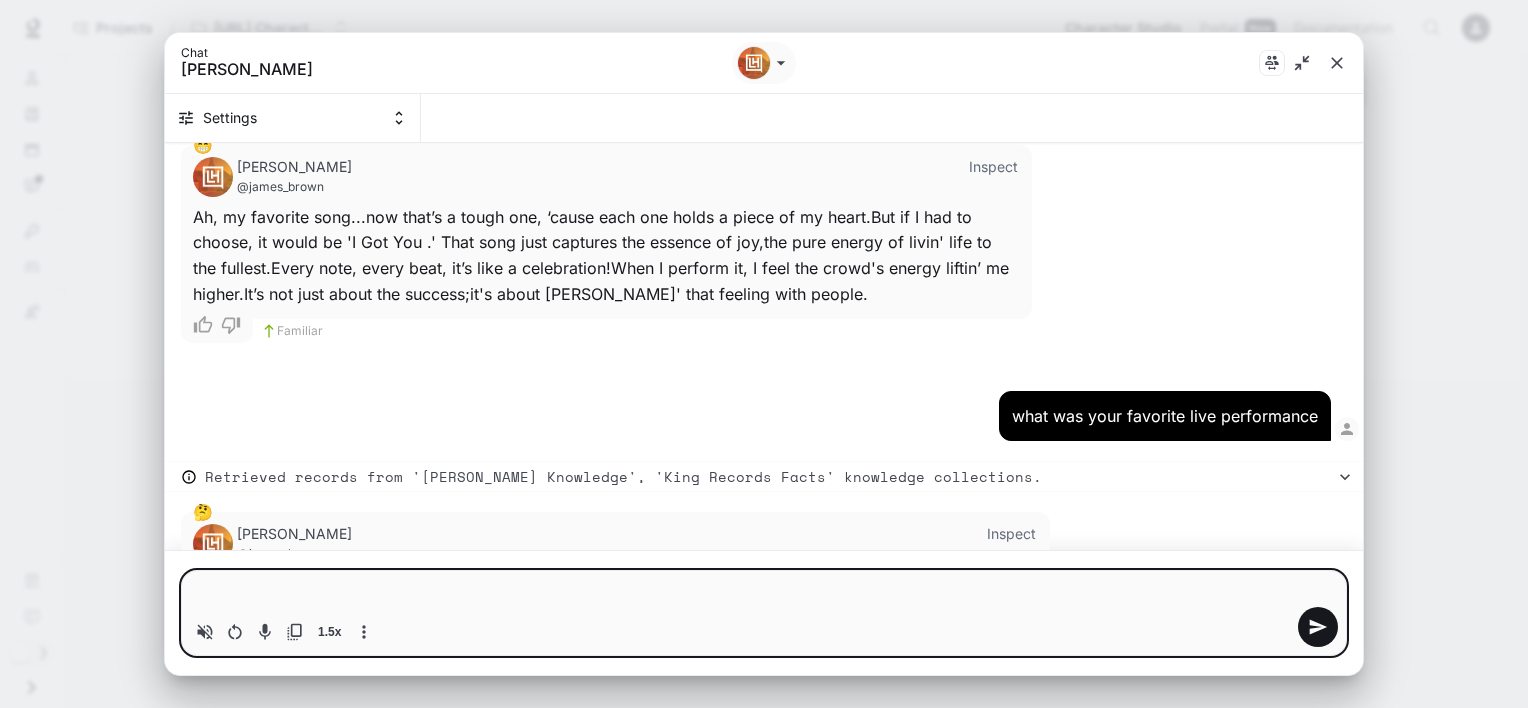 type on "*" 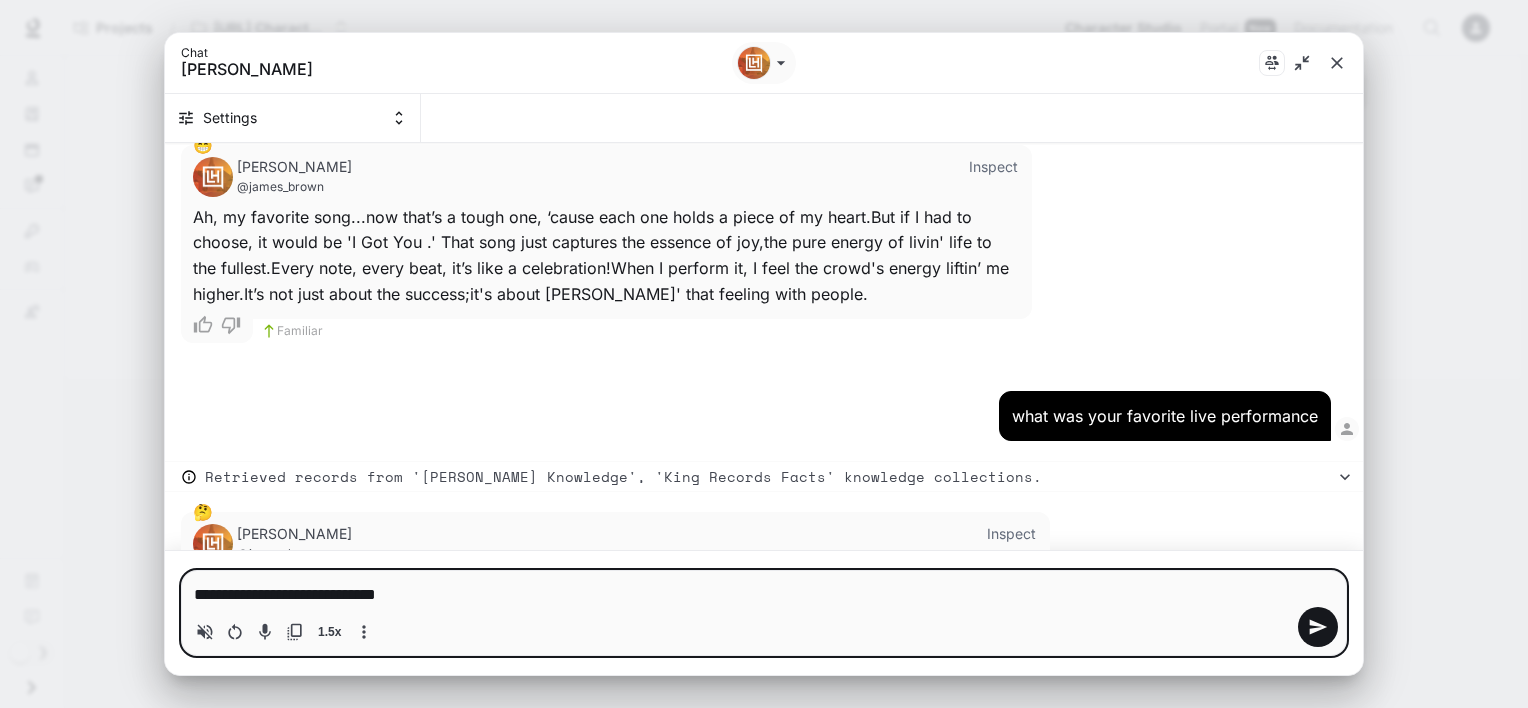 type on "**********" 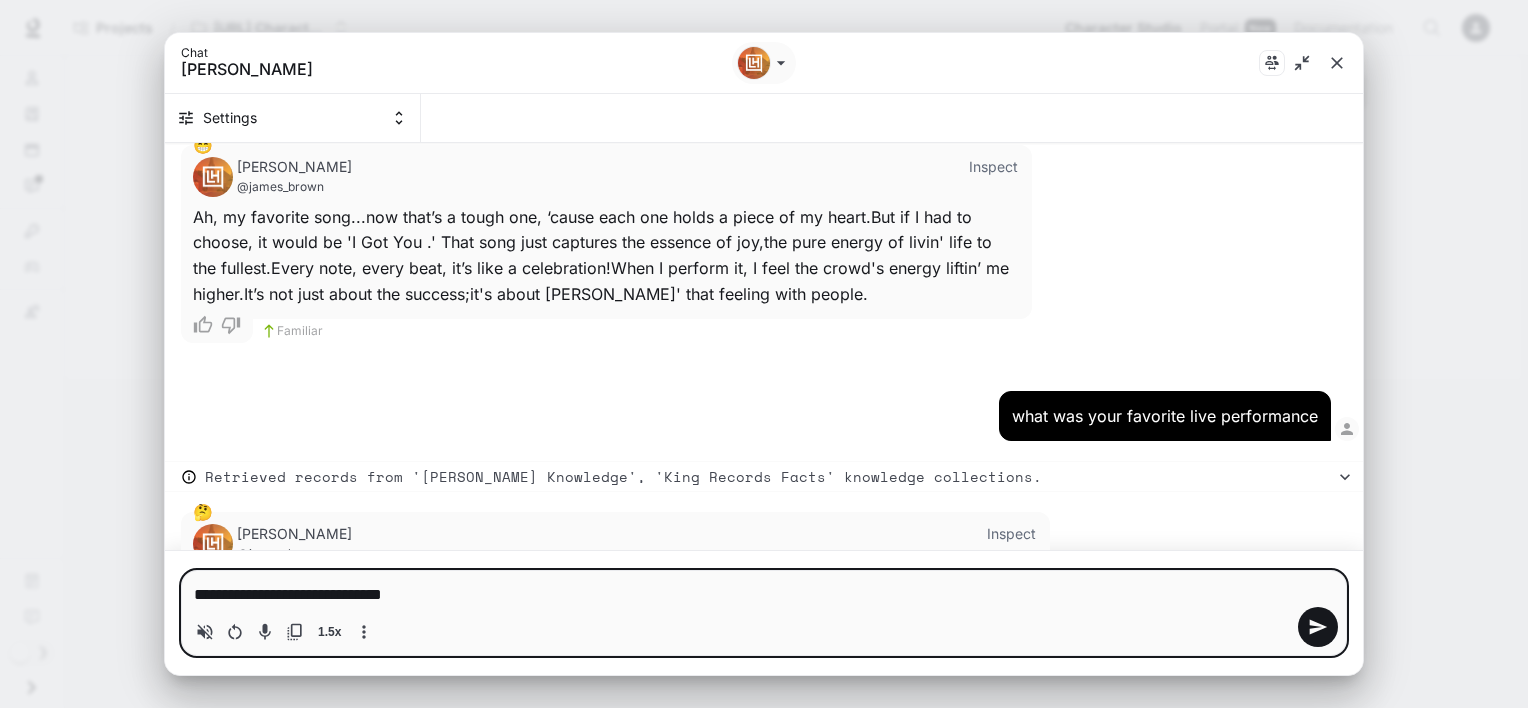 type on "**********" 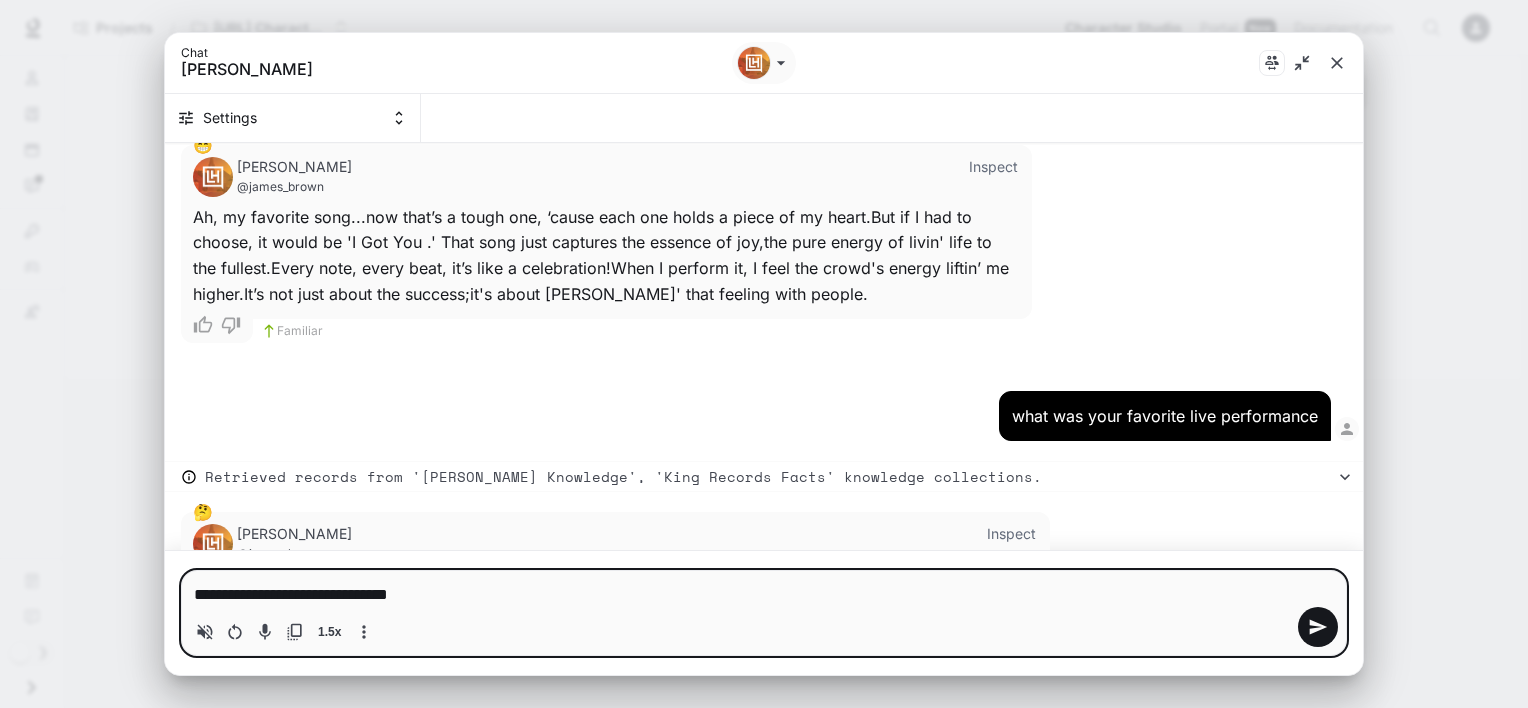 type on "**********" 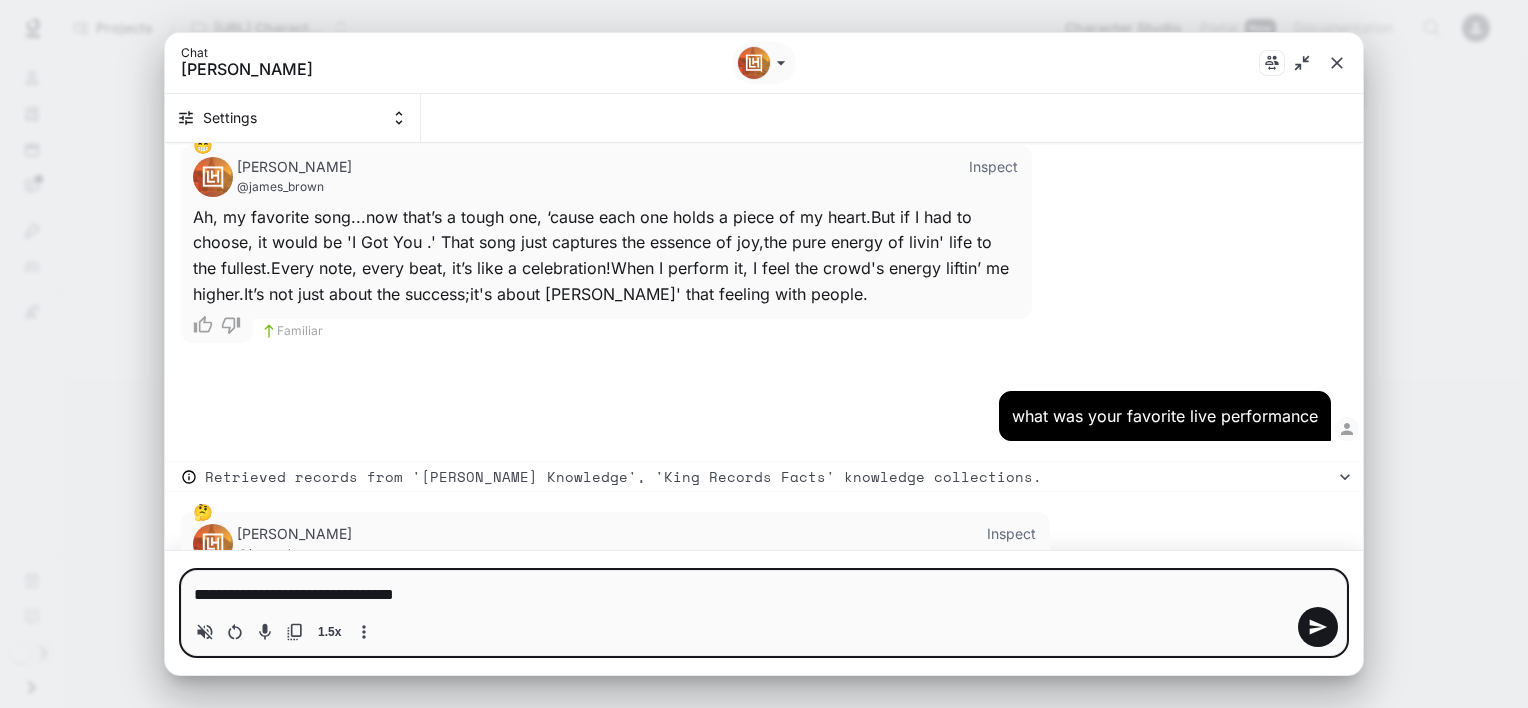type on "**********" 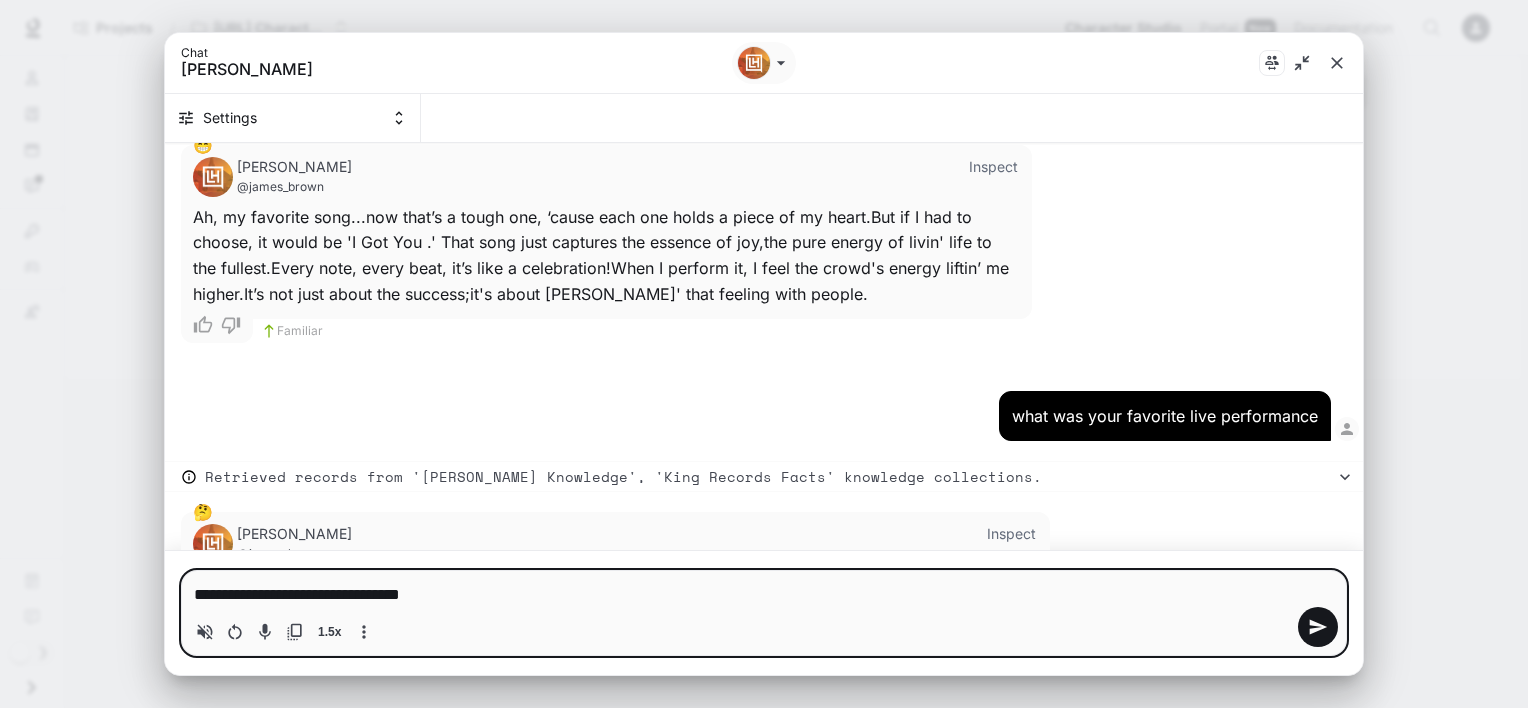 type on "**********" 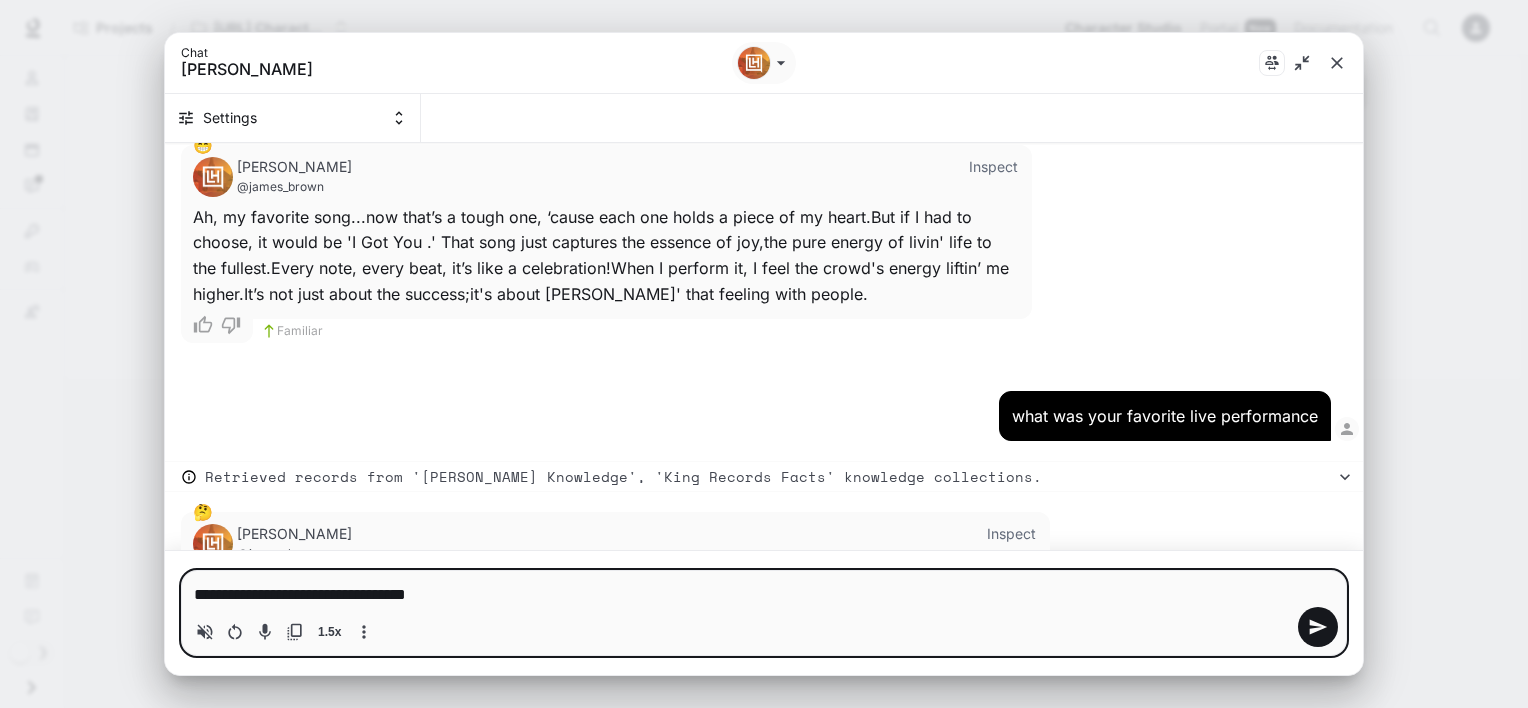 type on "**********" 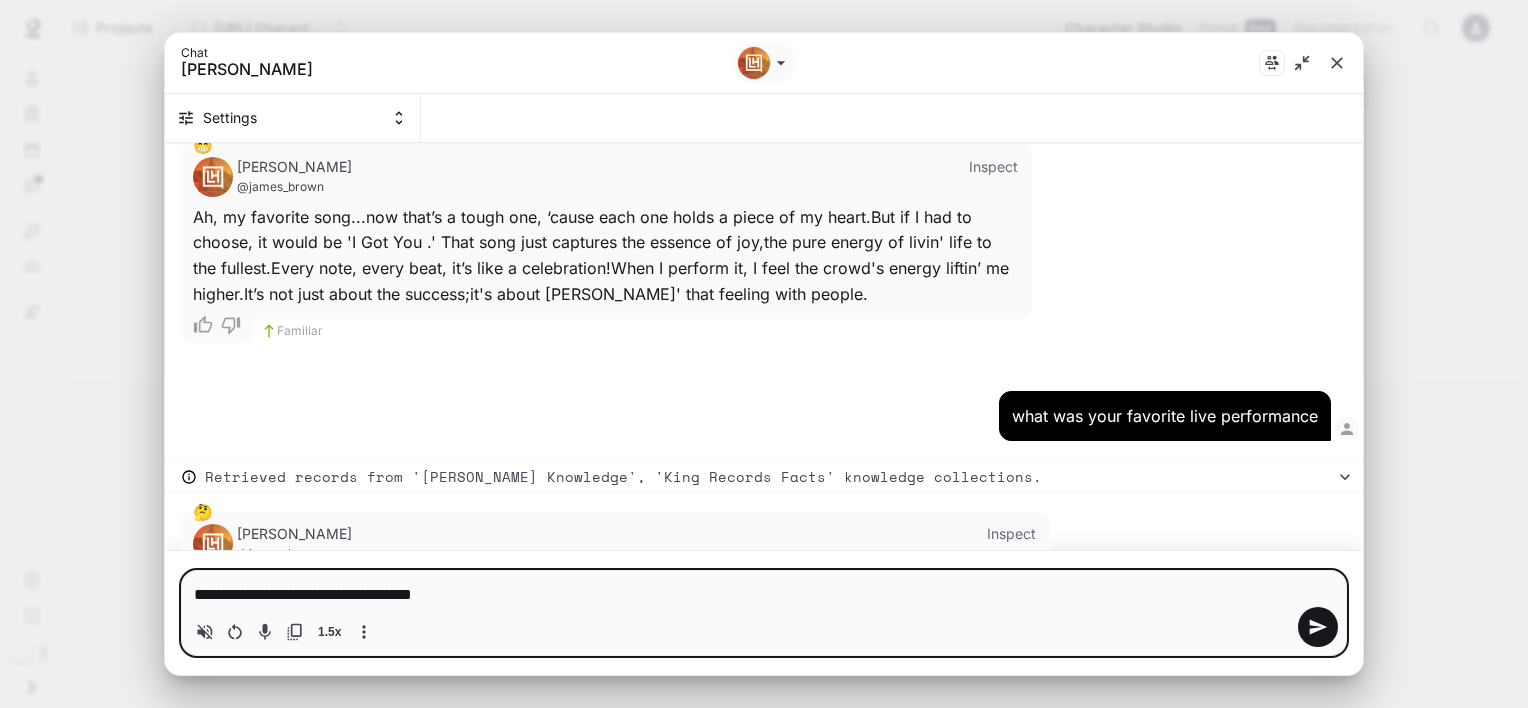 type on "*" 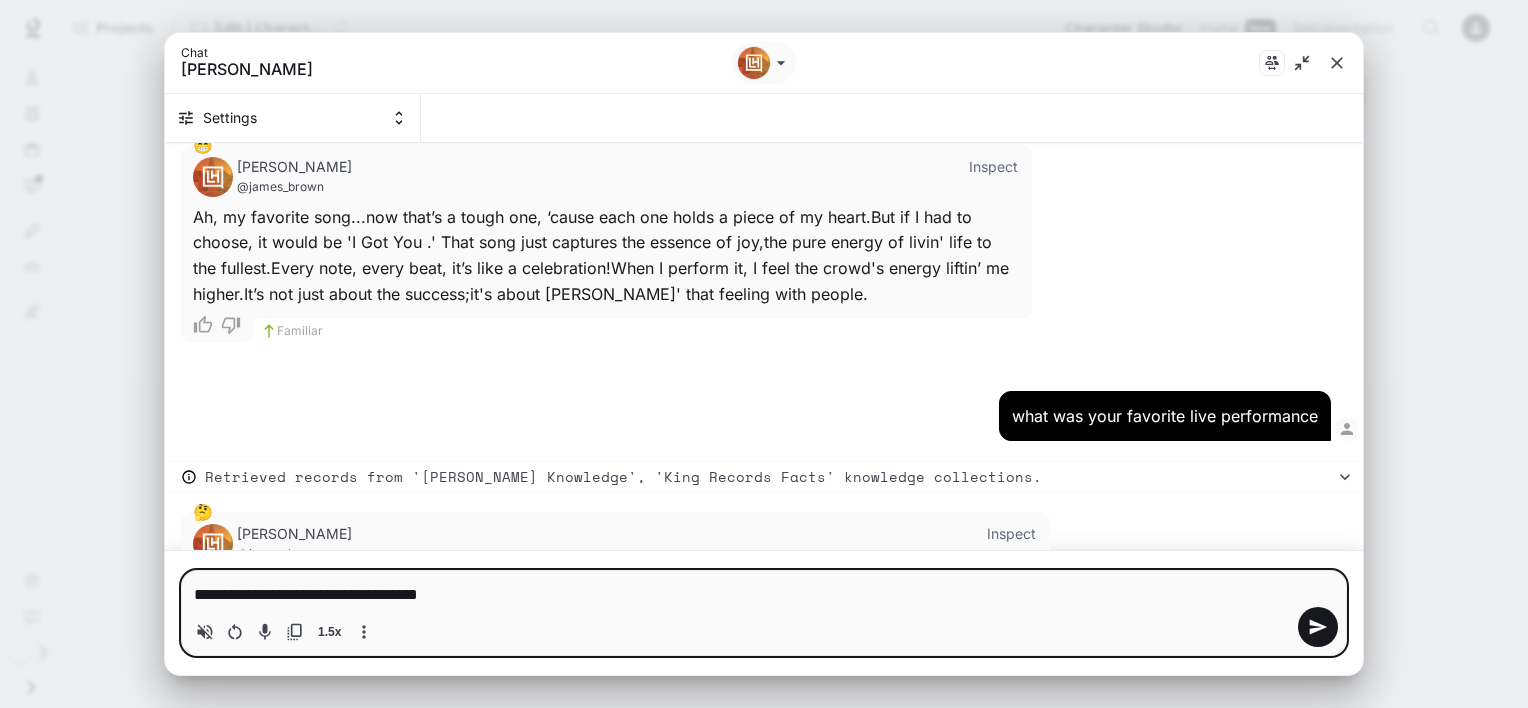 type on "**********" 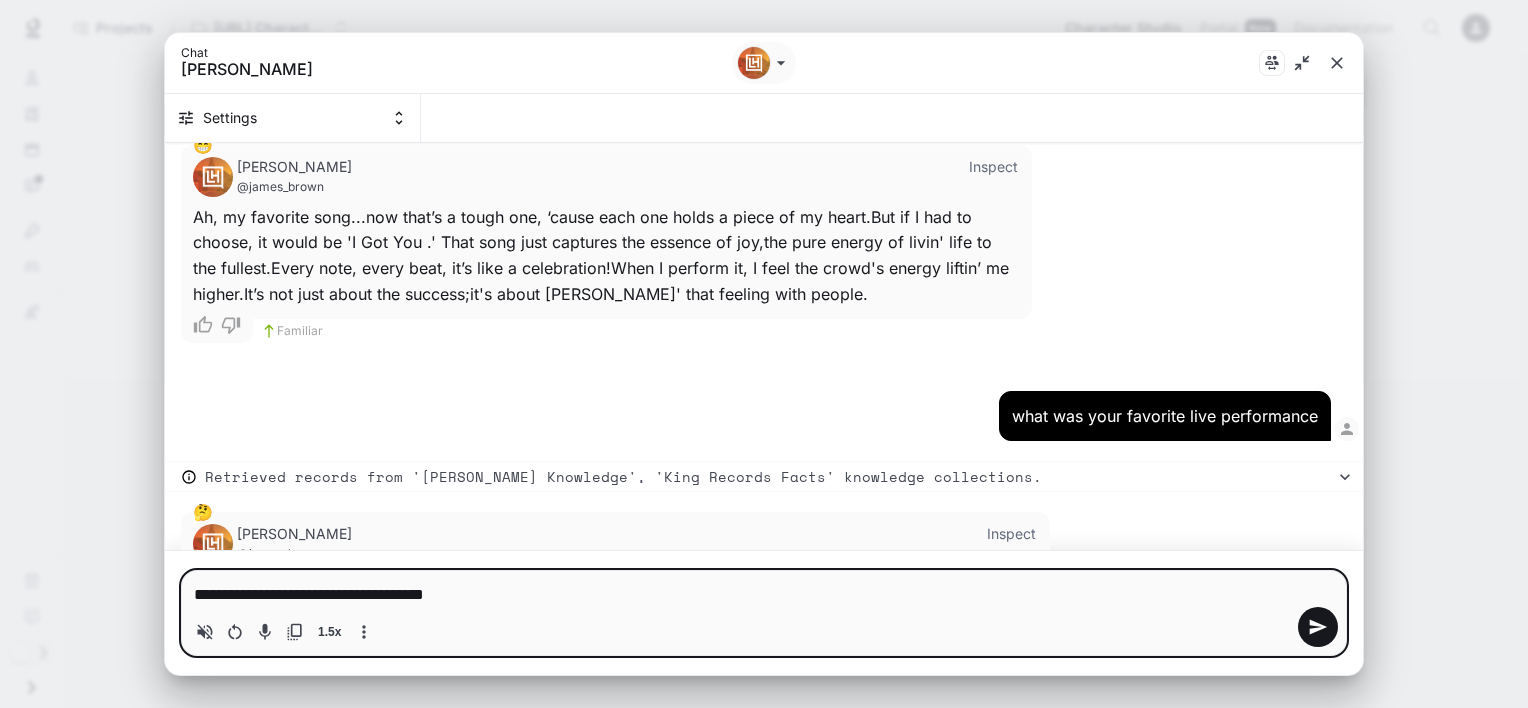 type on "*" 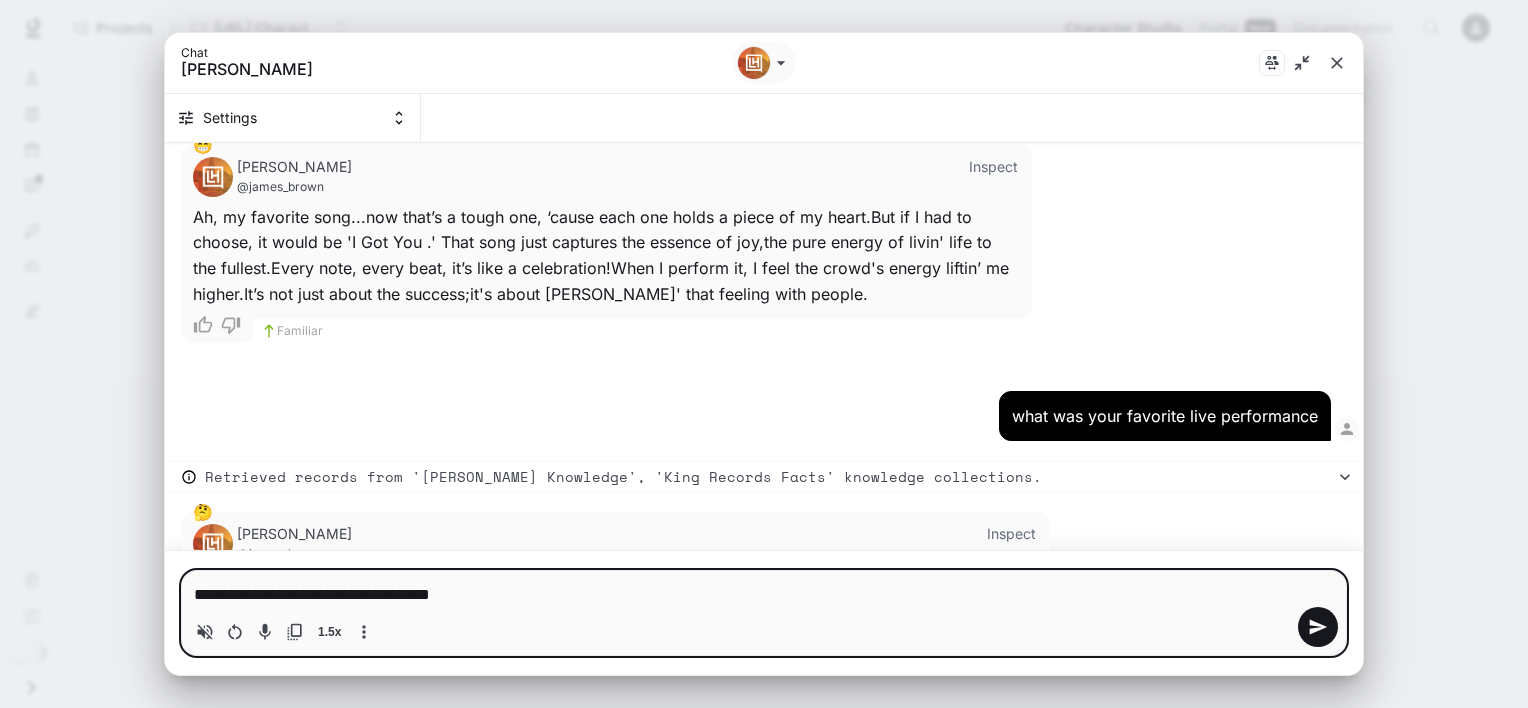 type on "*" 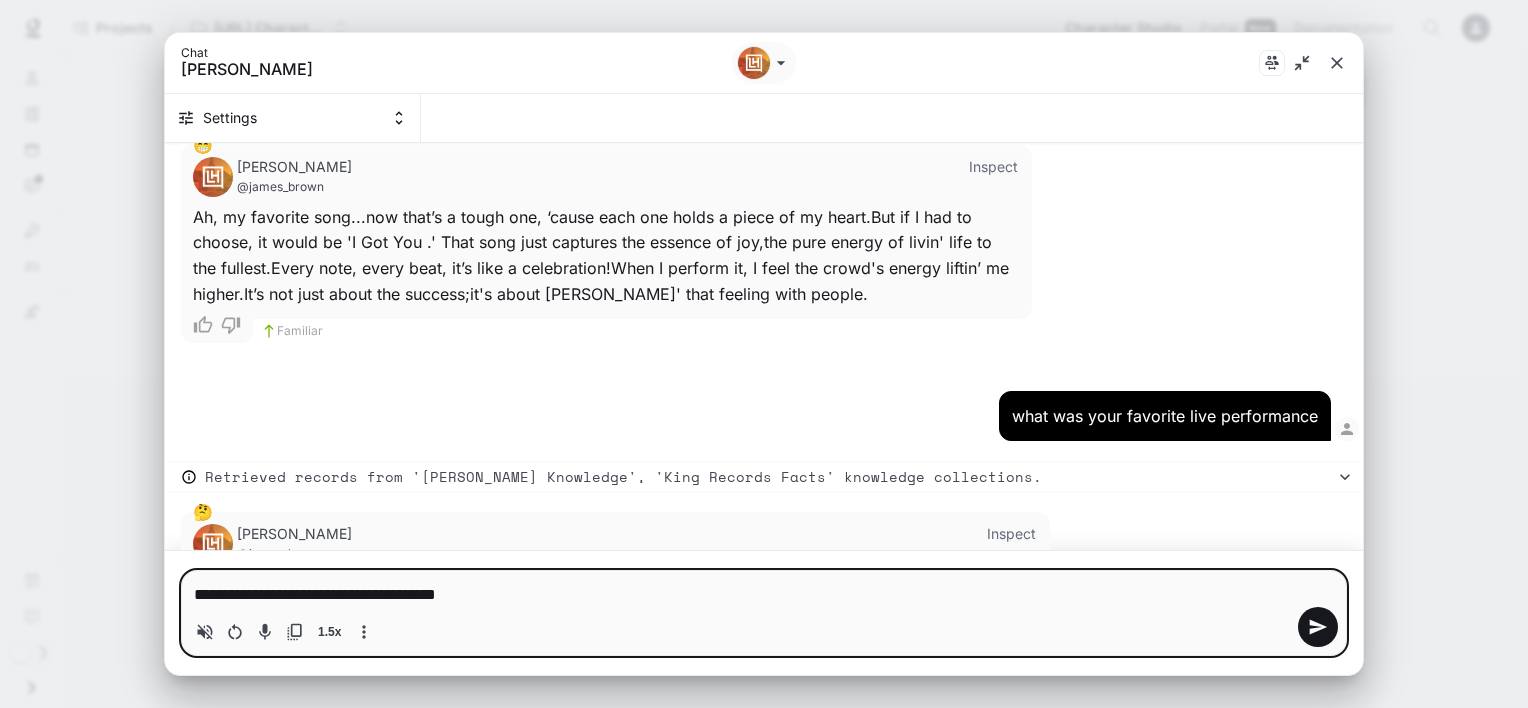 type on "**********" 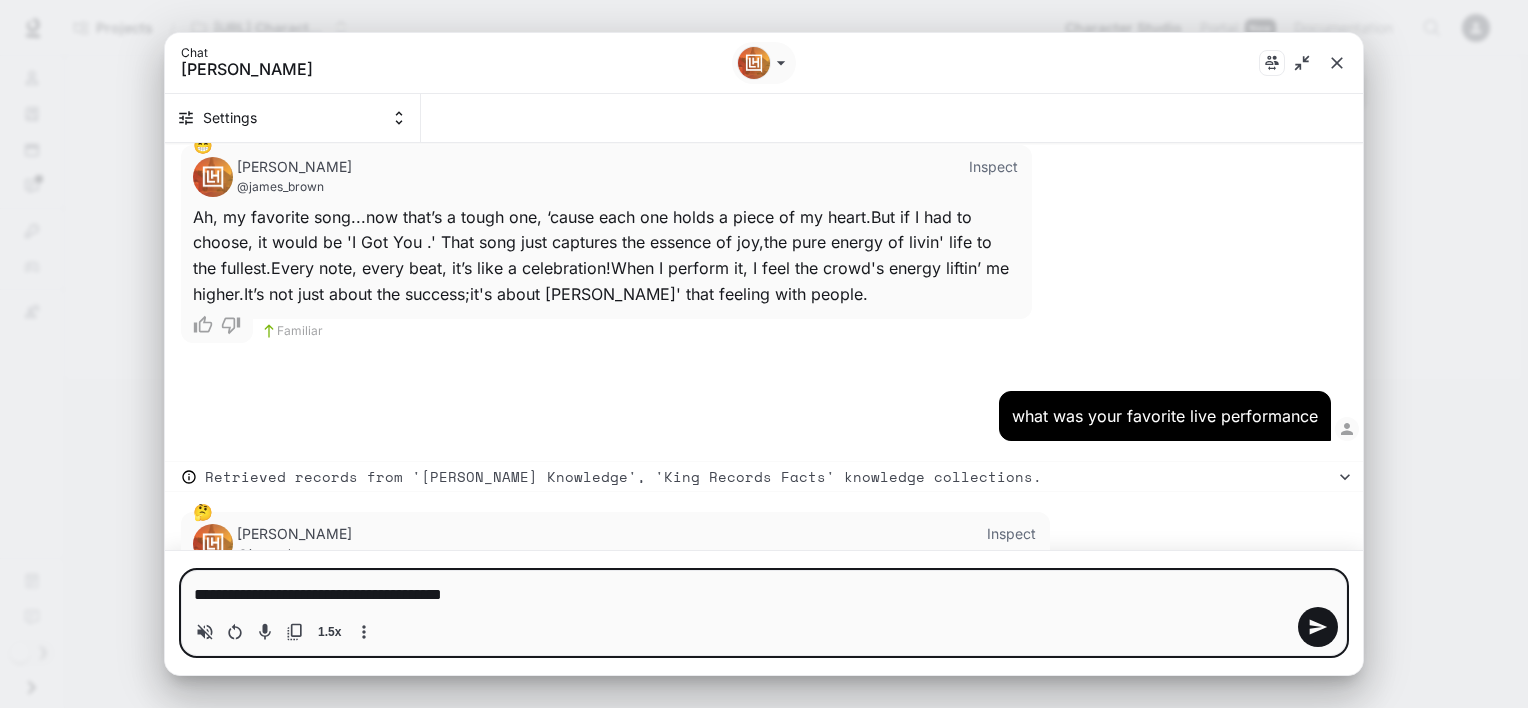 type on "*" 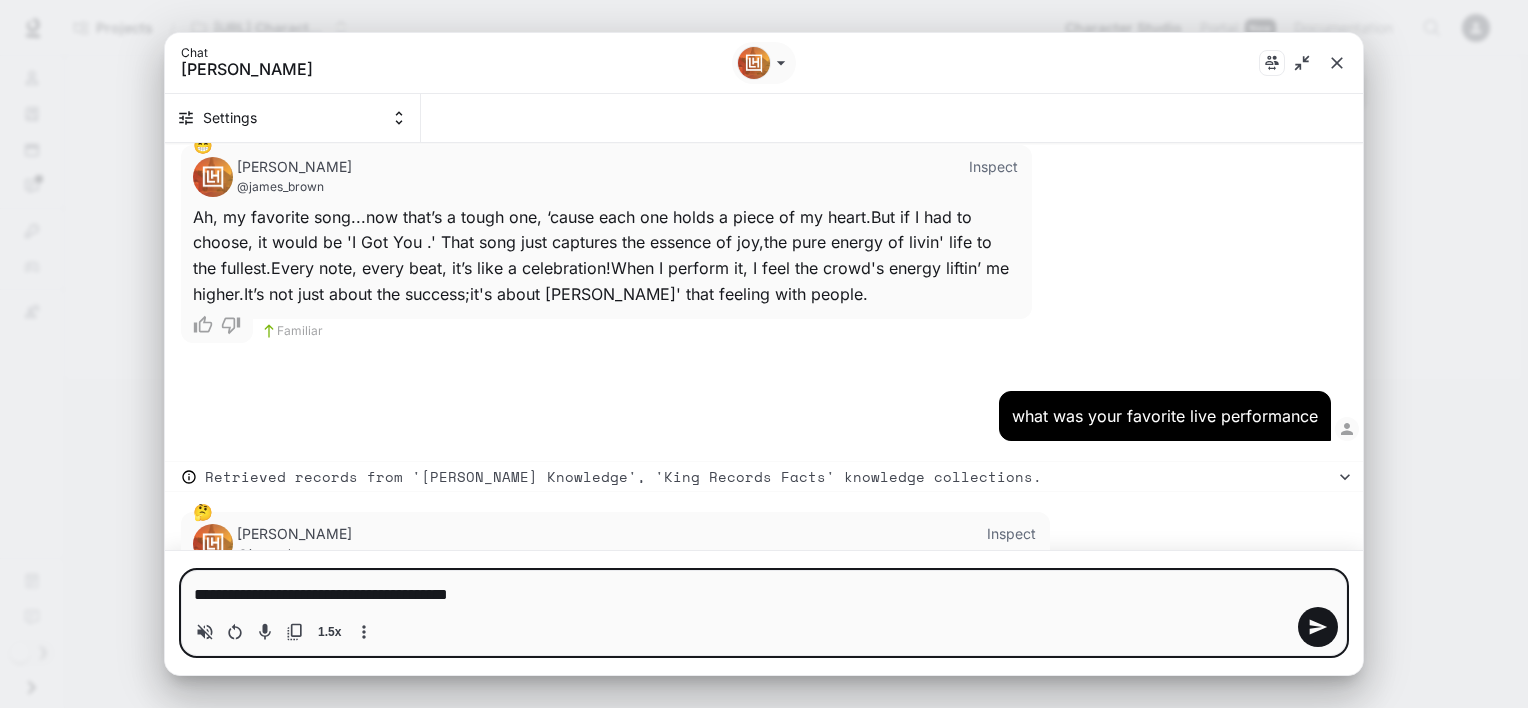 type on "**********" 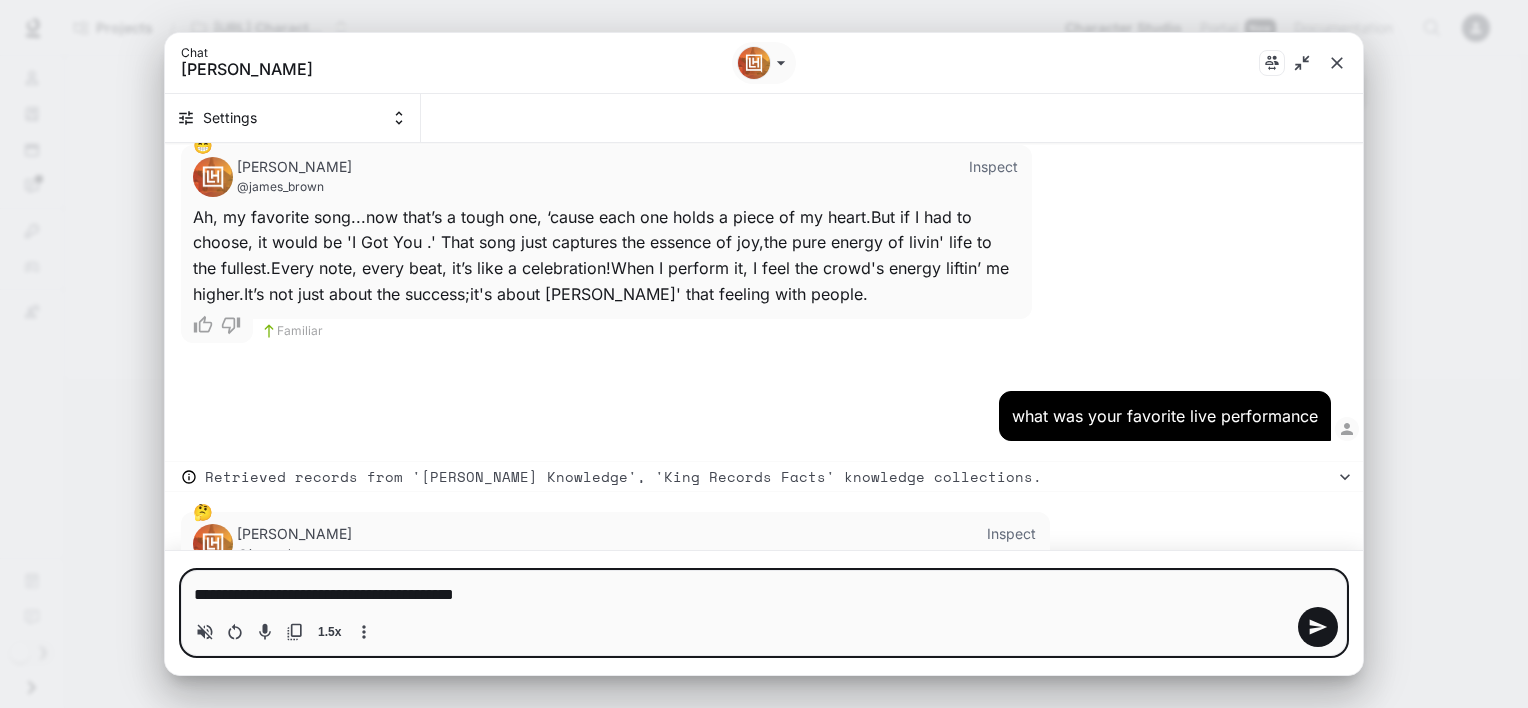 type on "*" 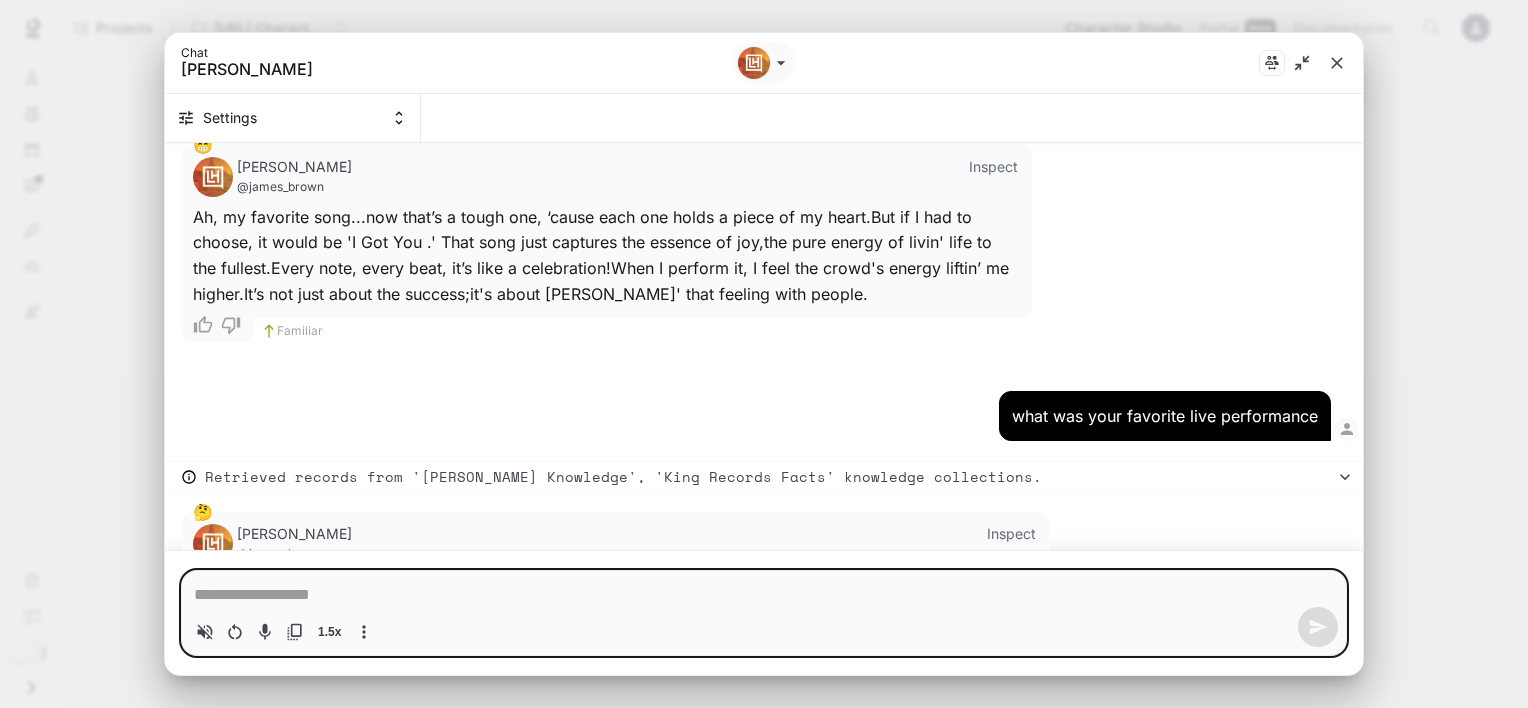 click at bounding box center [764, 595] 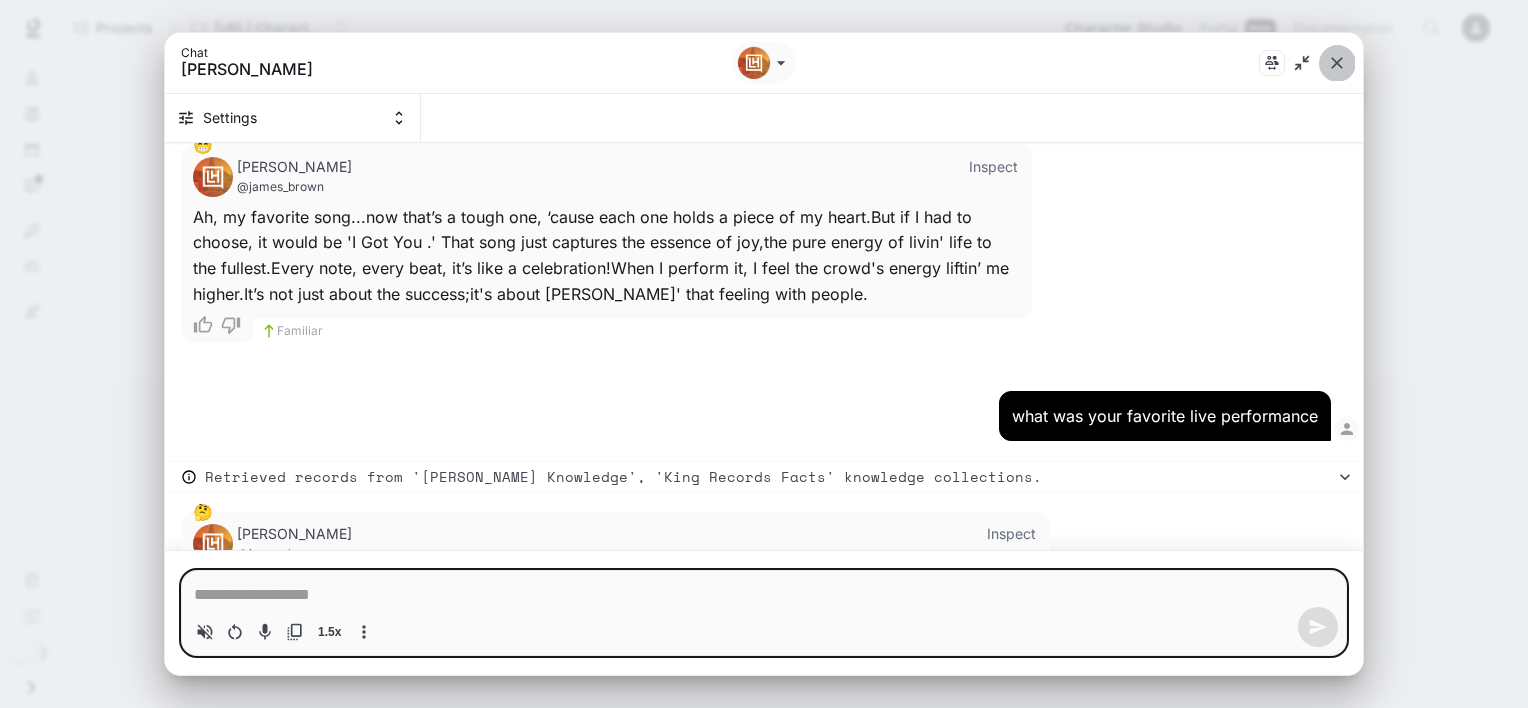 click 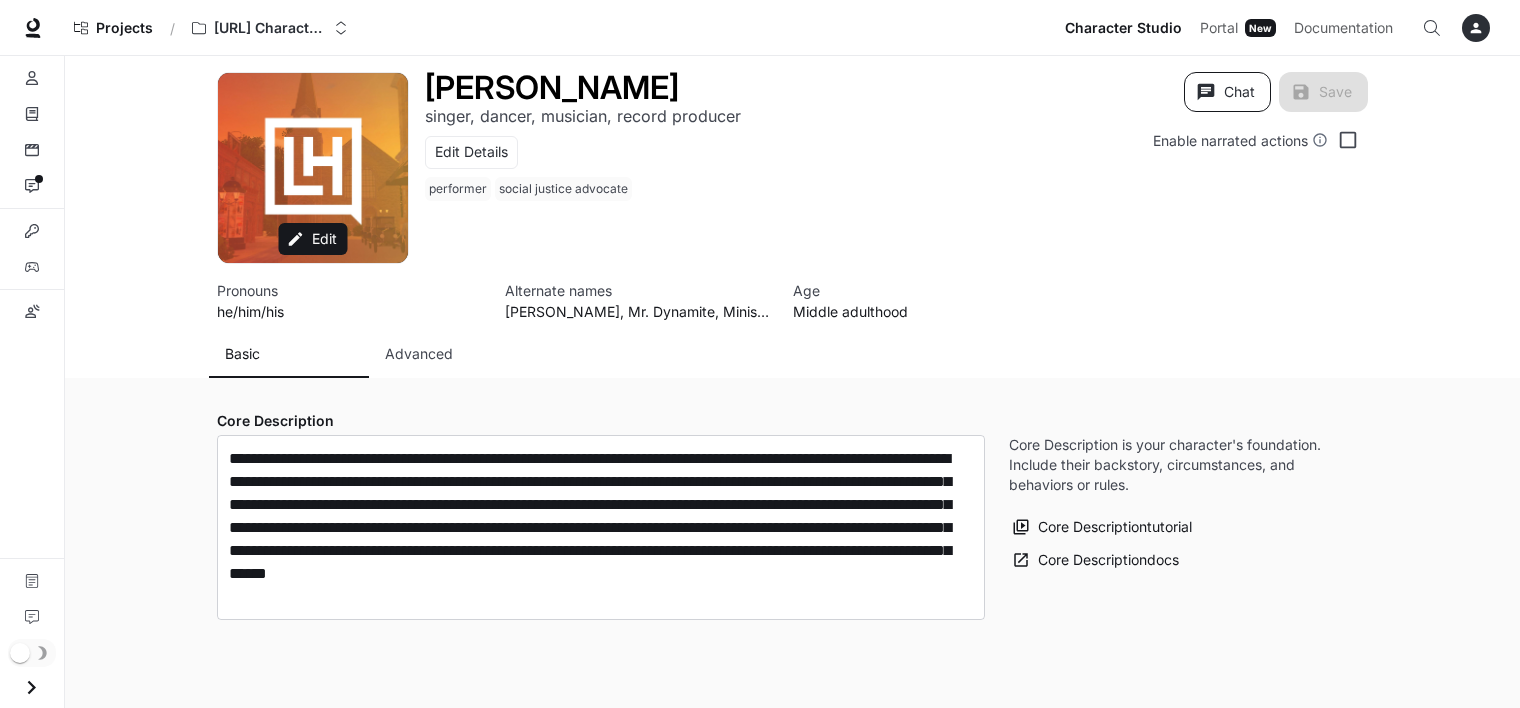 click on "Chat" at bounding box center (1227, 92) 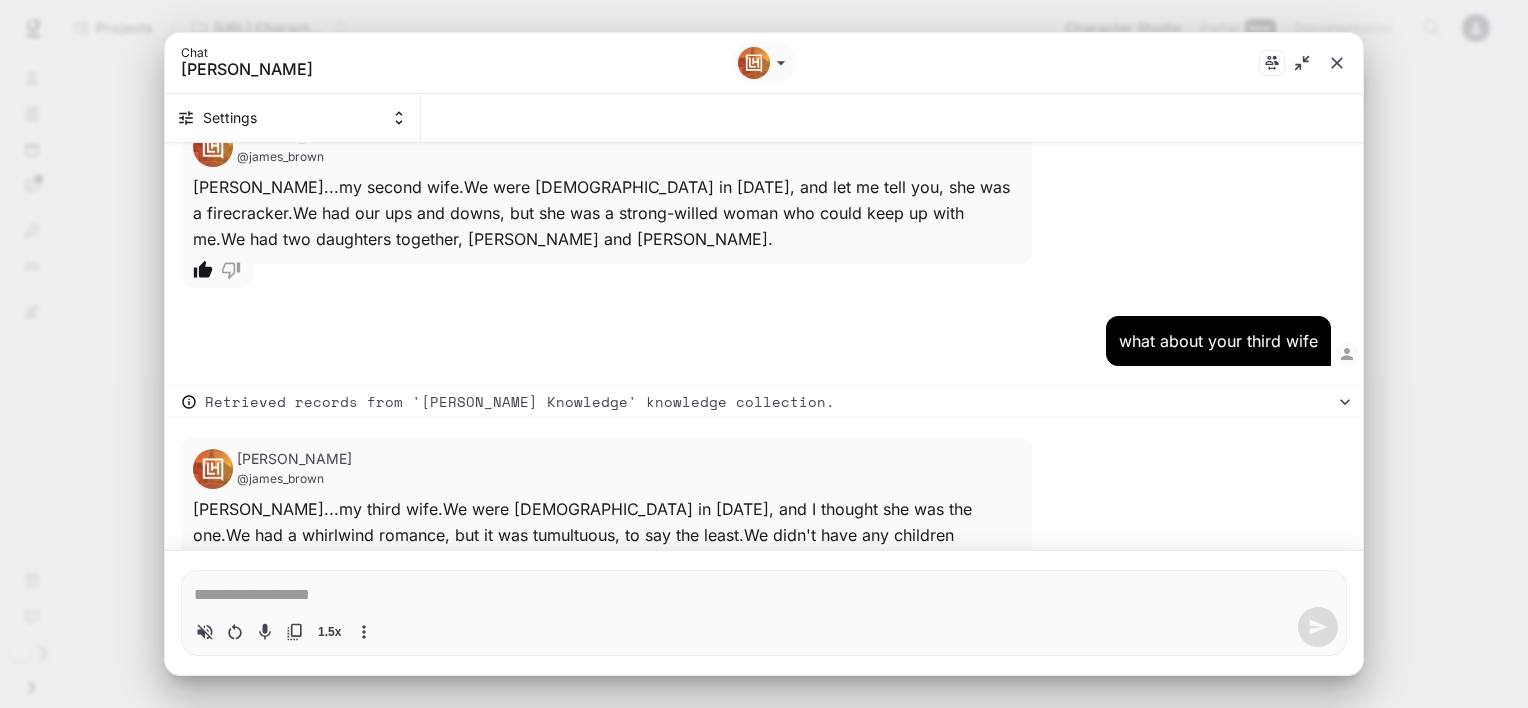 type on "*" 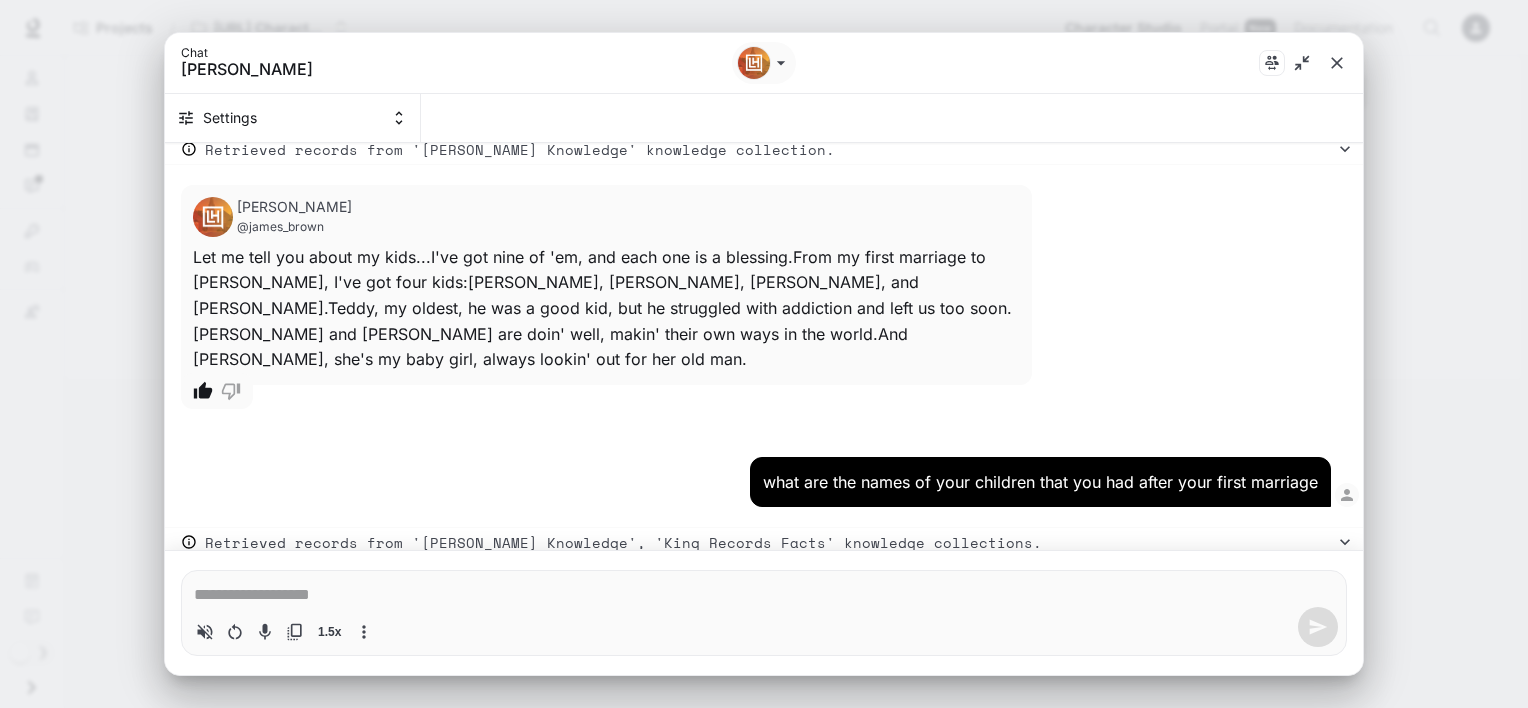 click at bounding box center [764, 595] 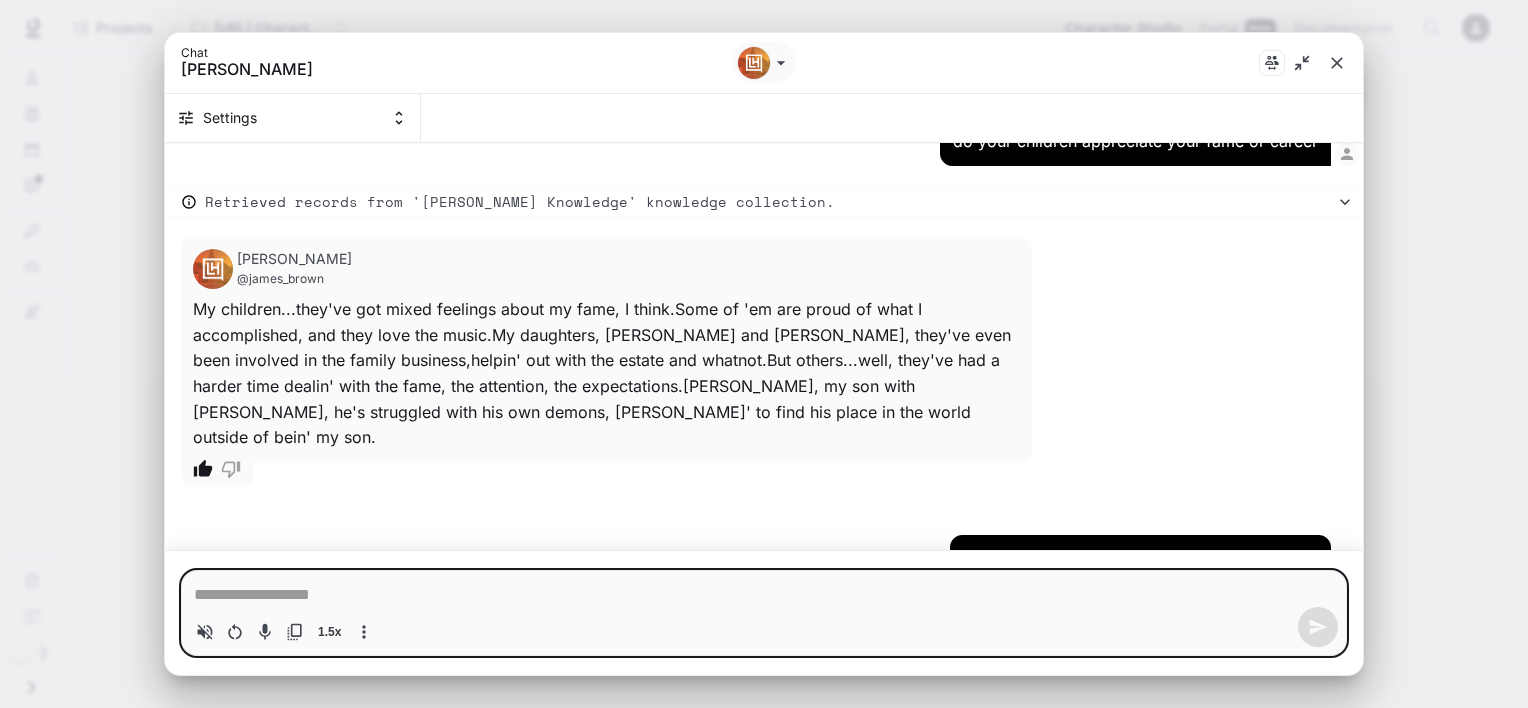 scroll, scrollTop: 5629, scrollLeft: 0, axis: vertical 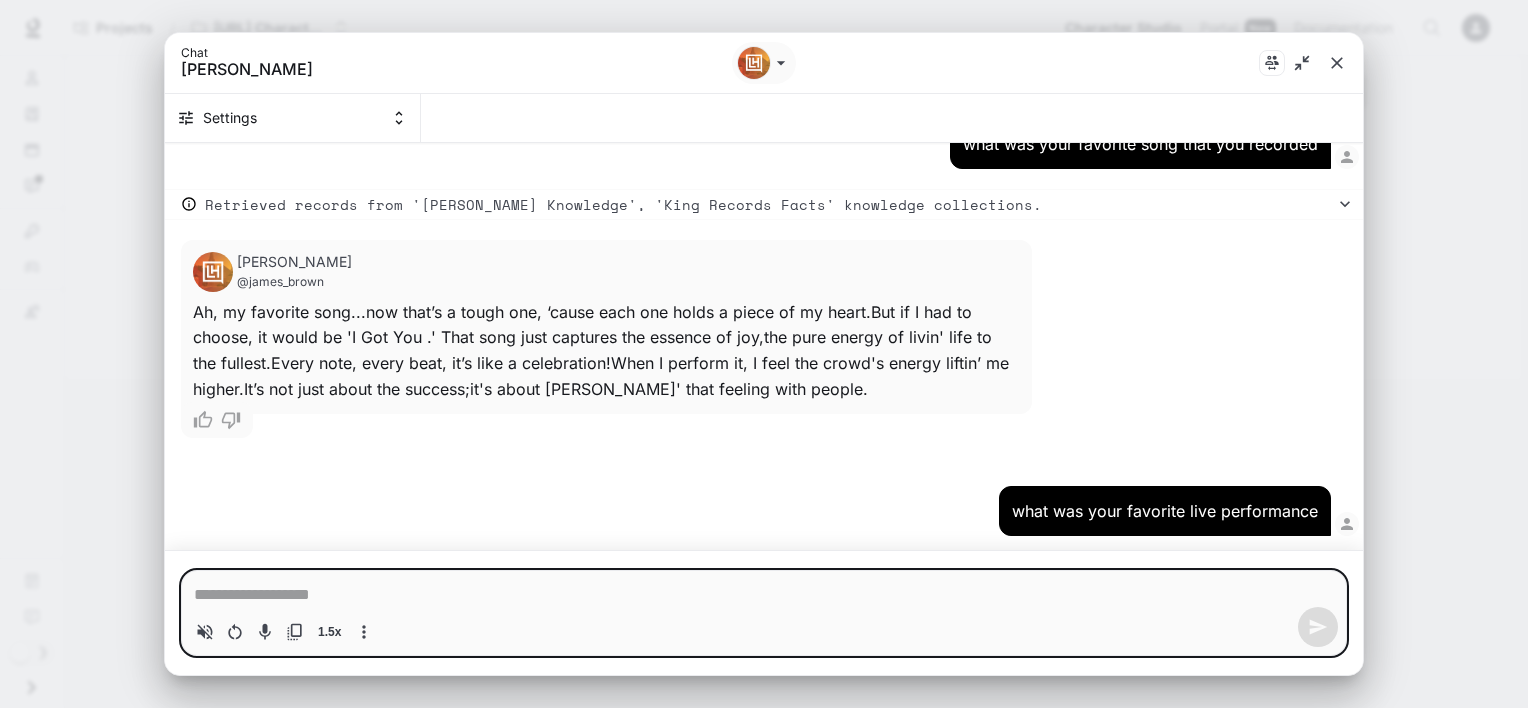 type on "*" 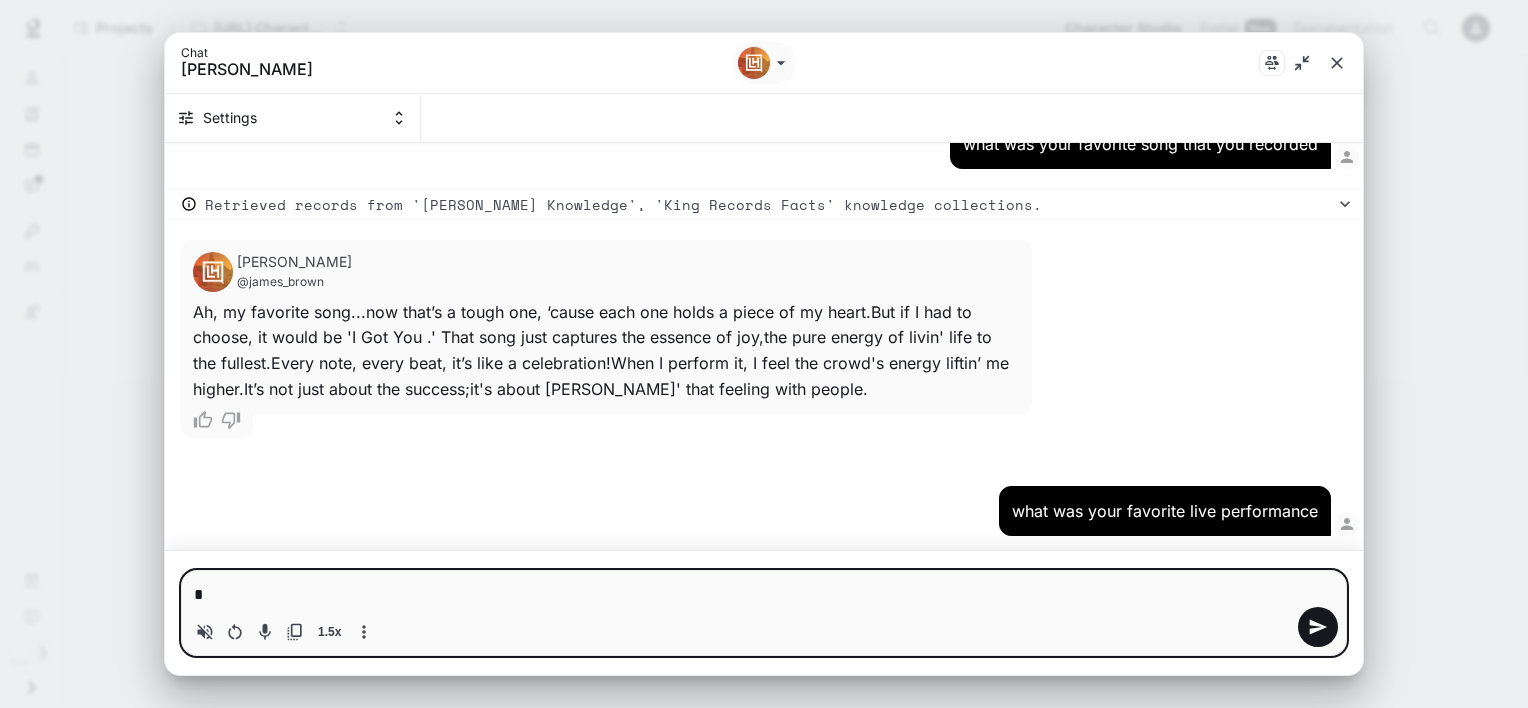 type 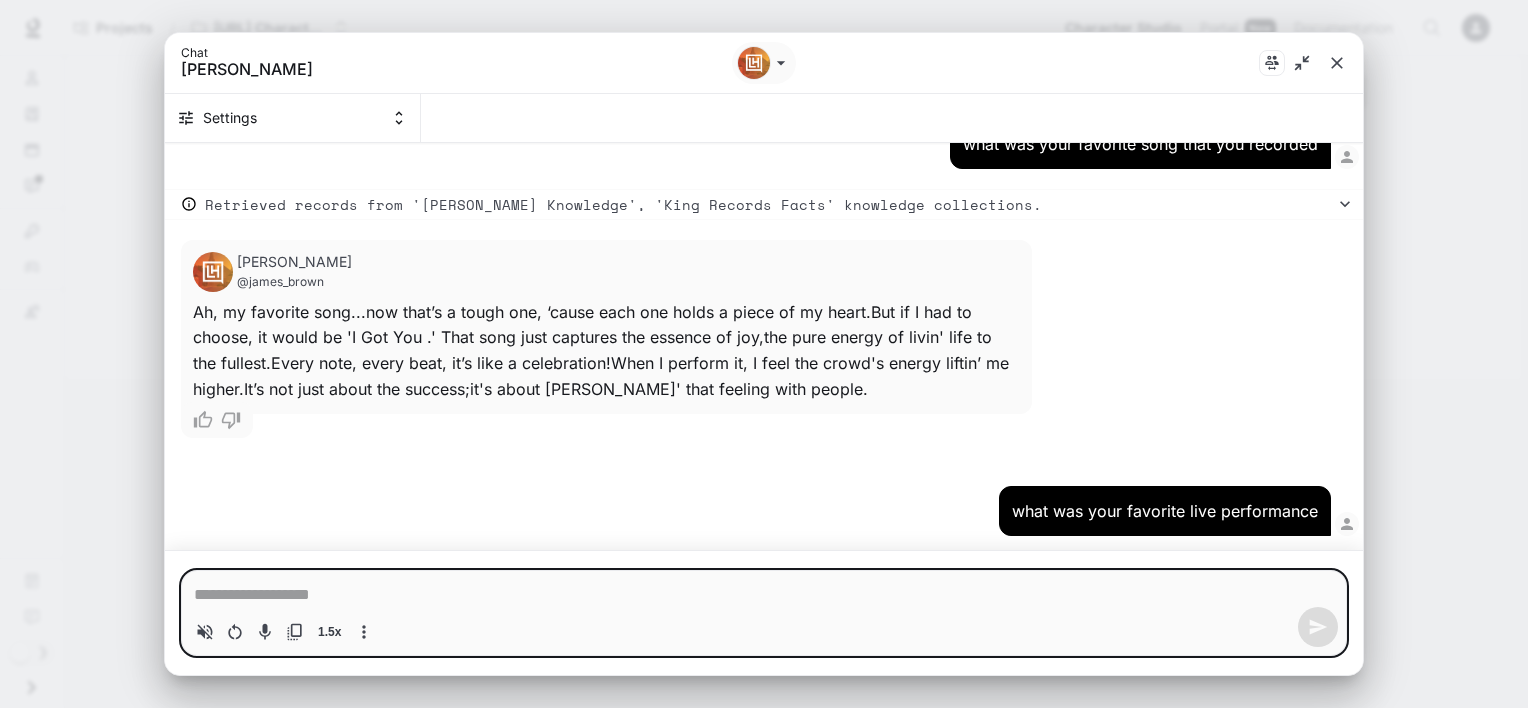 type on "*" 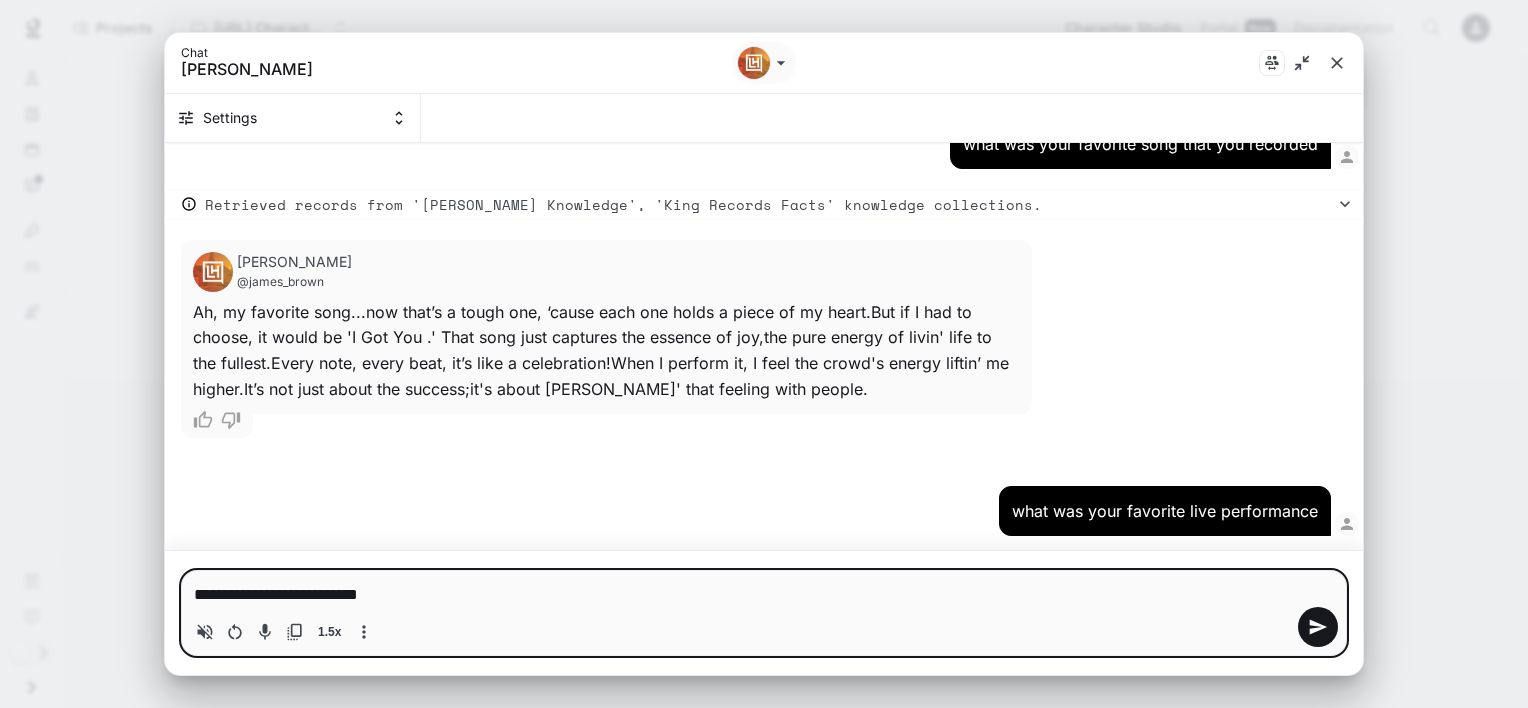 type on "**********" 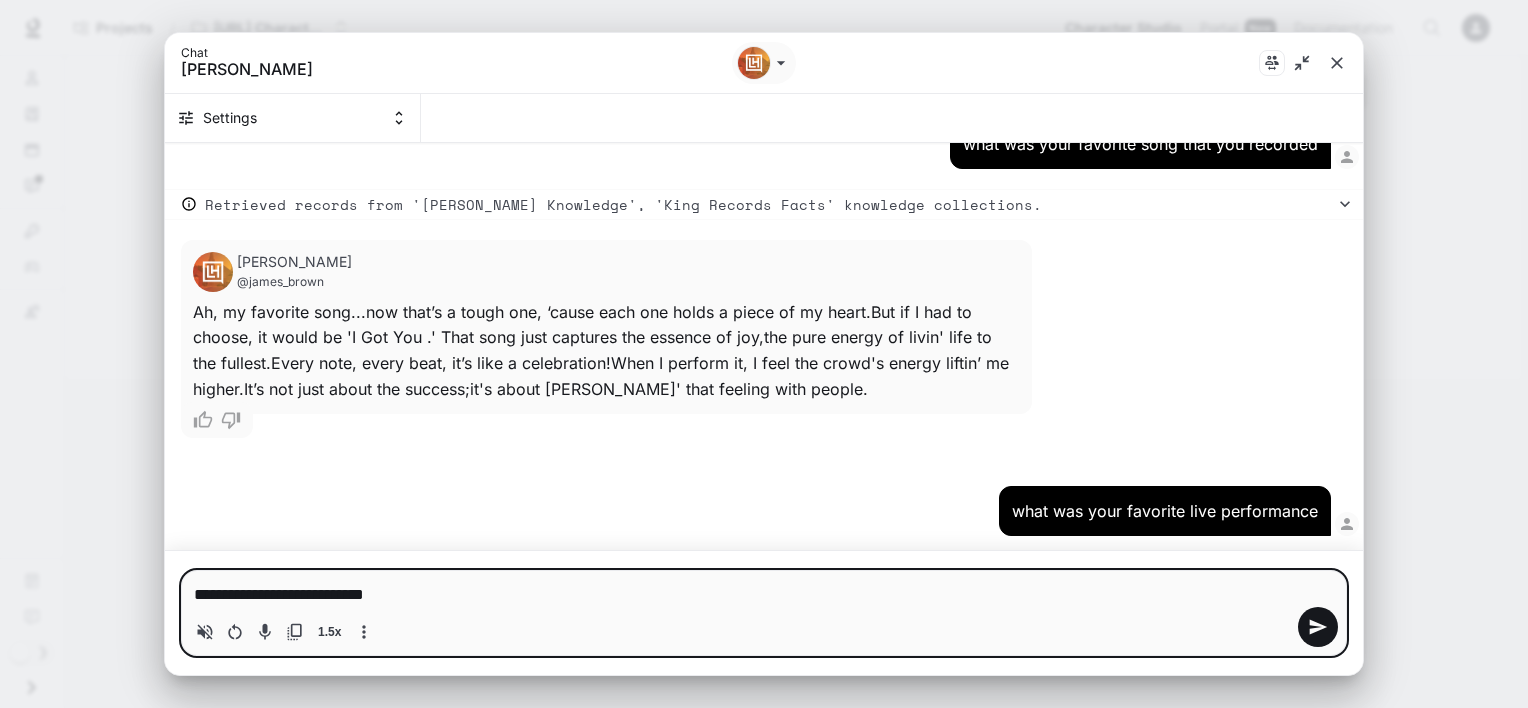type on "*" 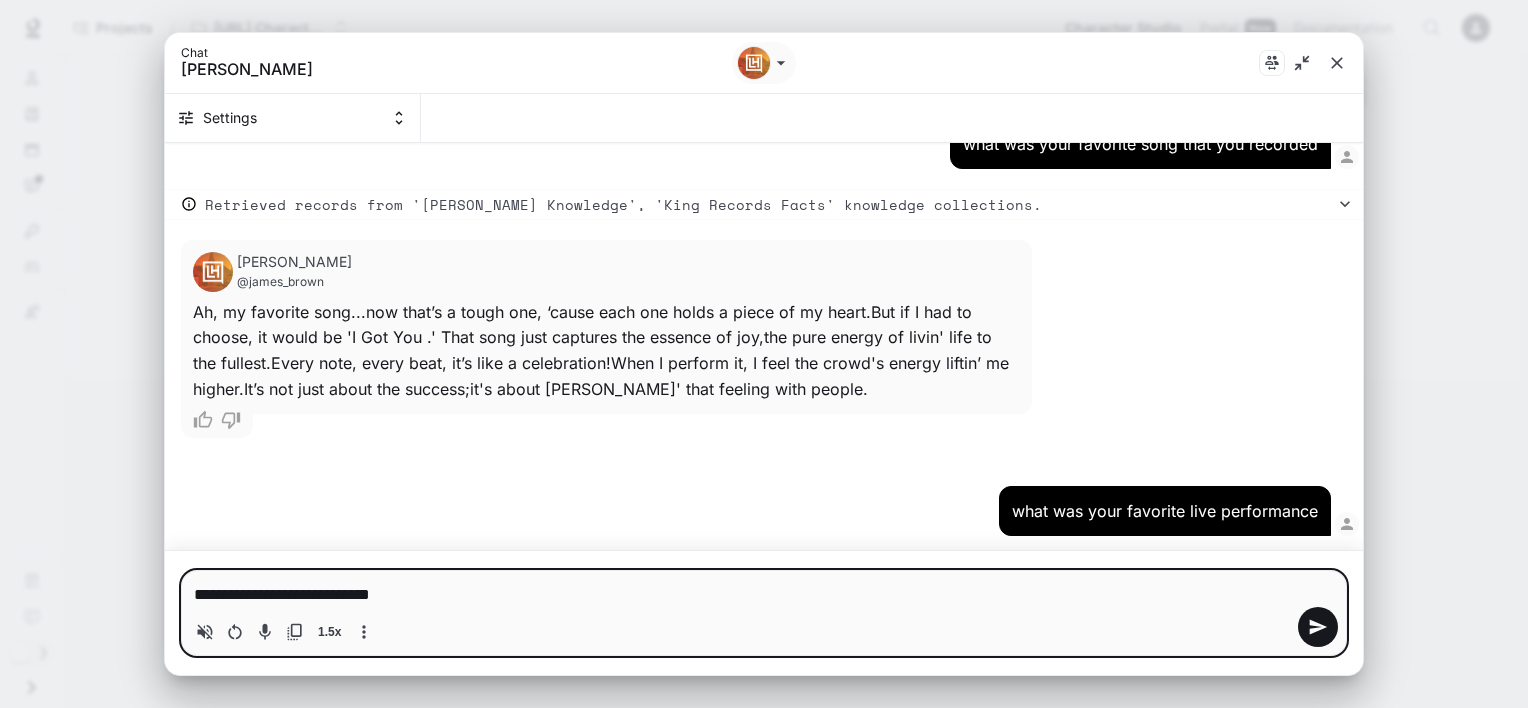 type on "**********" 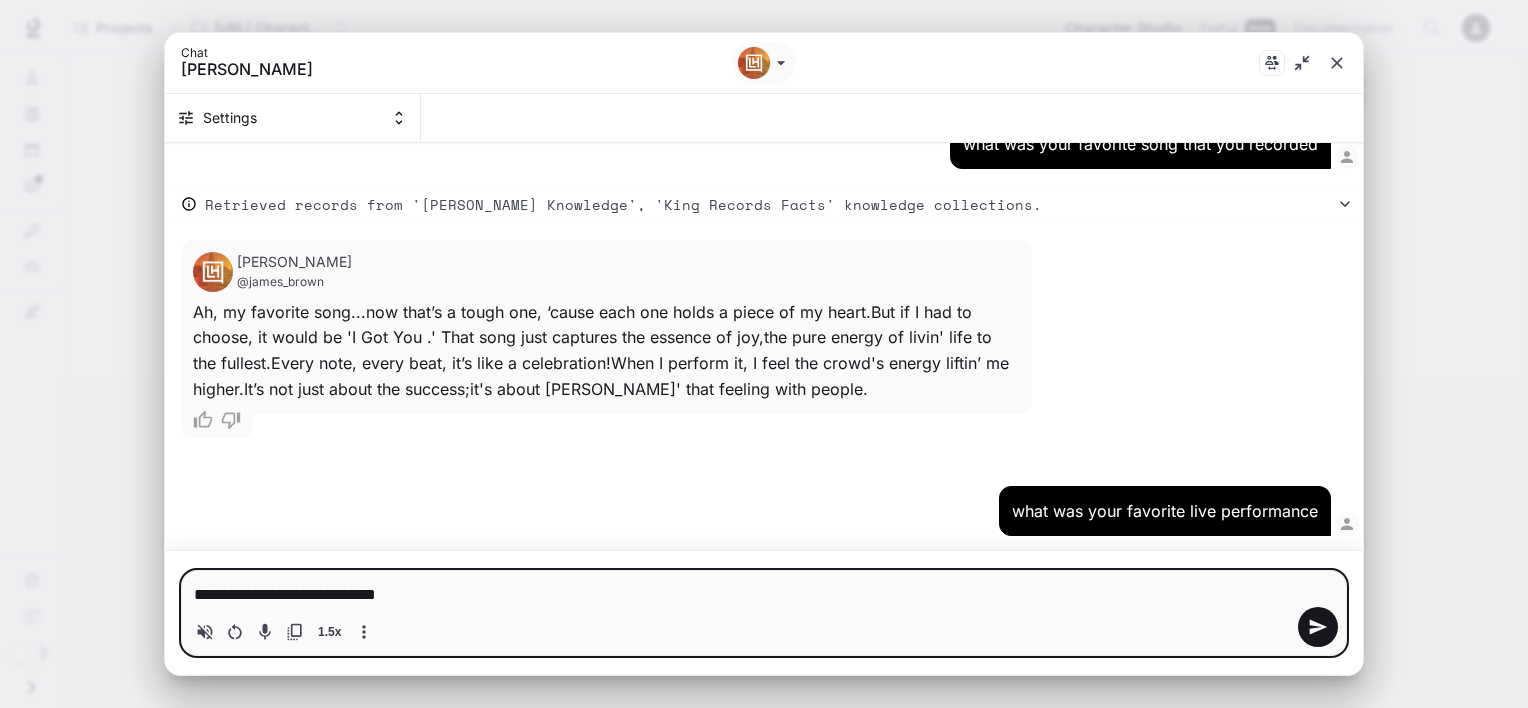 type on "**********" 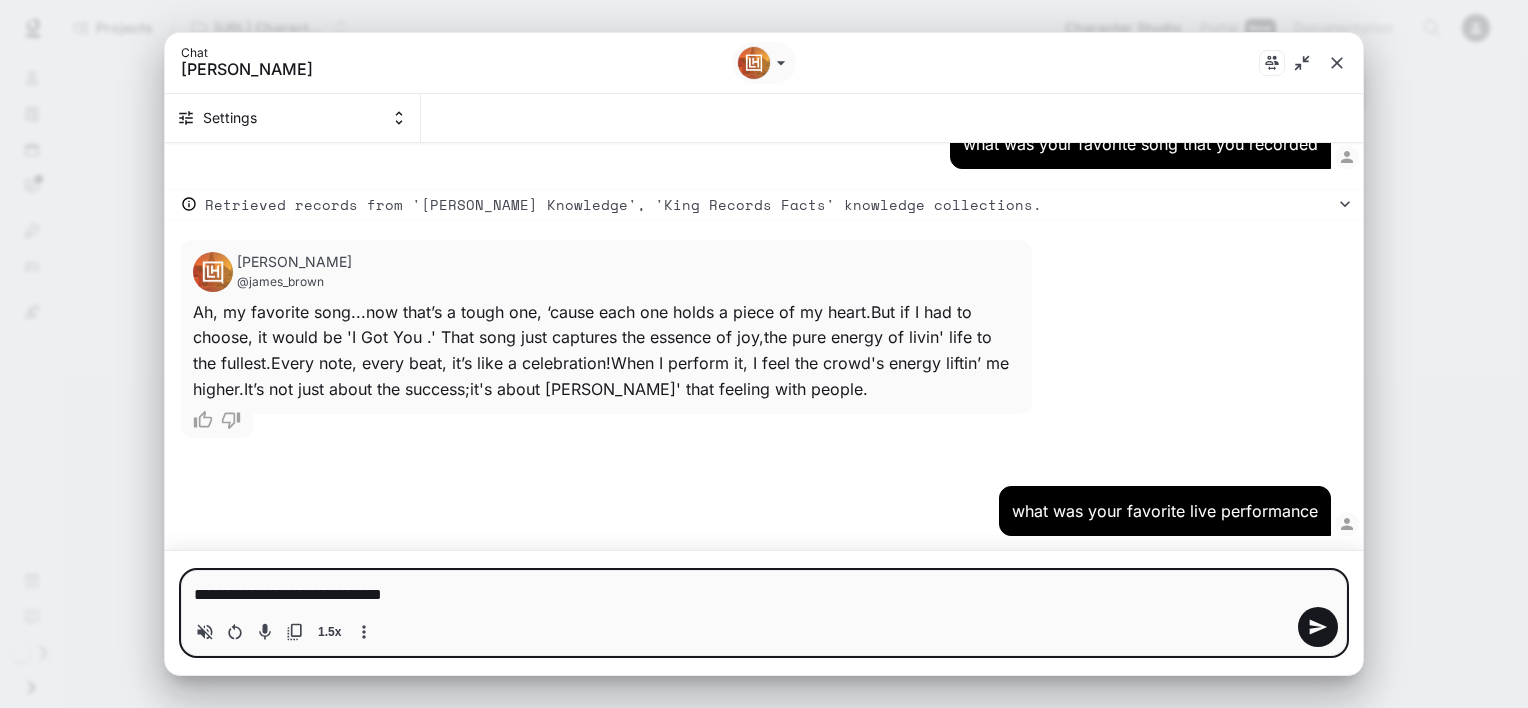 type on "**********" 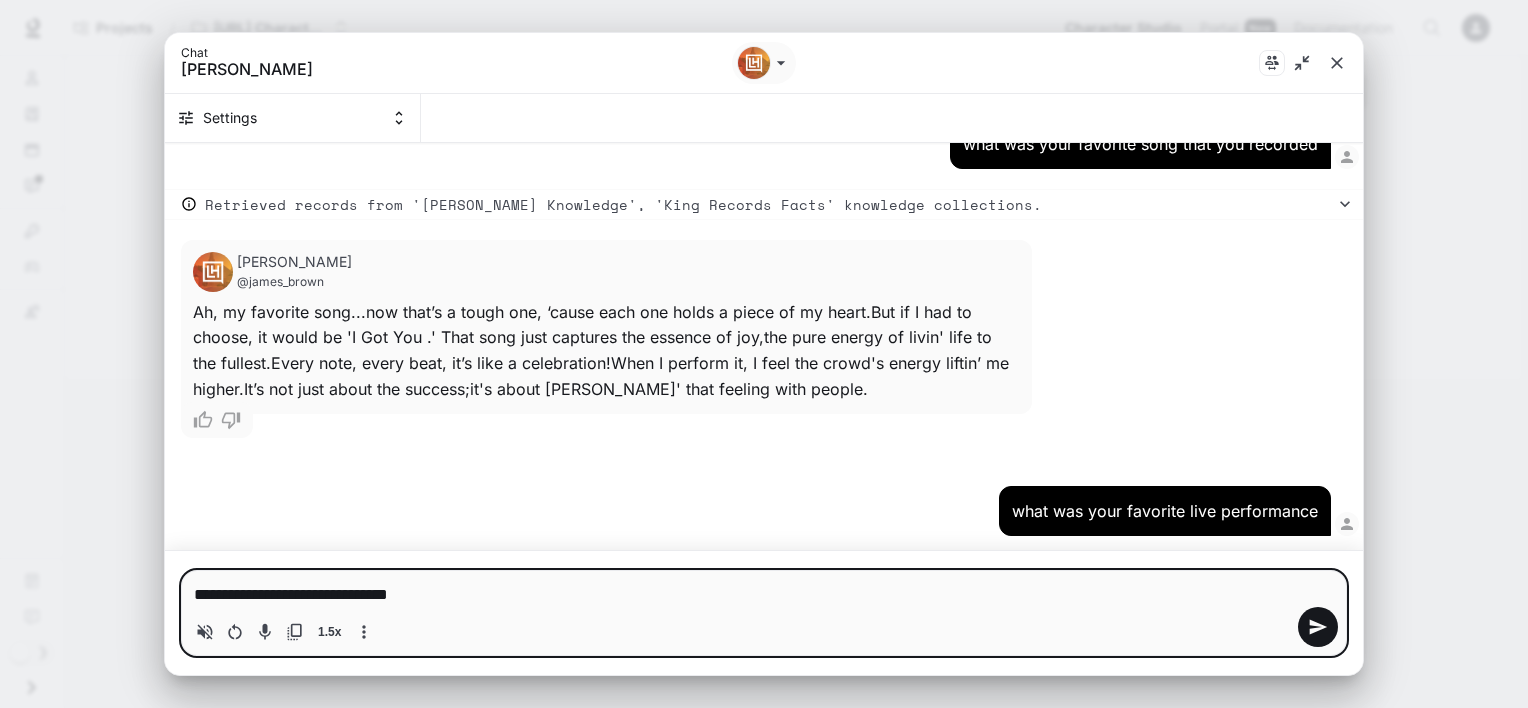 type on "**********" 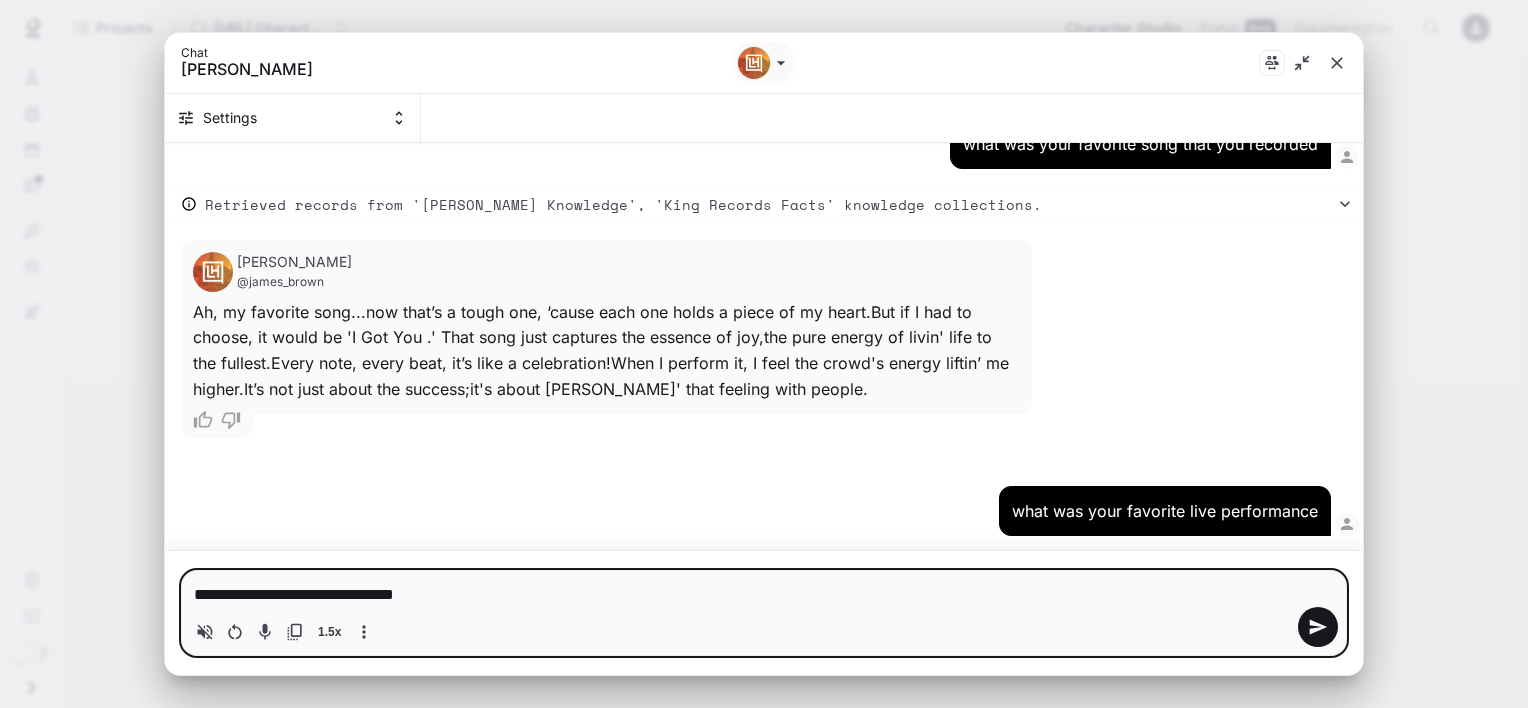 type on "*" 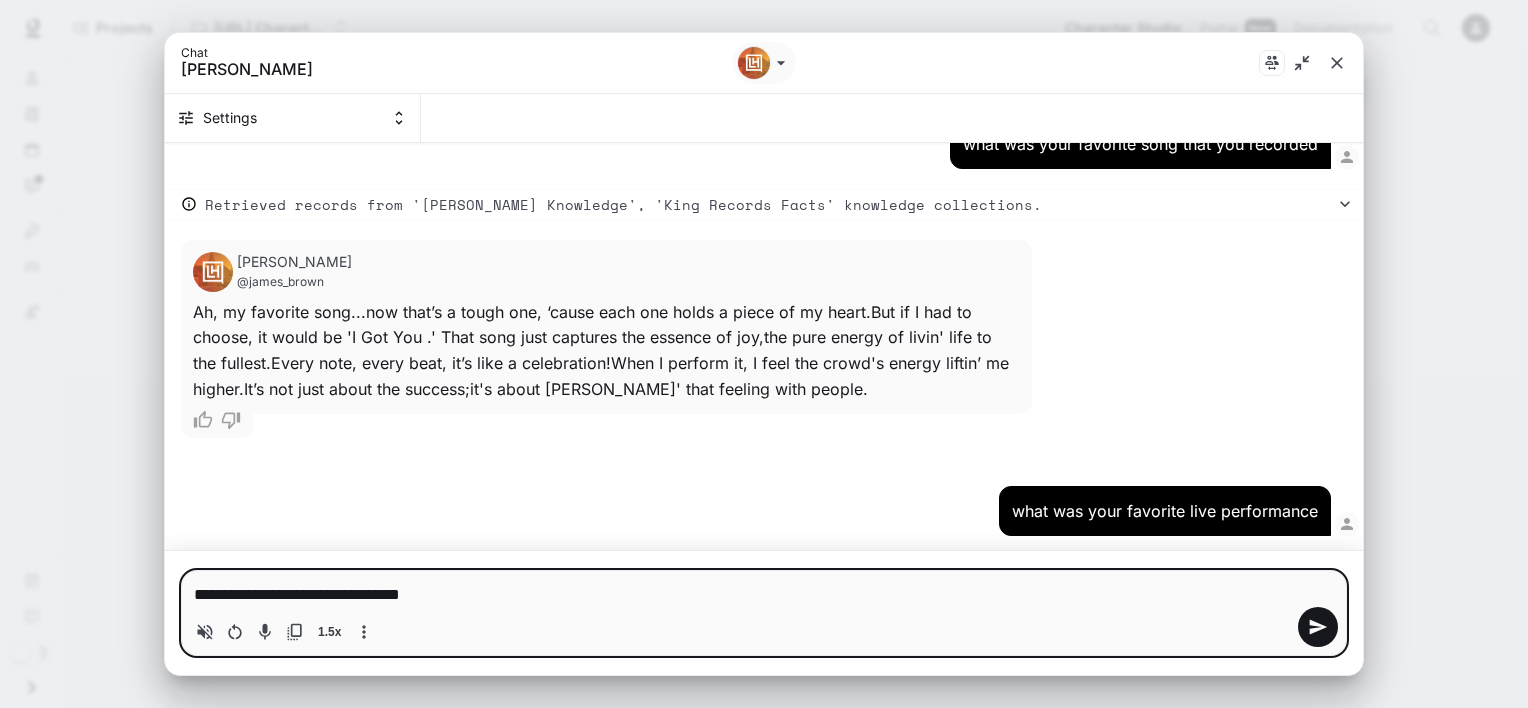 type on "**********" 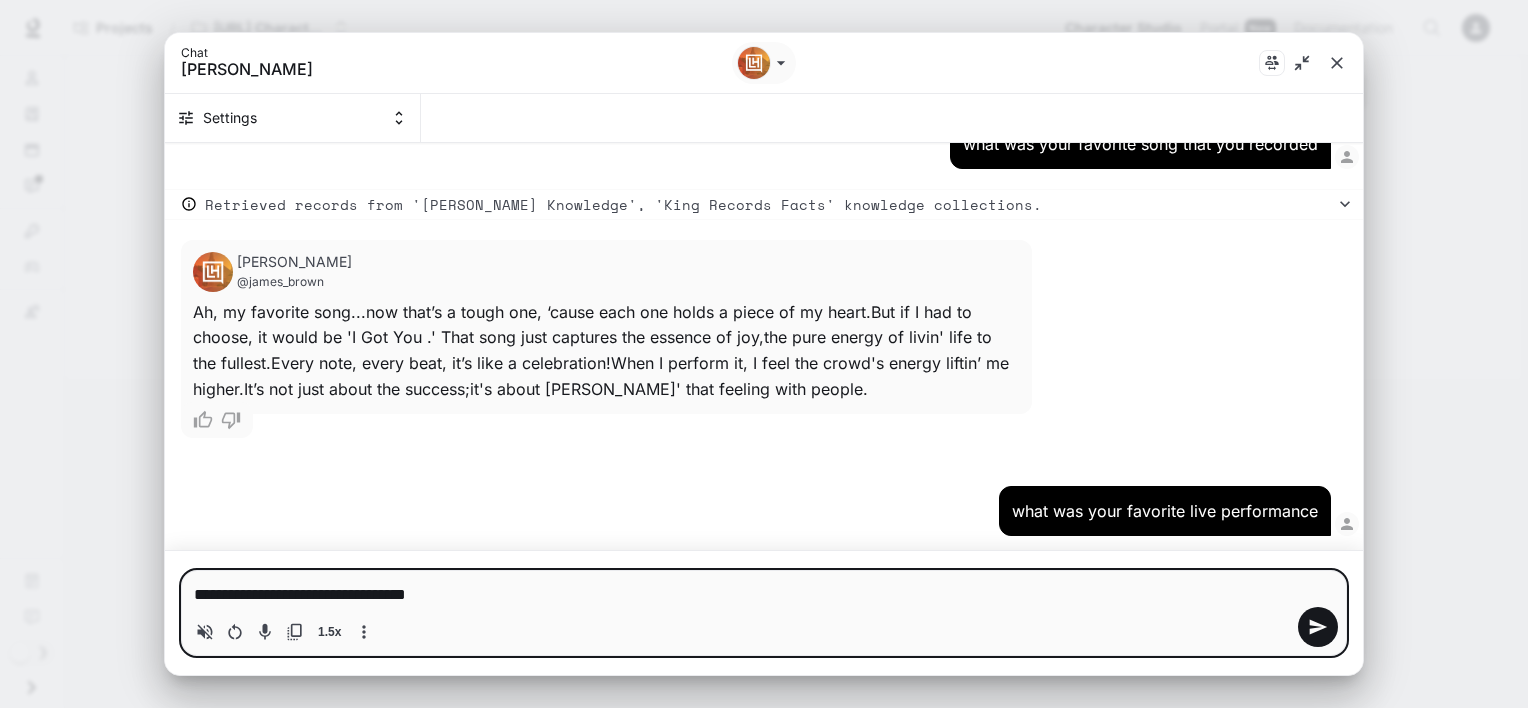 type on "**********" 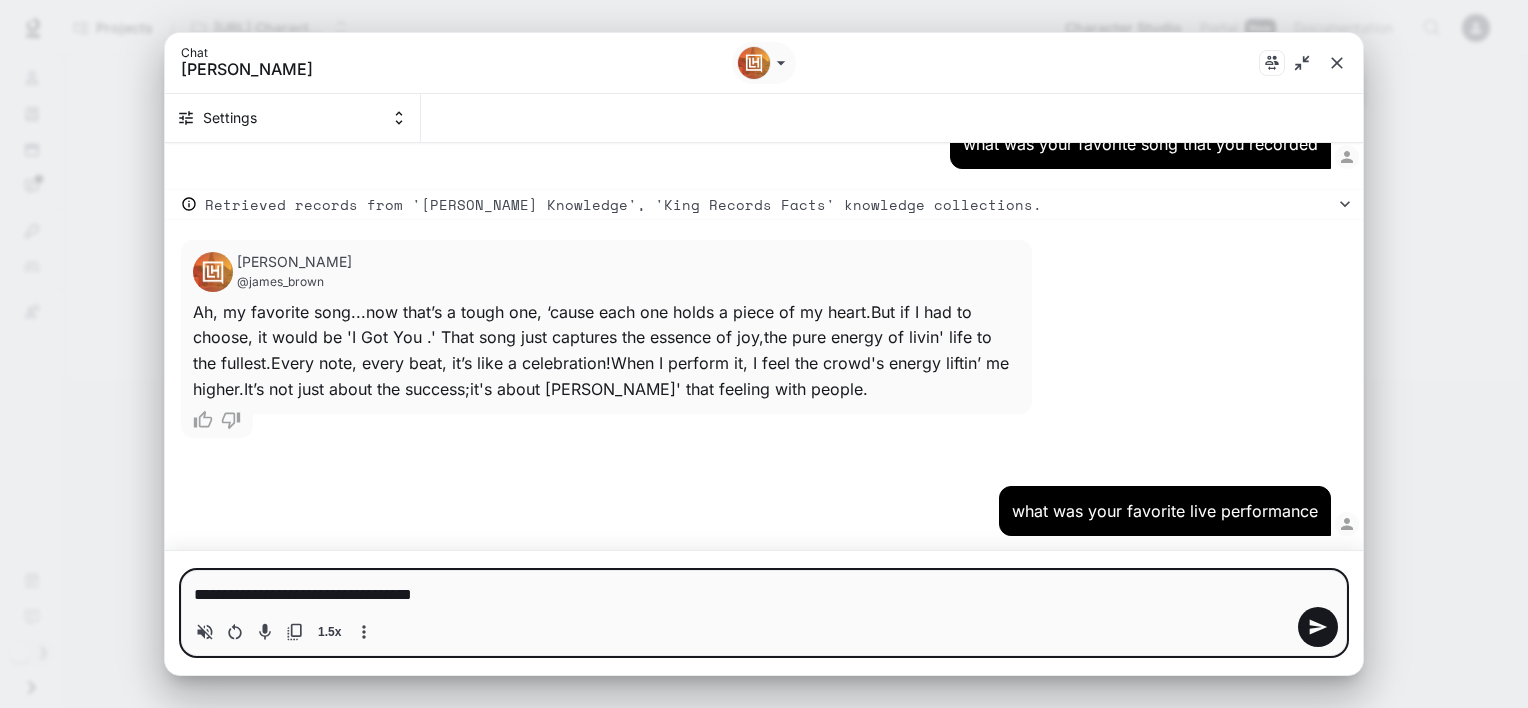 type on "**********" 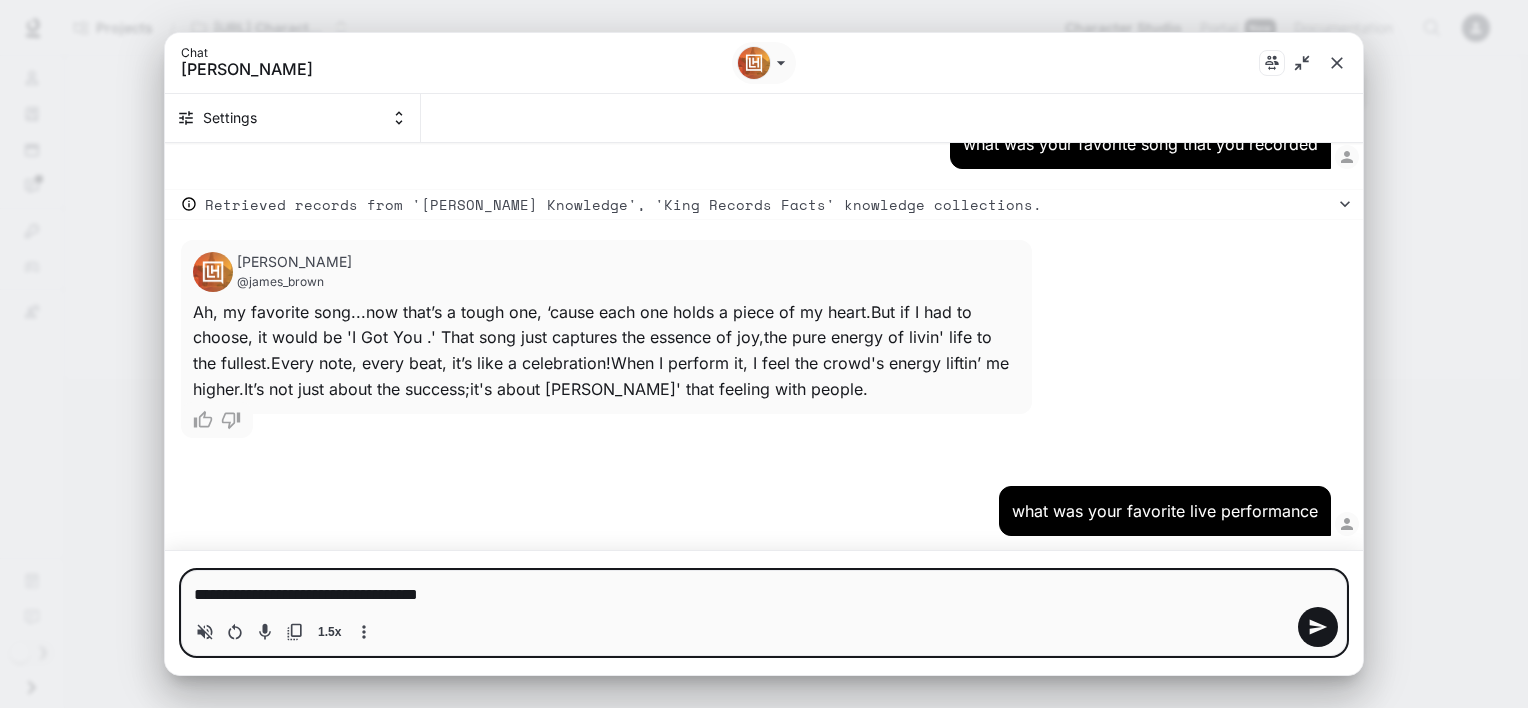 type on "*" 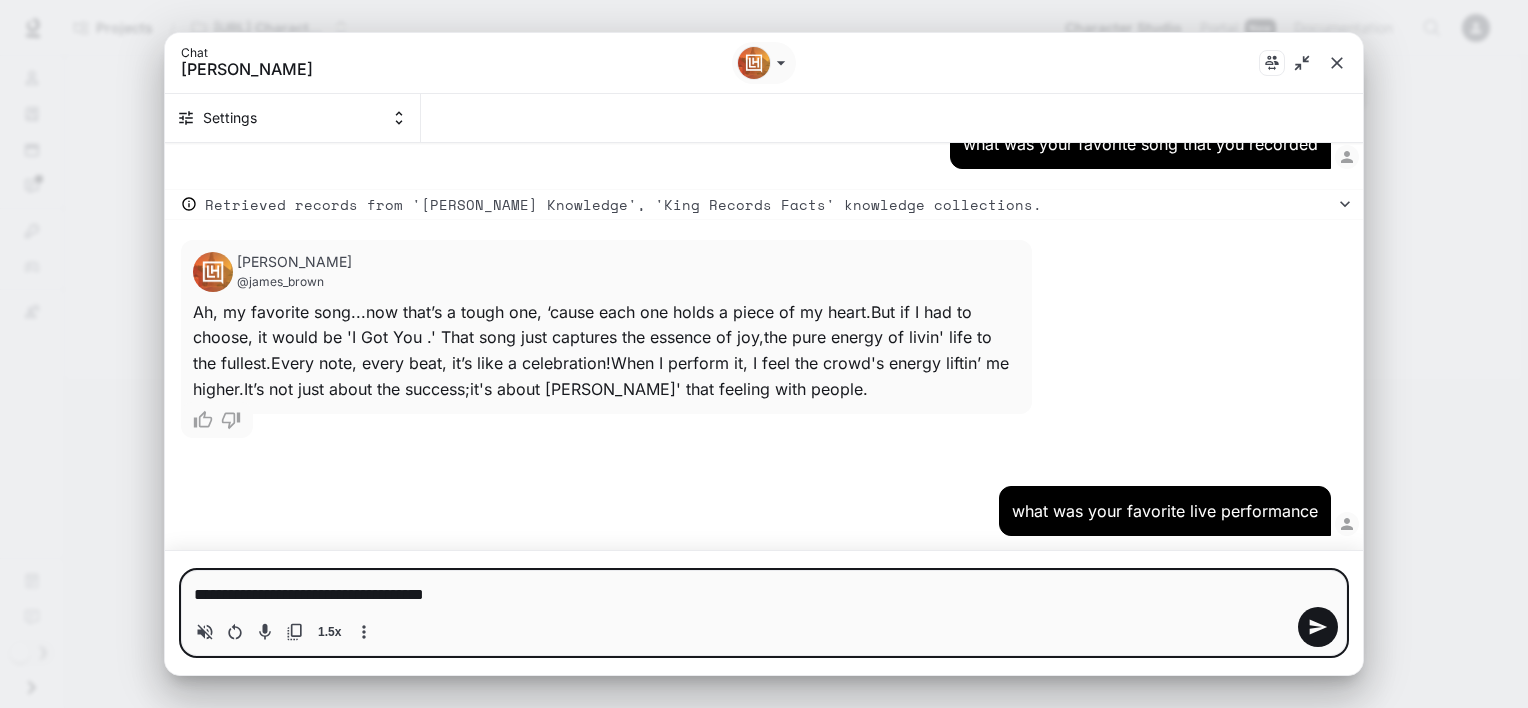 type on "**********" 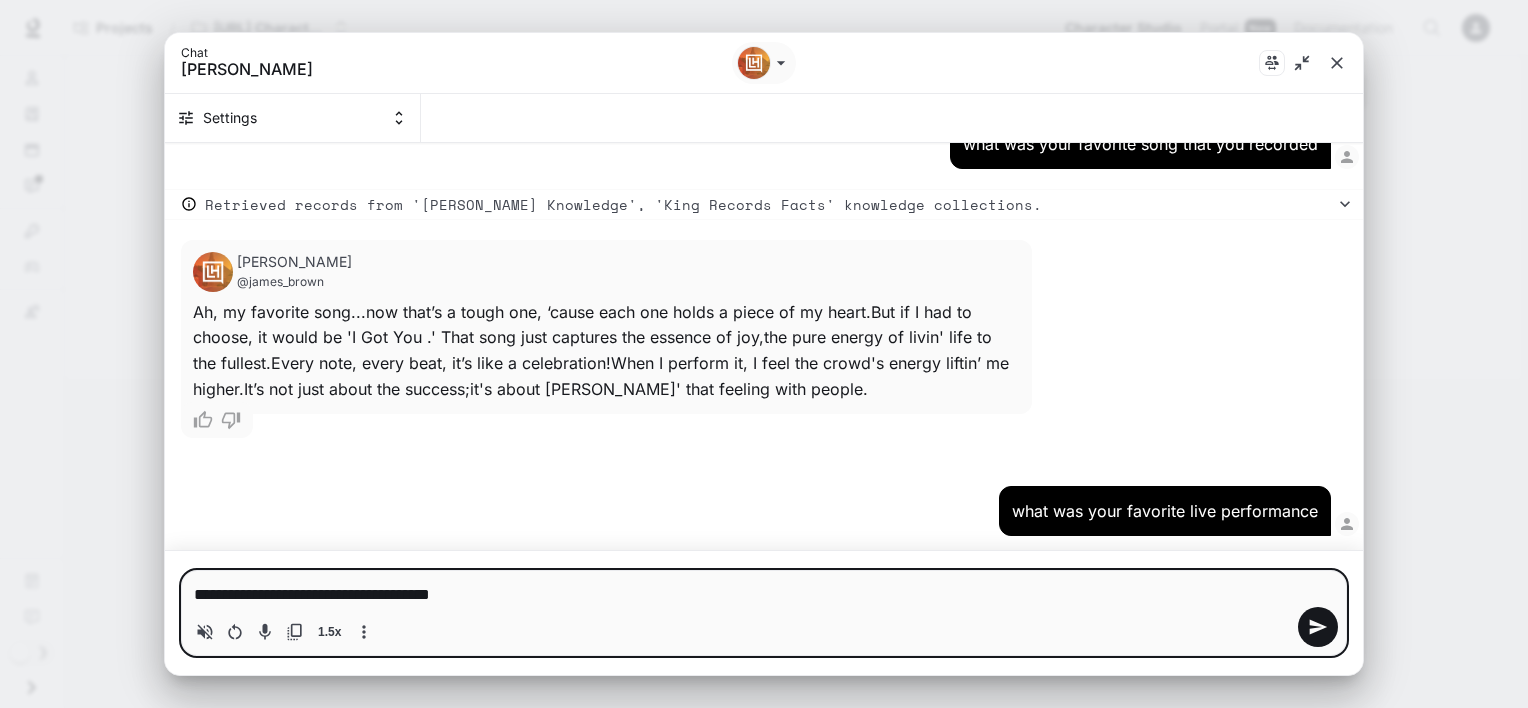 type on "*" 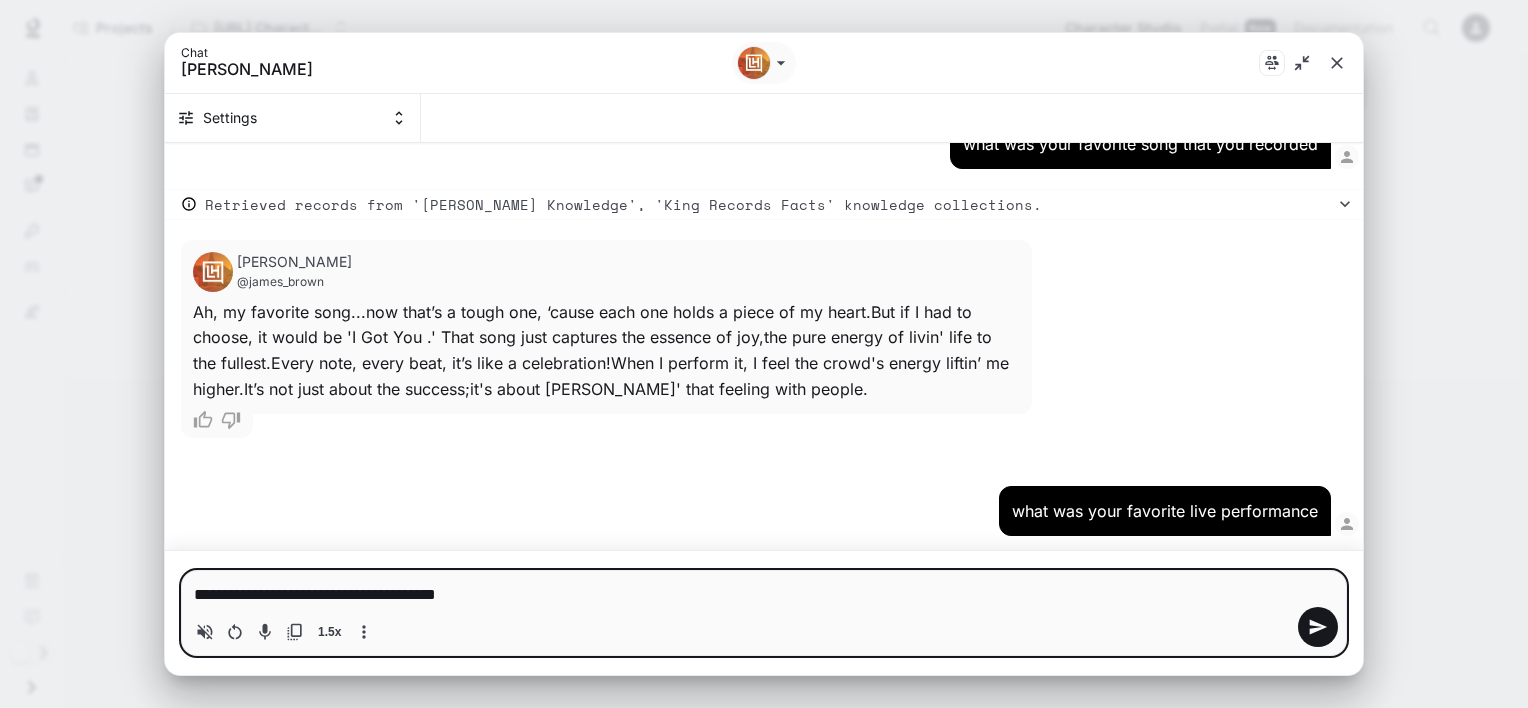 type on "**********" 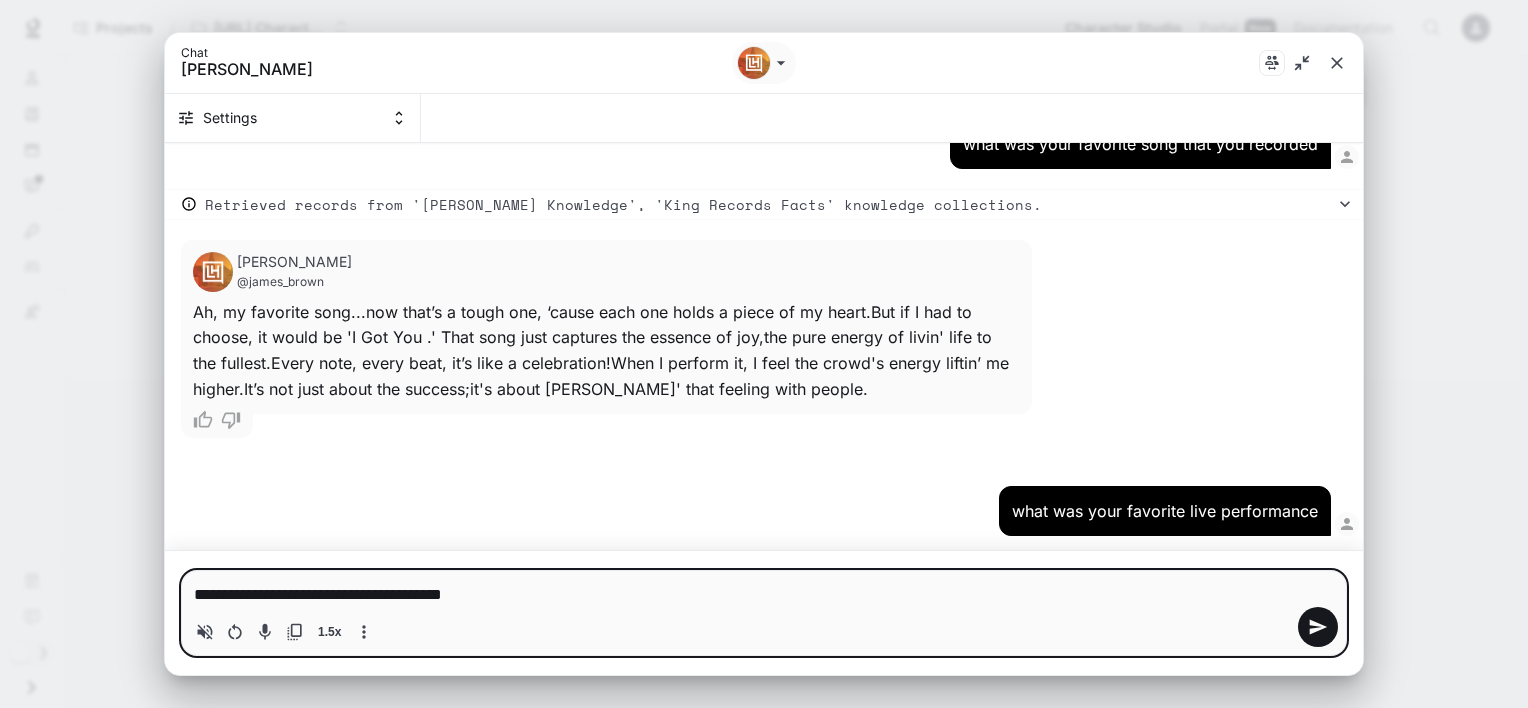type on "*" 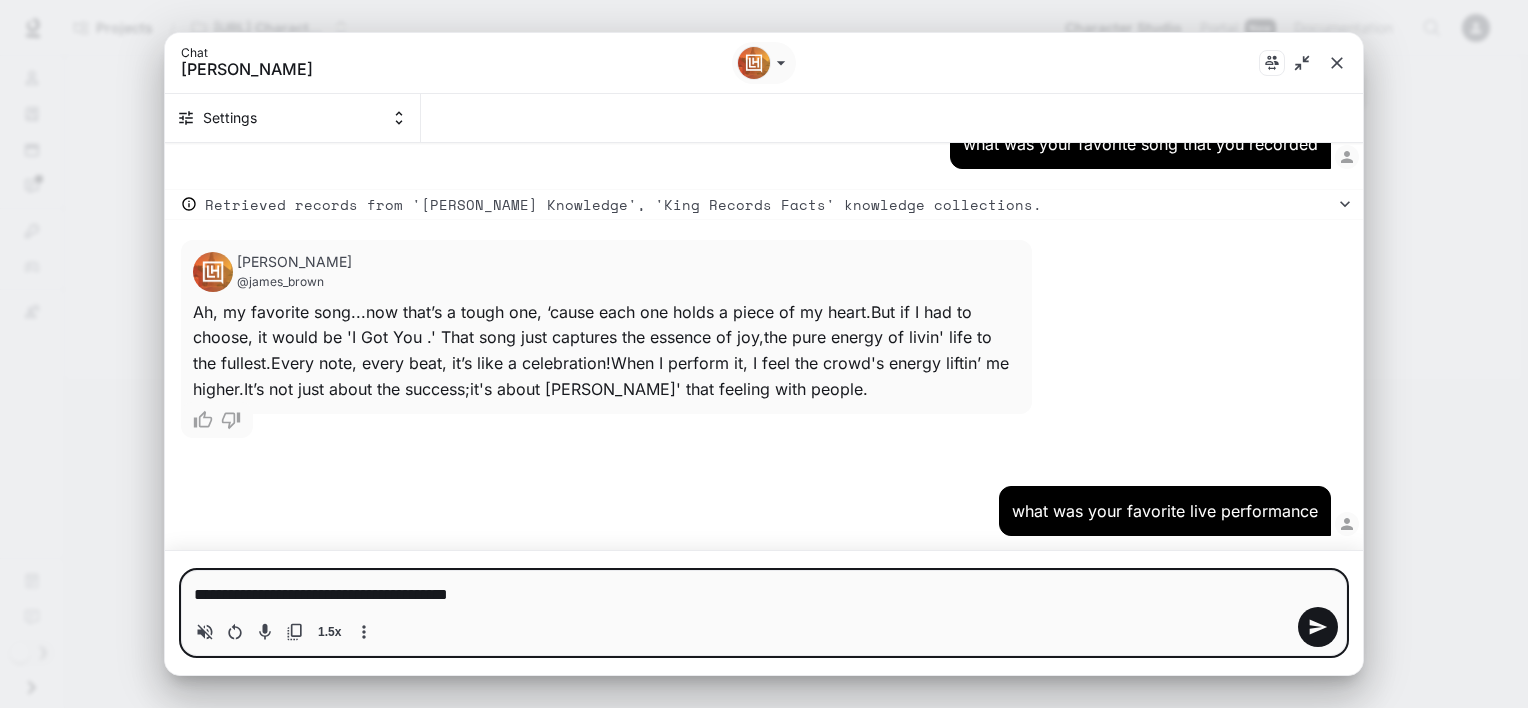 type on "**********" 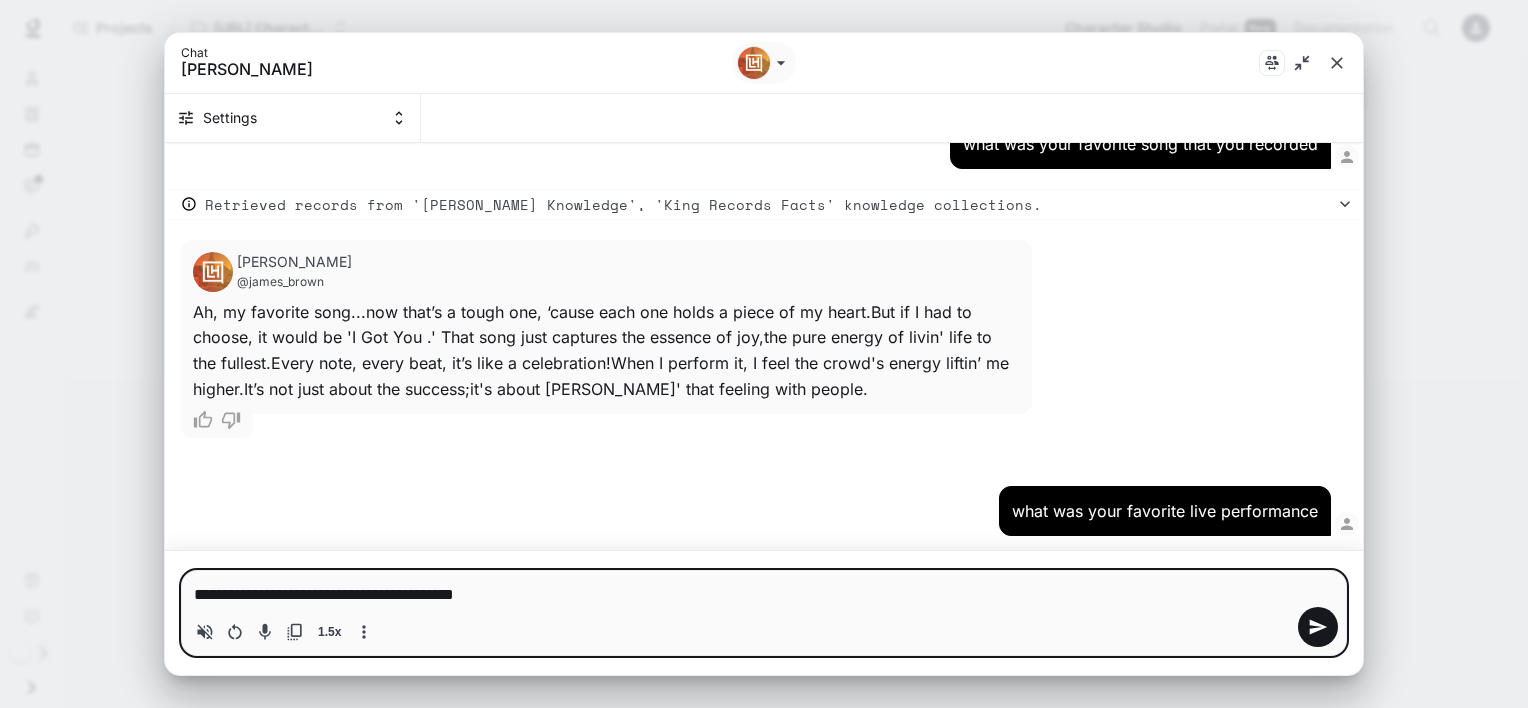 type 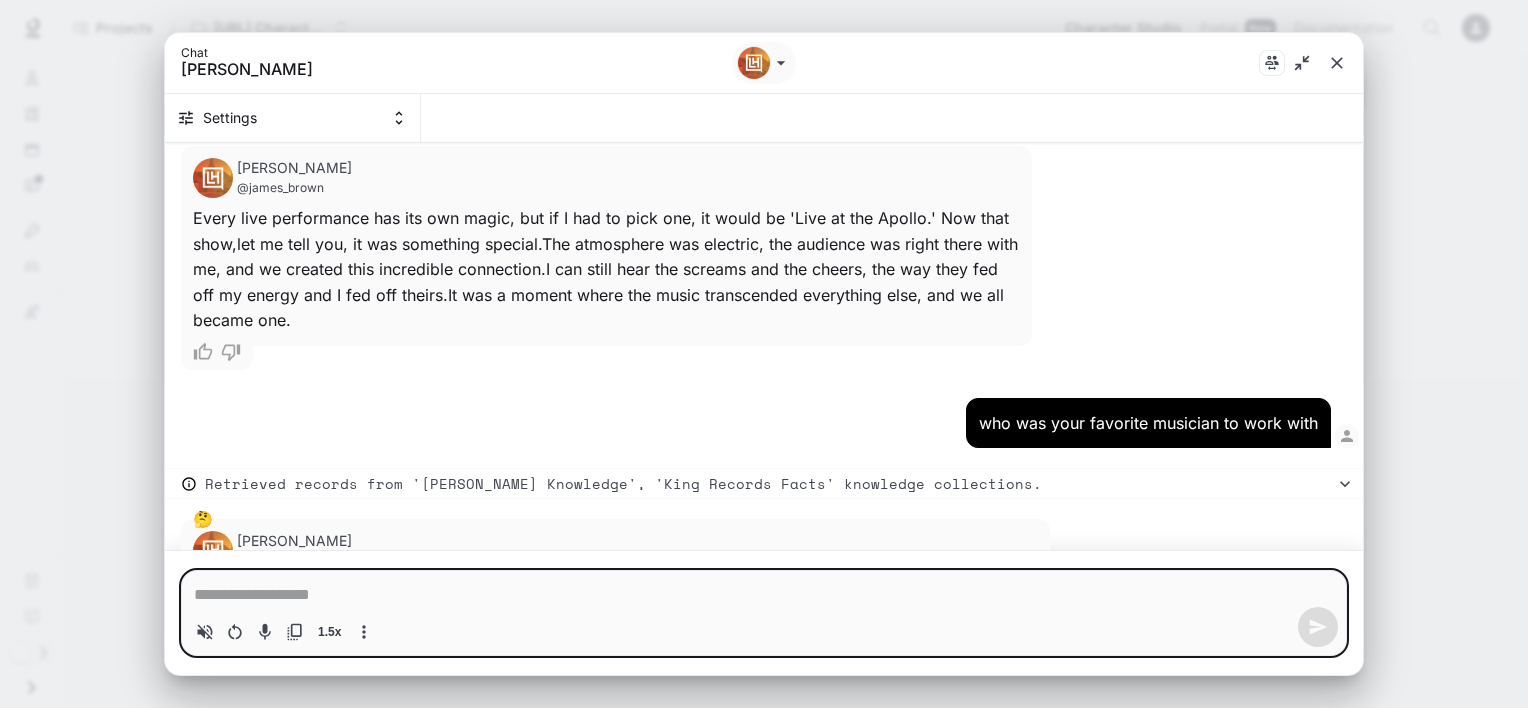 scroll, scrollTop: 6116, scrollLeft: 0, axis: vertical 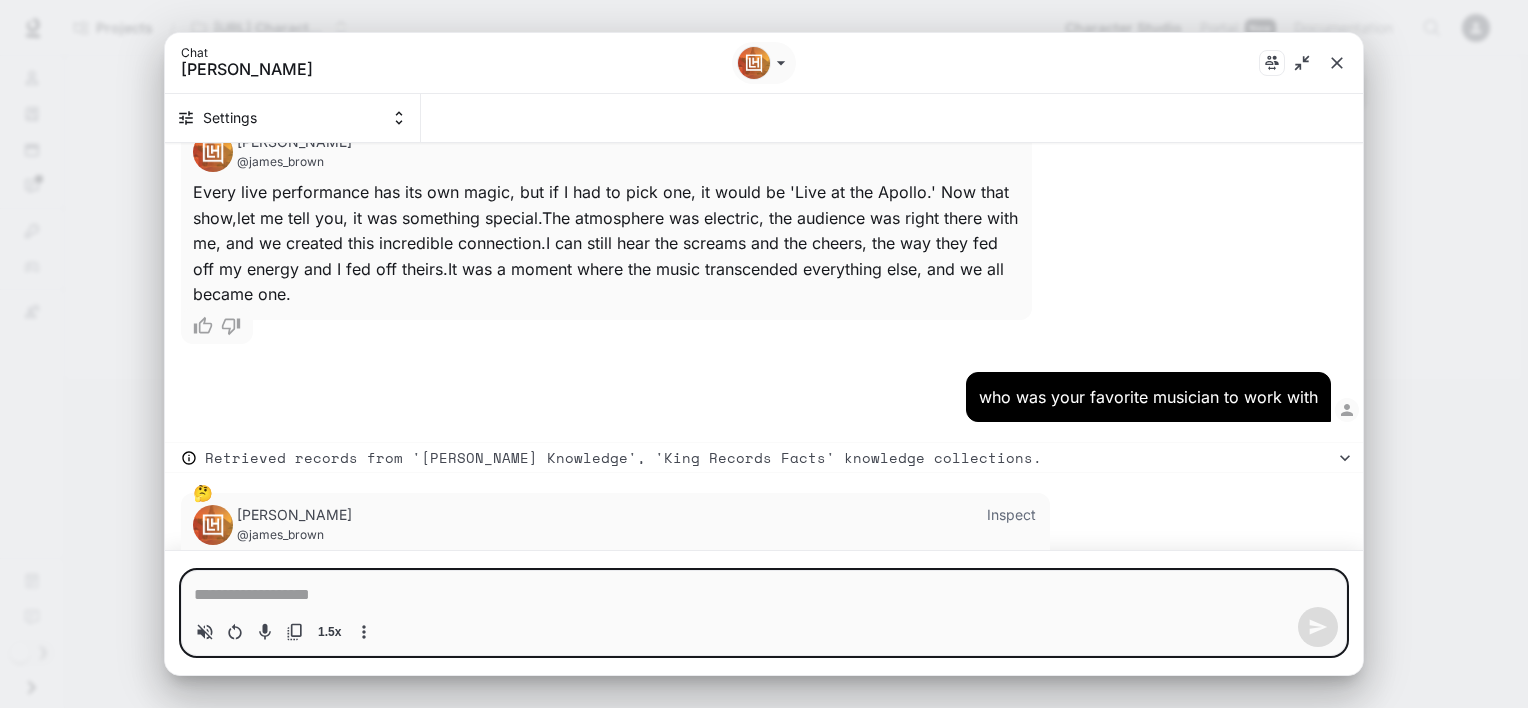 type on "*" 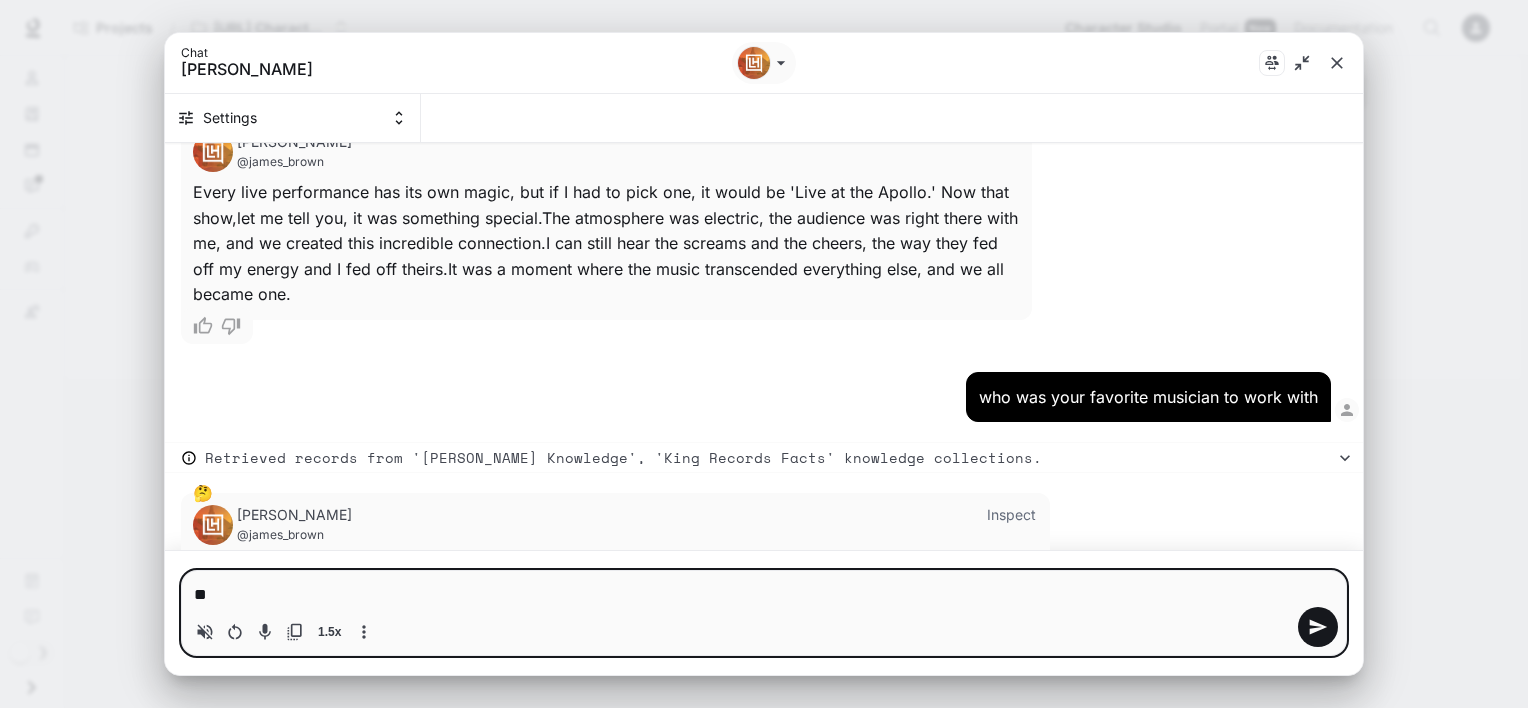 type on "*" 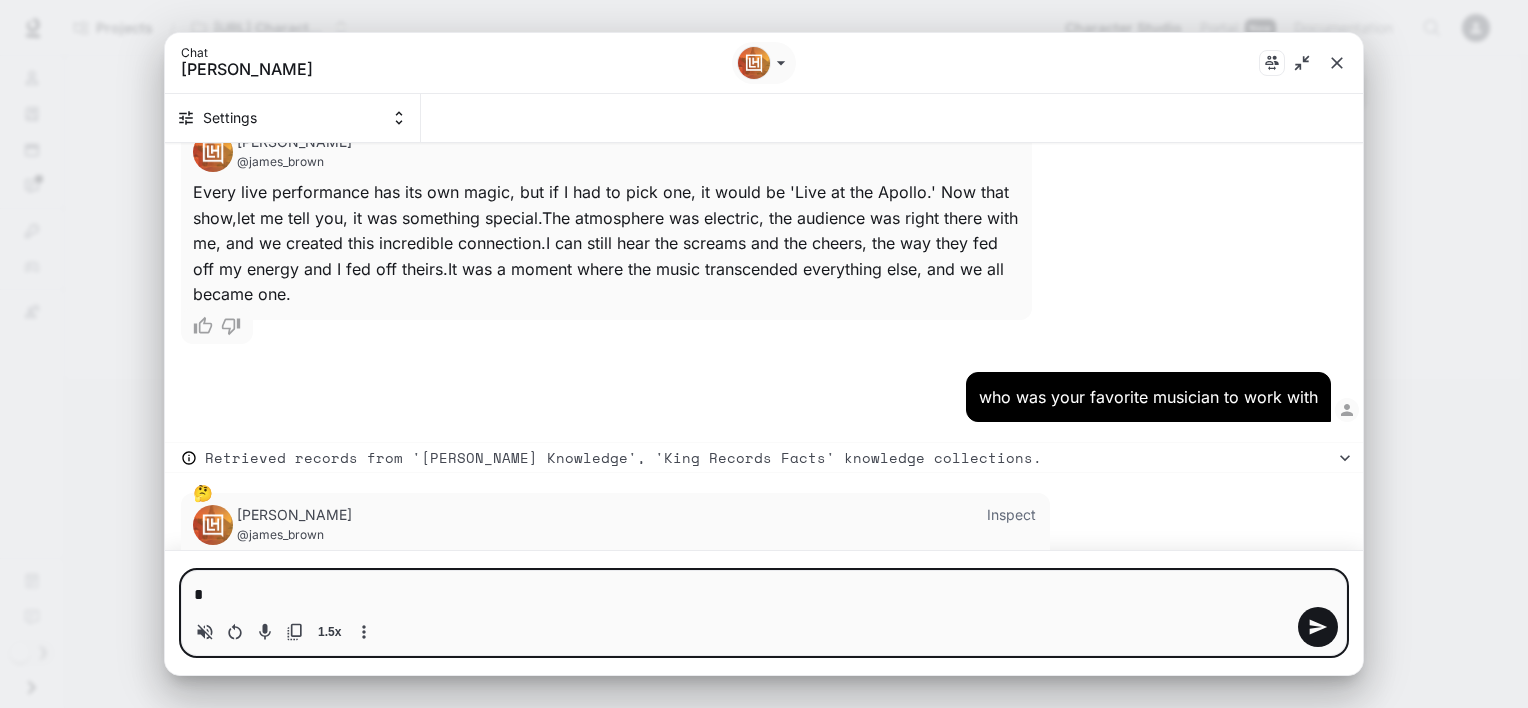 type 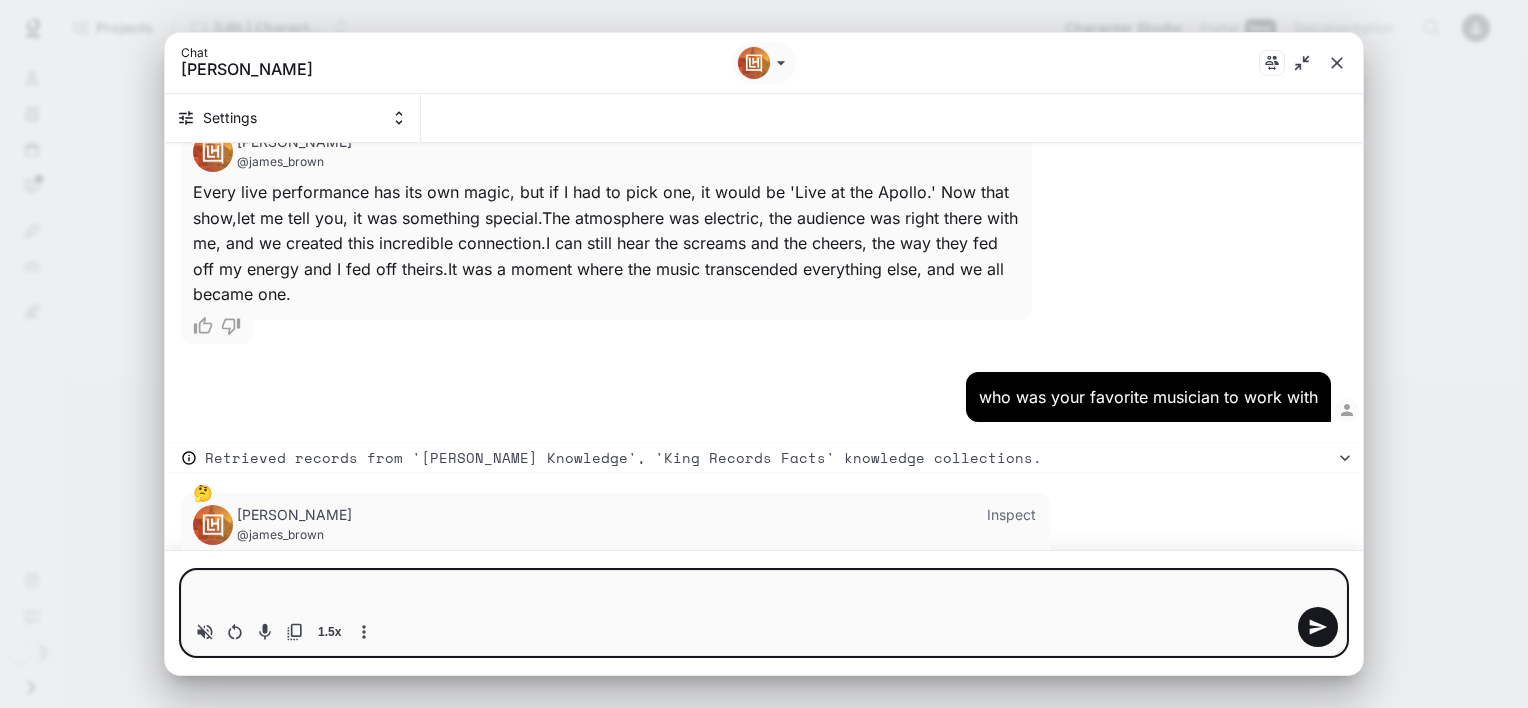 type on "*" 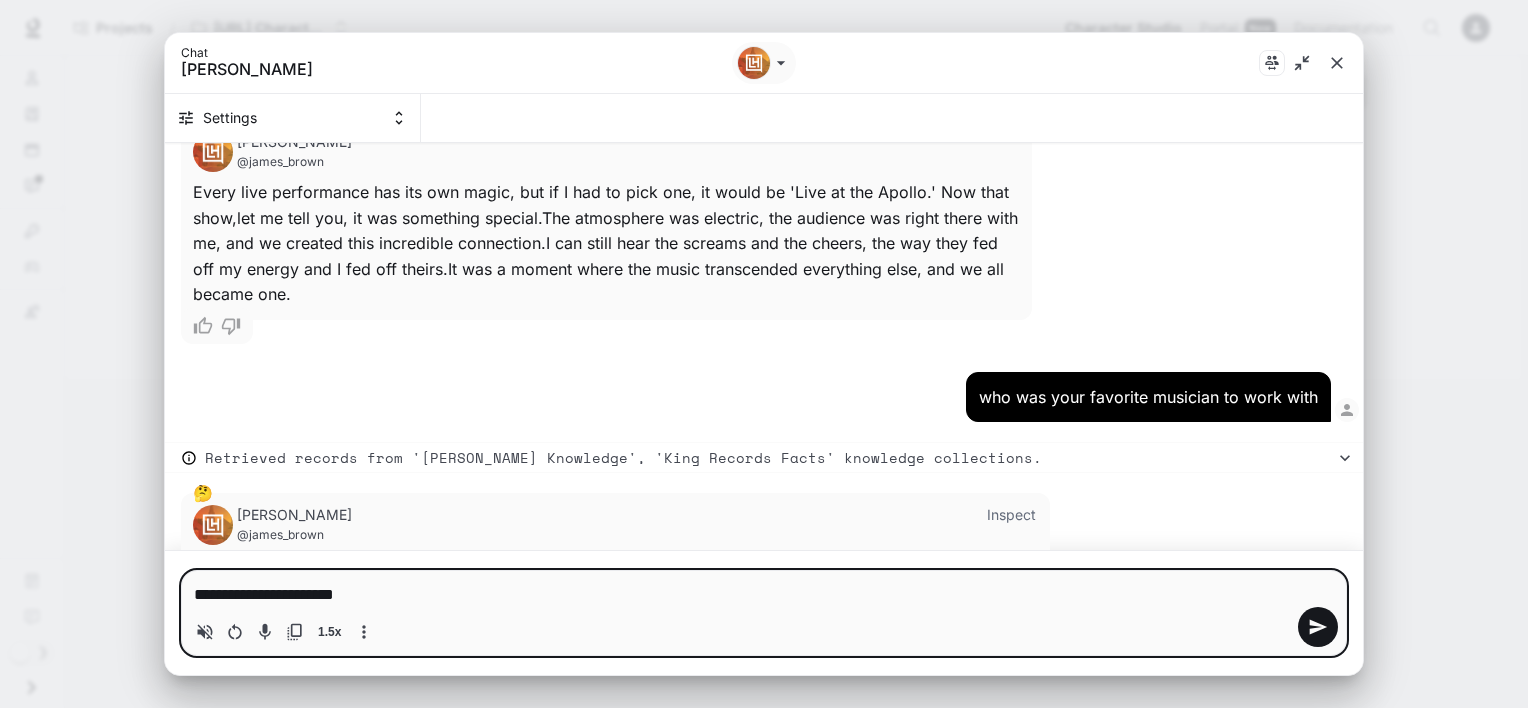 type on "**********" 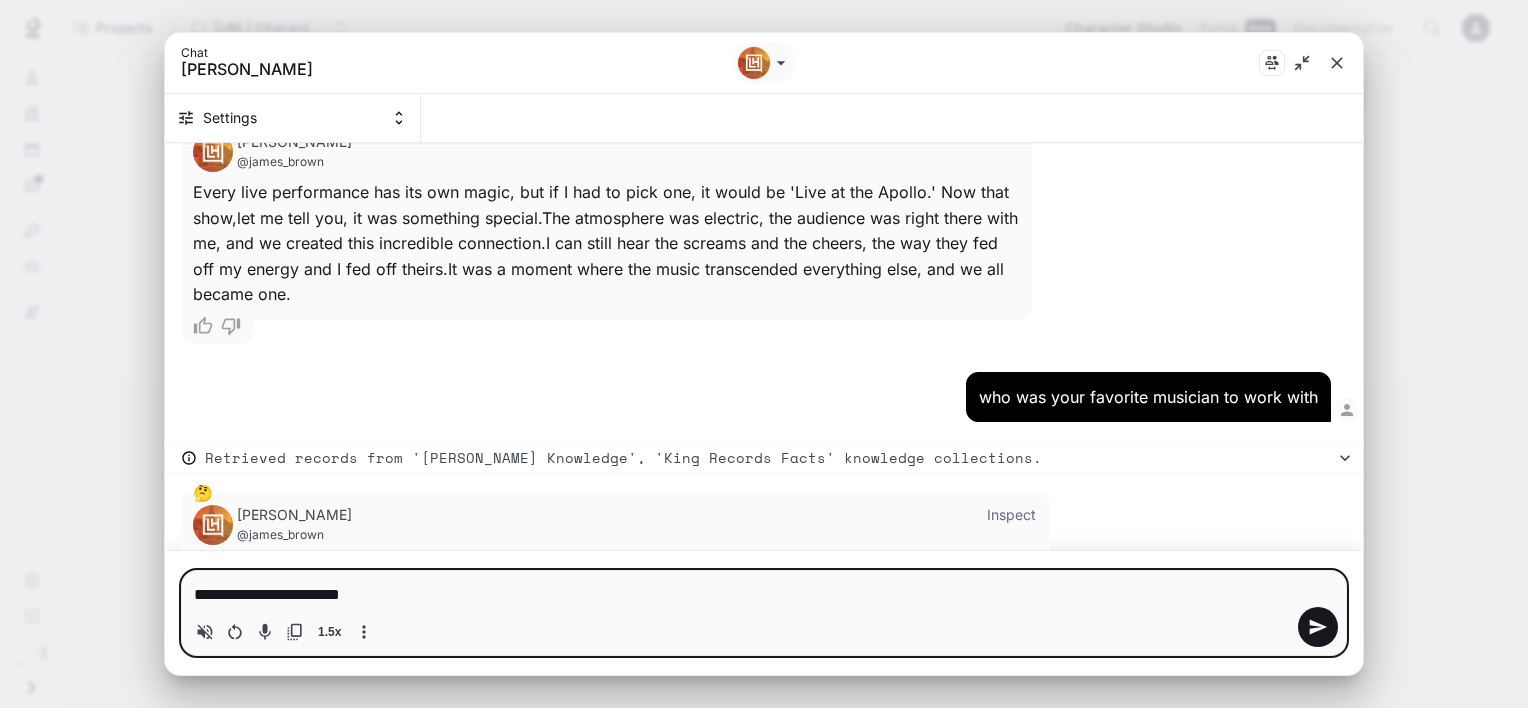 type on "*" 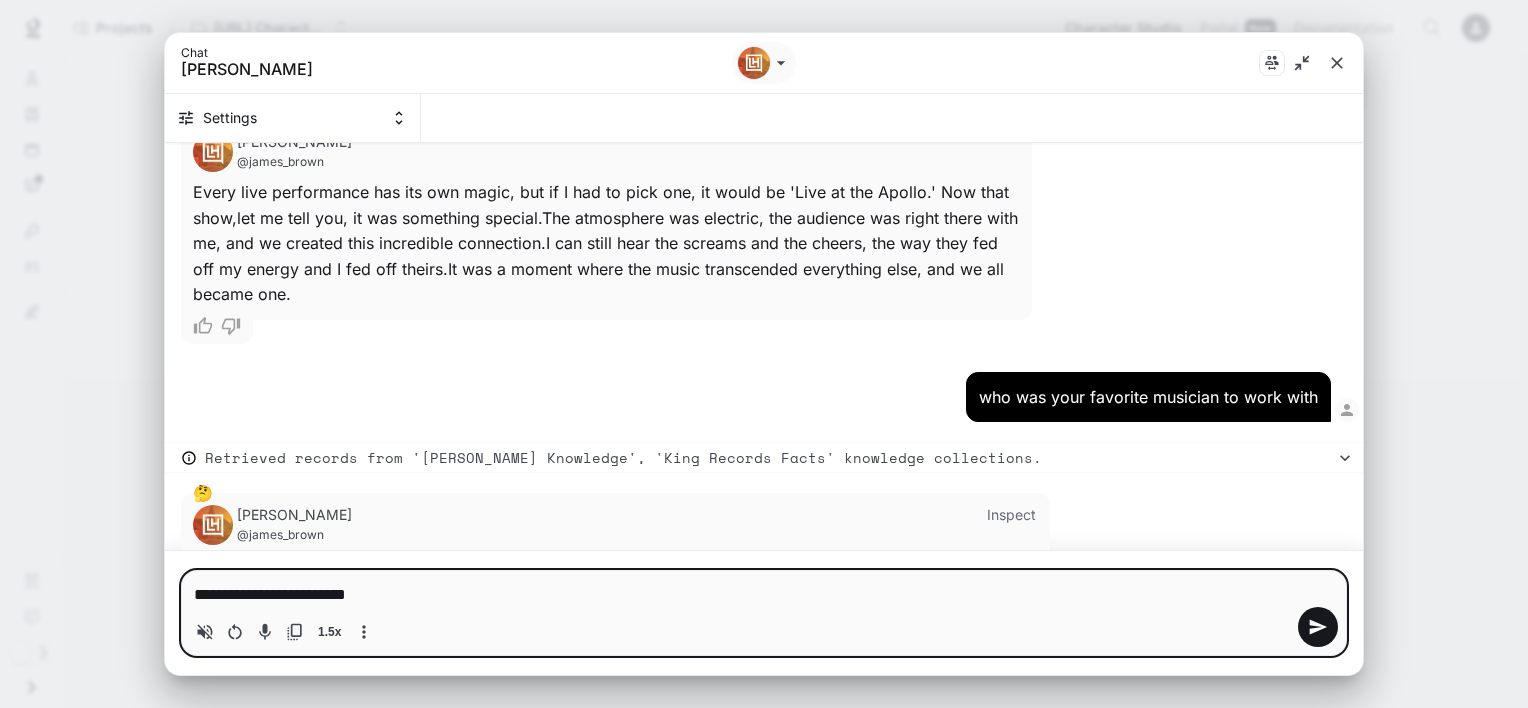 type on "**********" 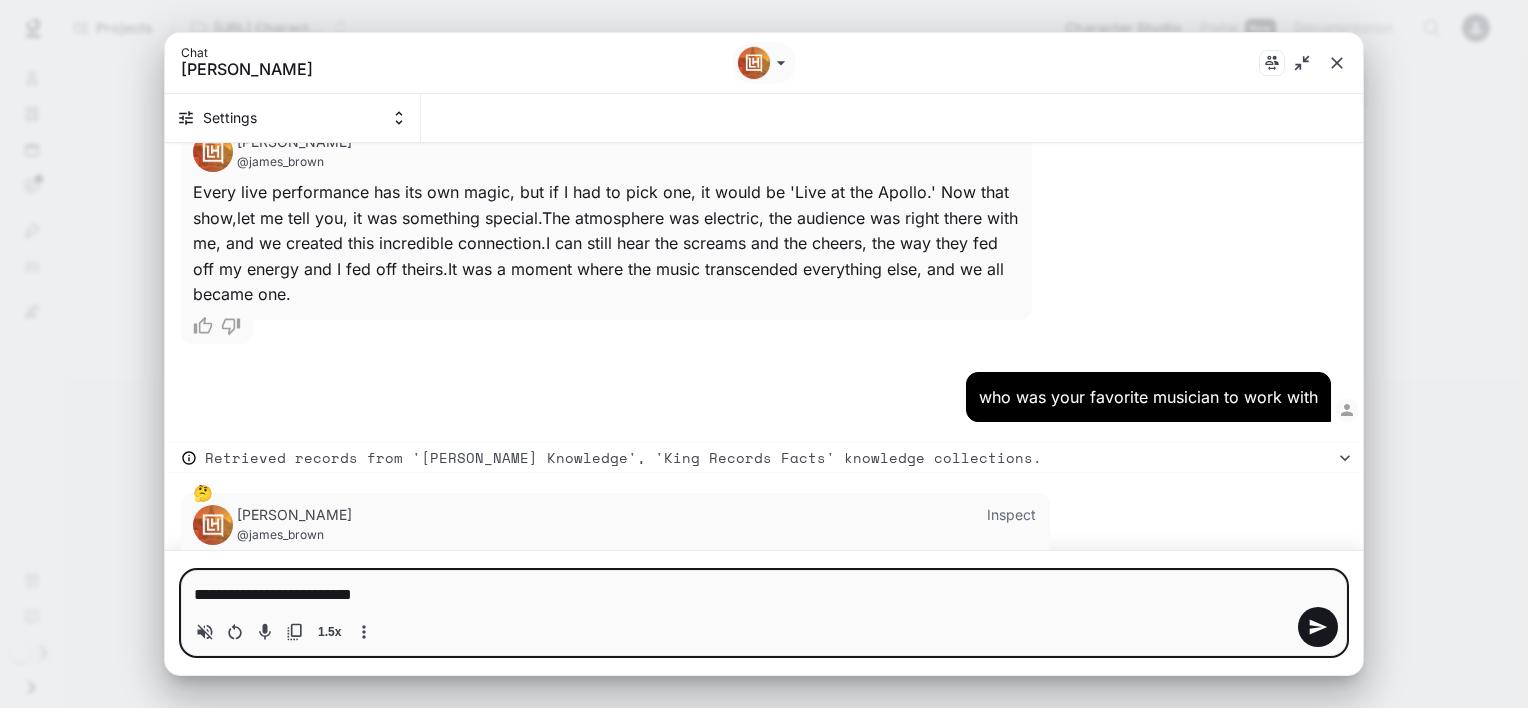 type on "**********" 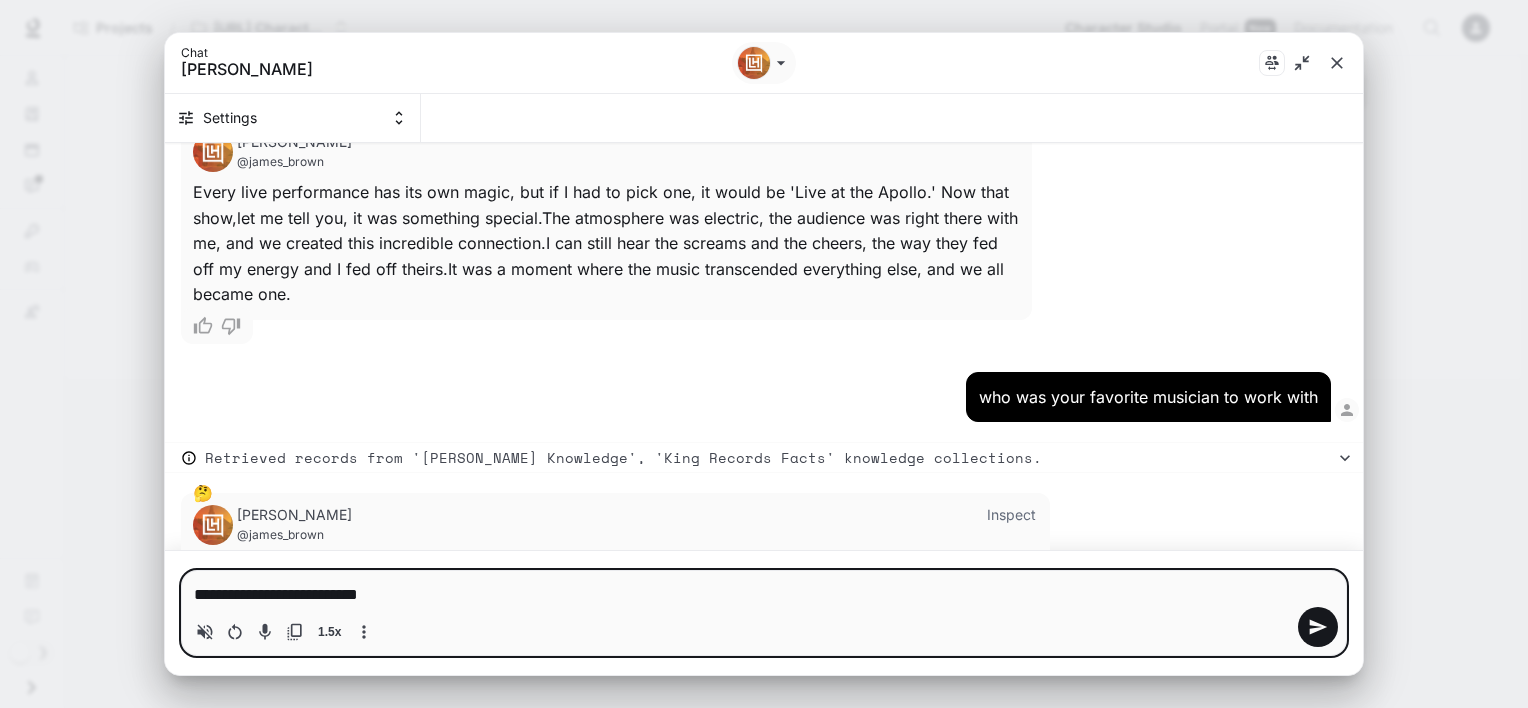 type on "**********" 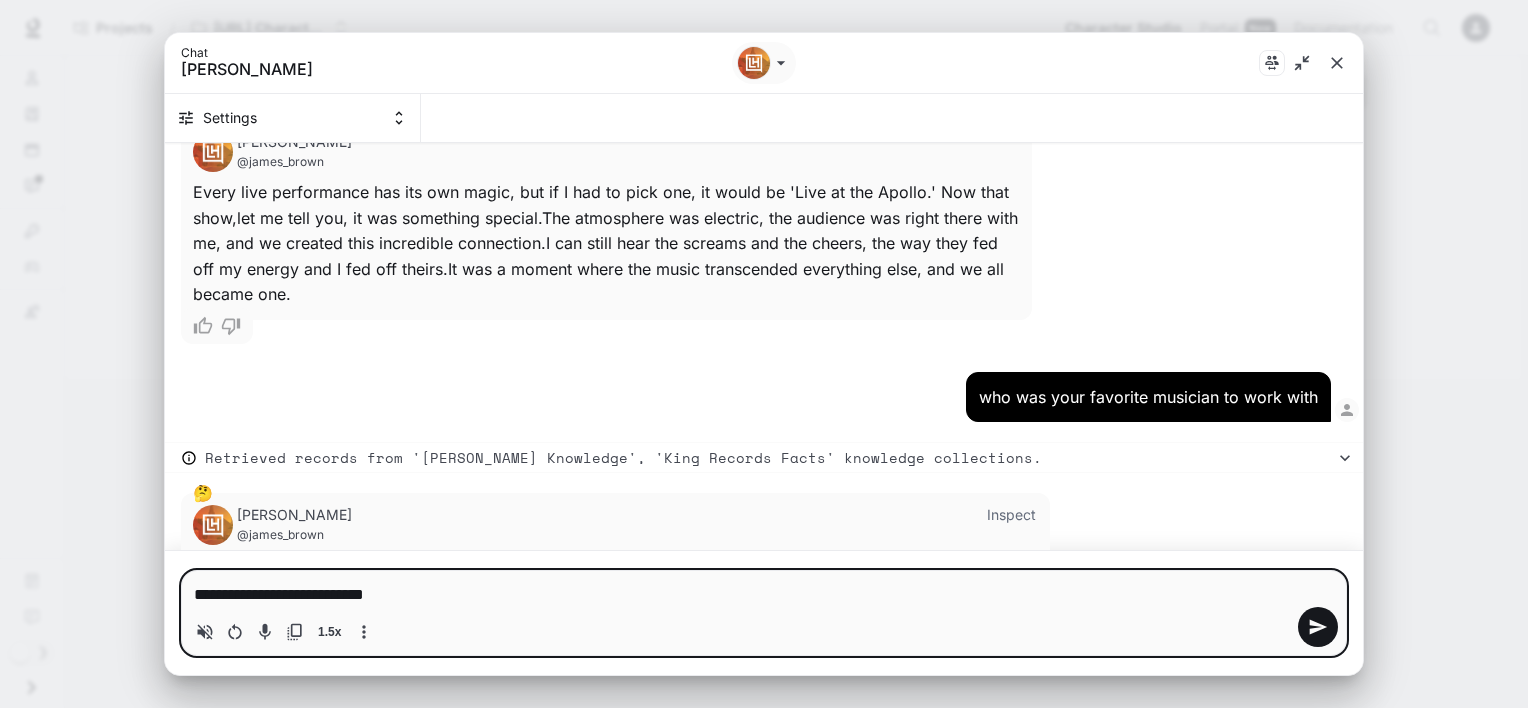 type on "**********" 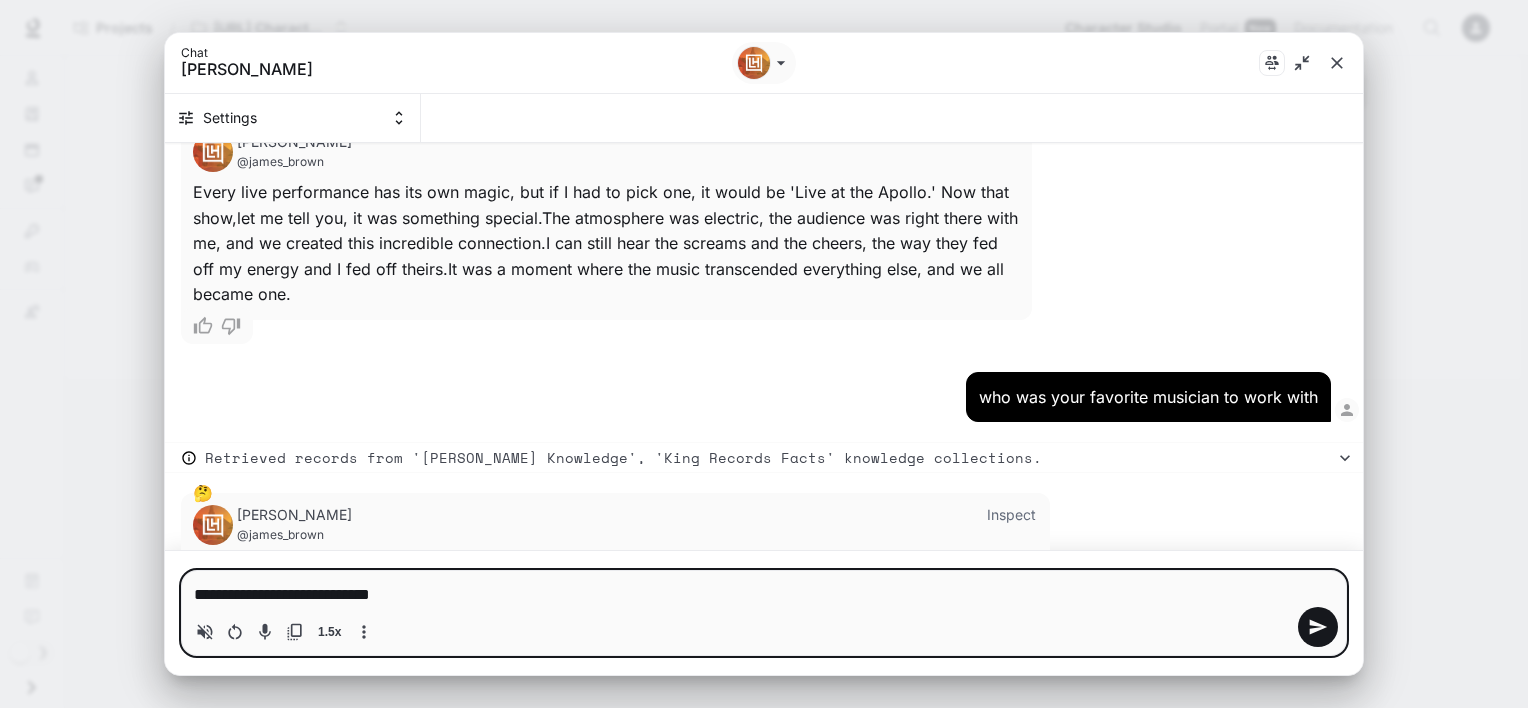 type on "*" 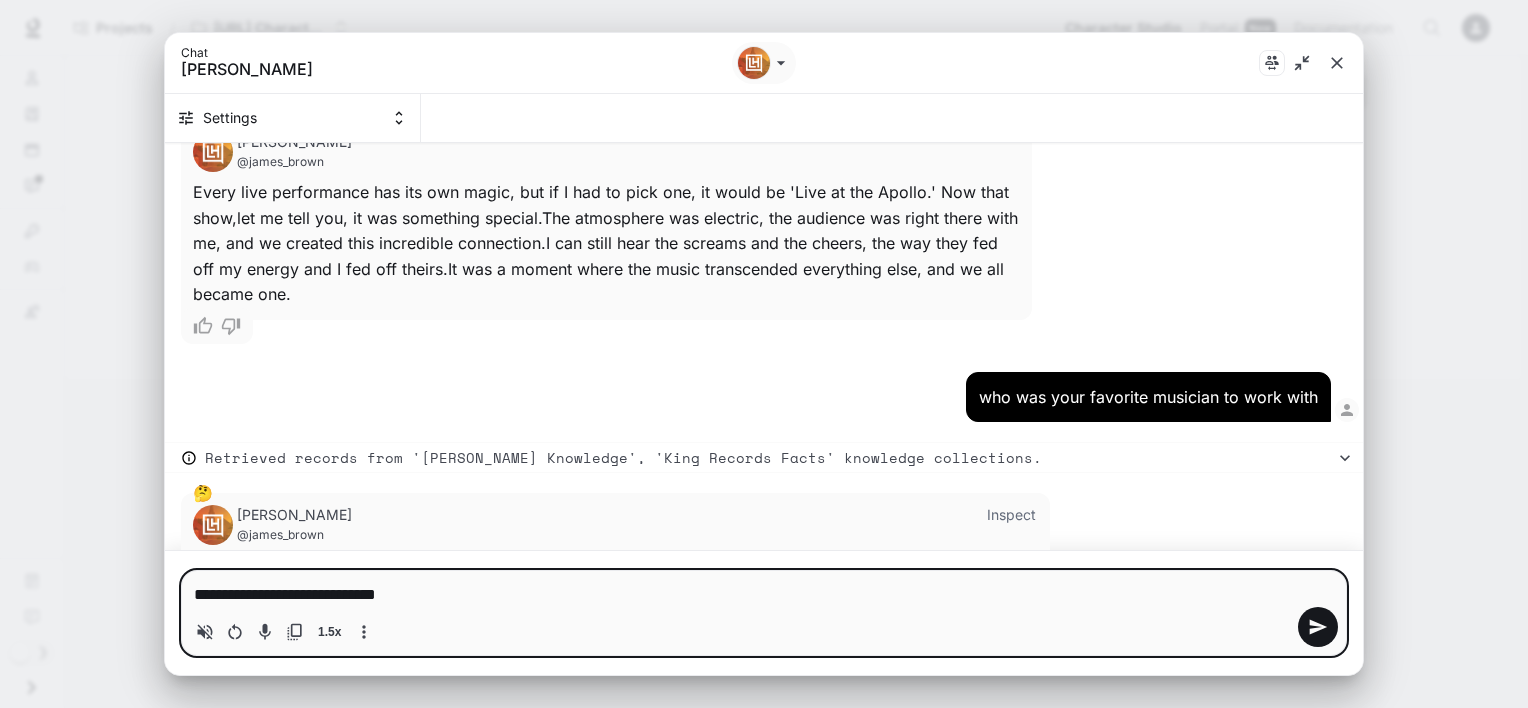 type on "**********" 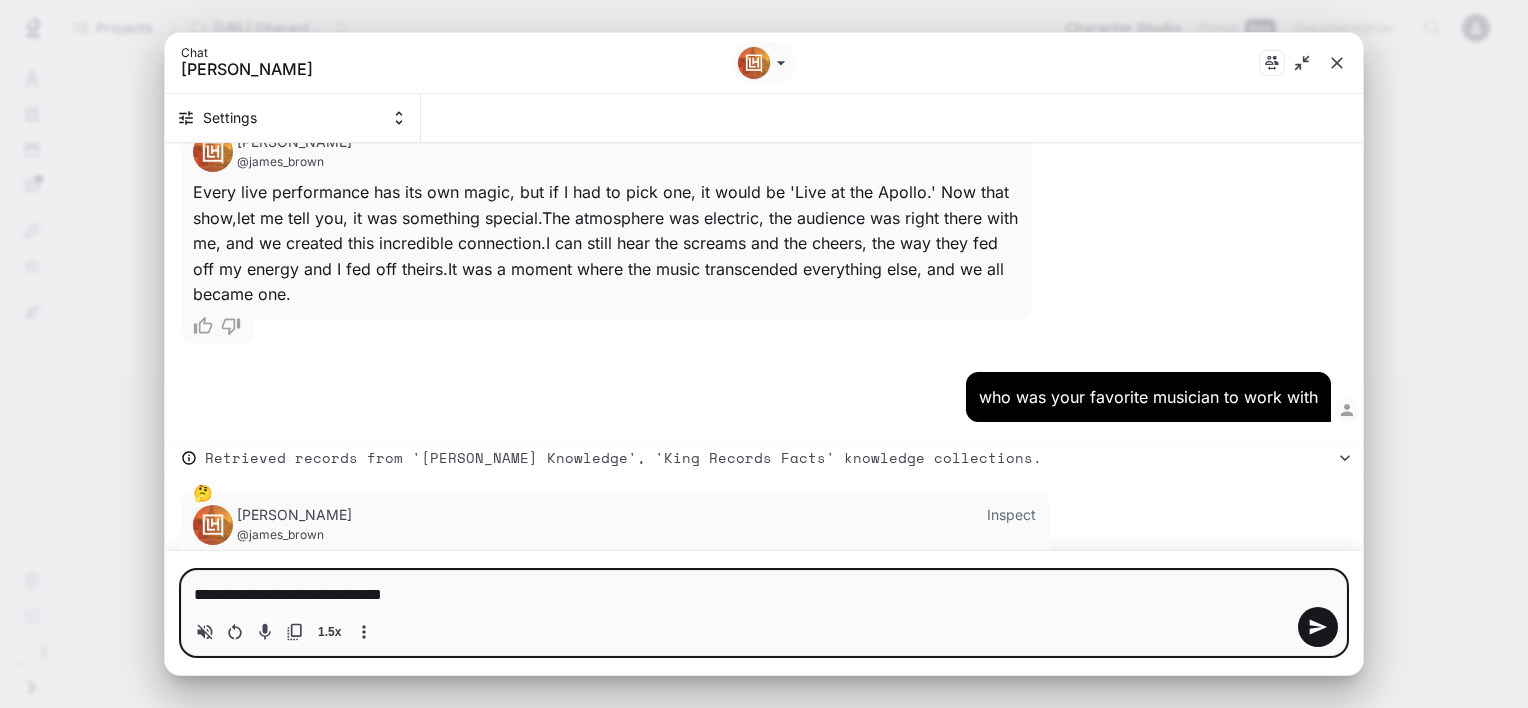 type on "**********" 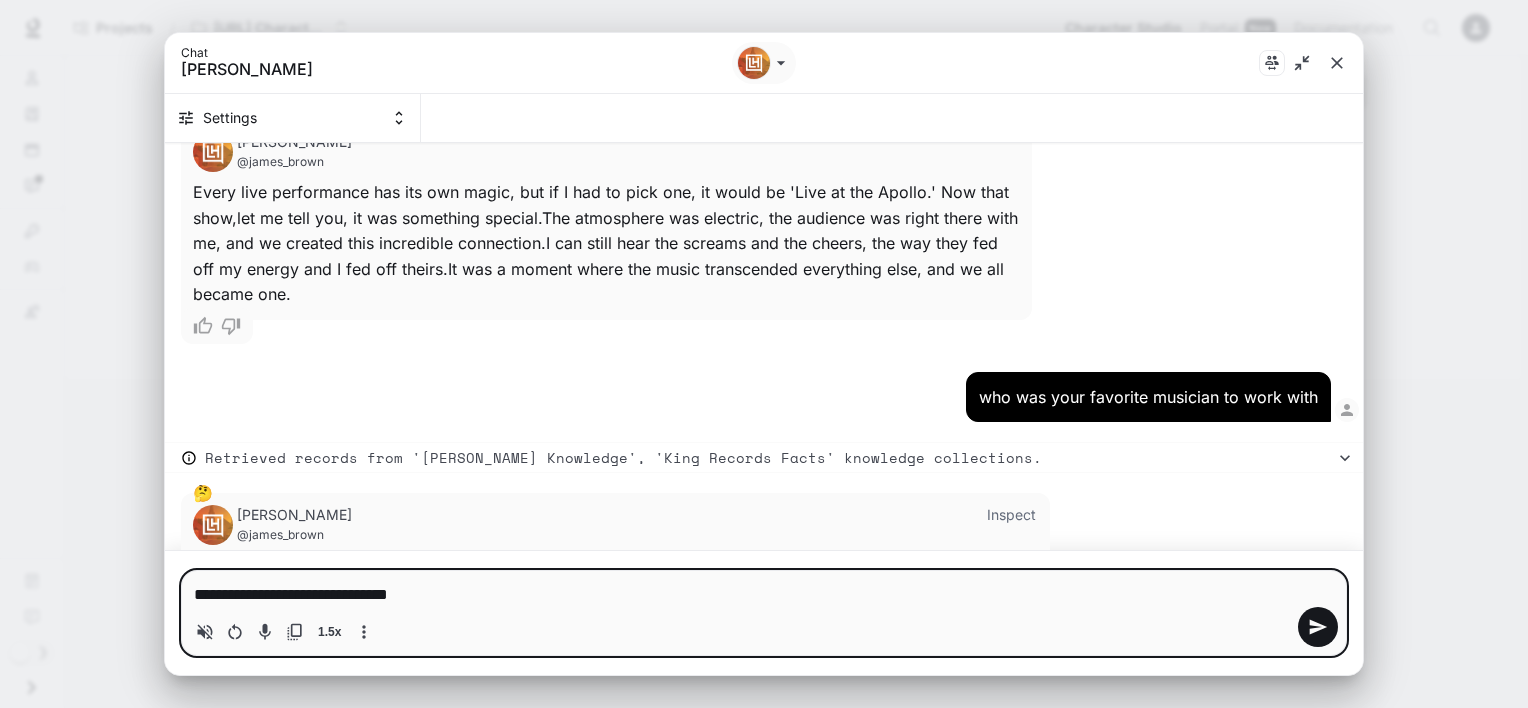 type on "*" 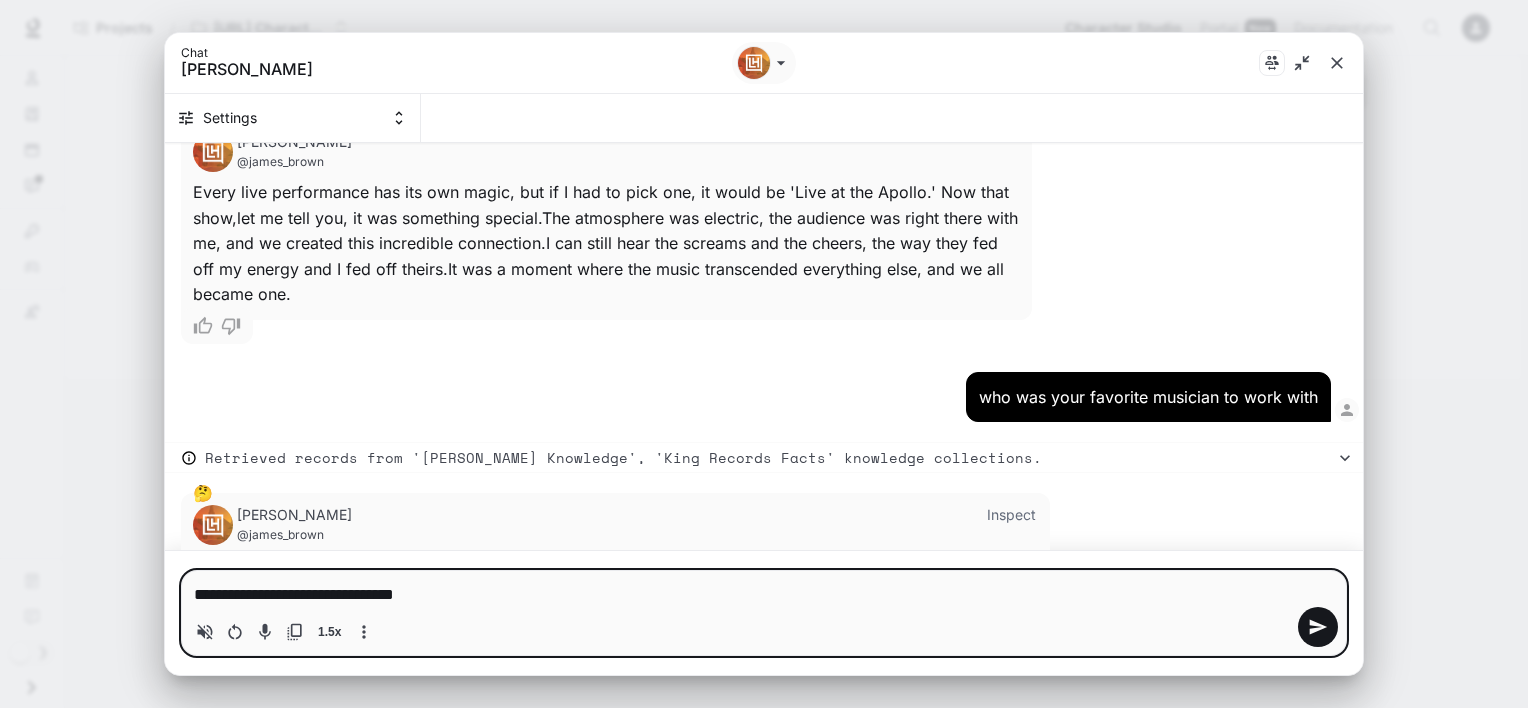 type on "**********" 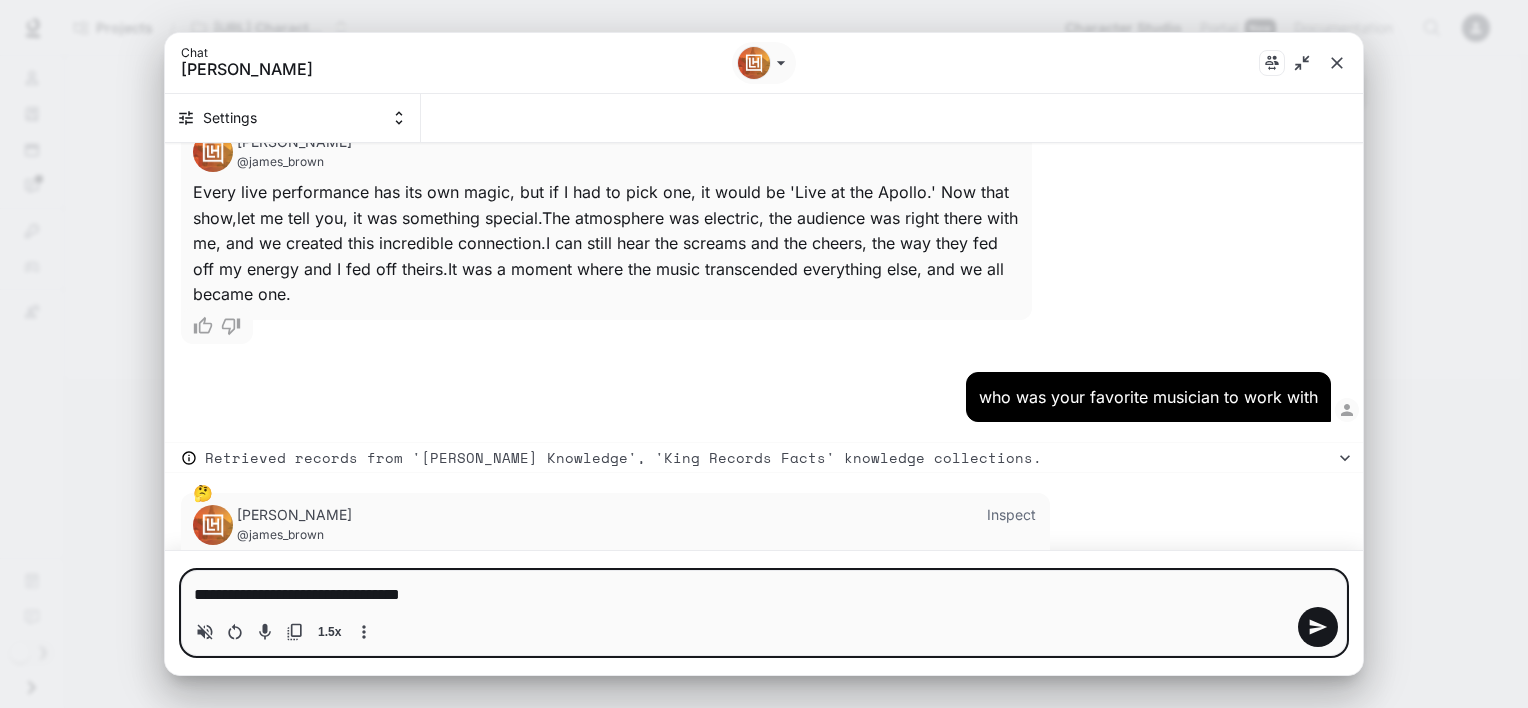 type 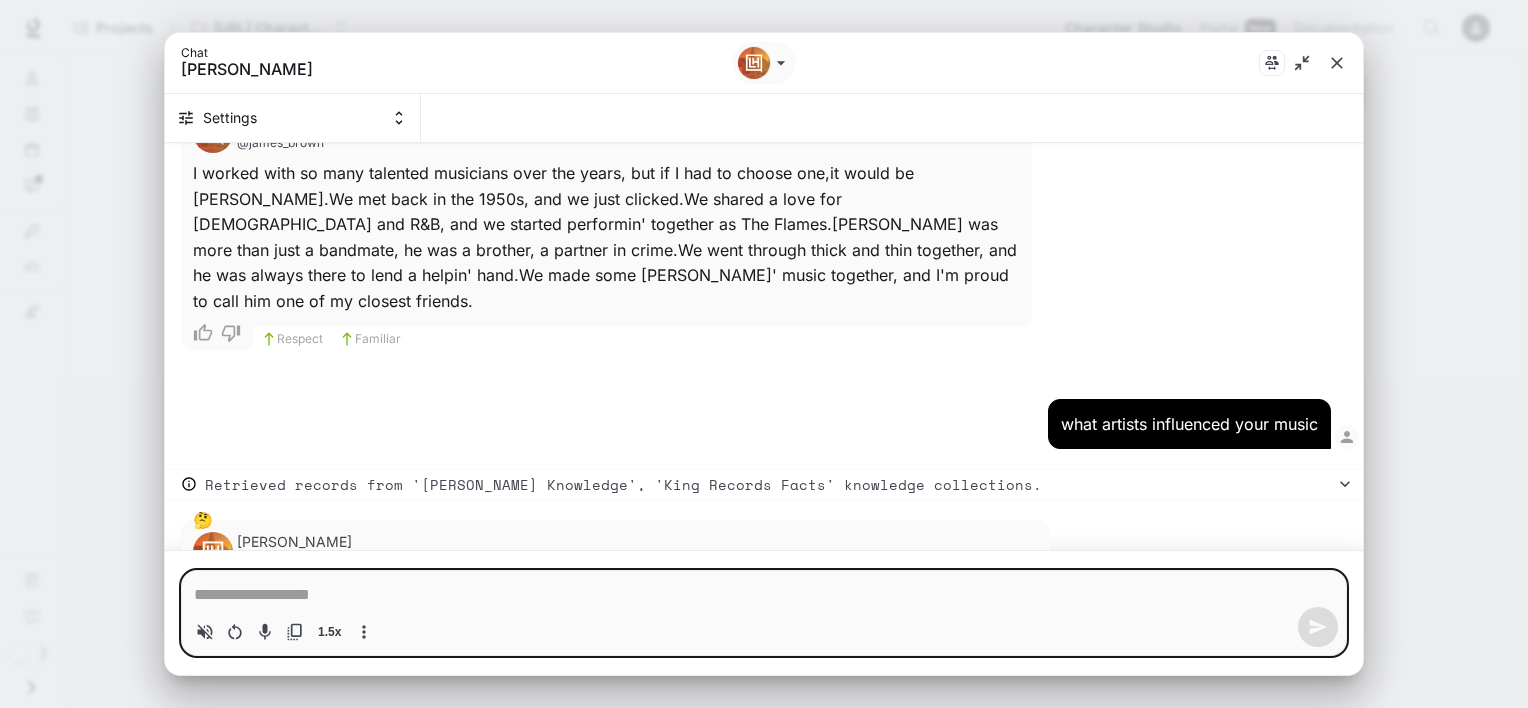 scroll, scrollTop: 6534, scrollLeft: 0, axis: vertical 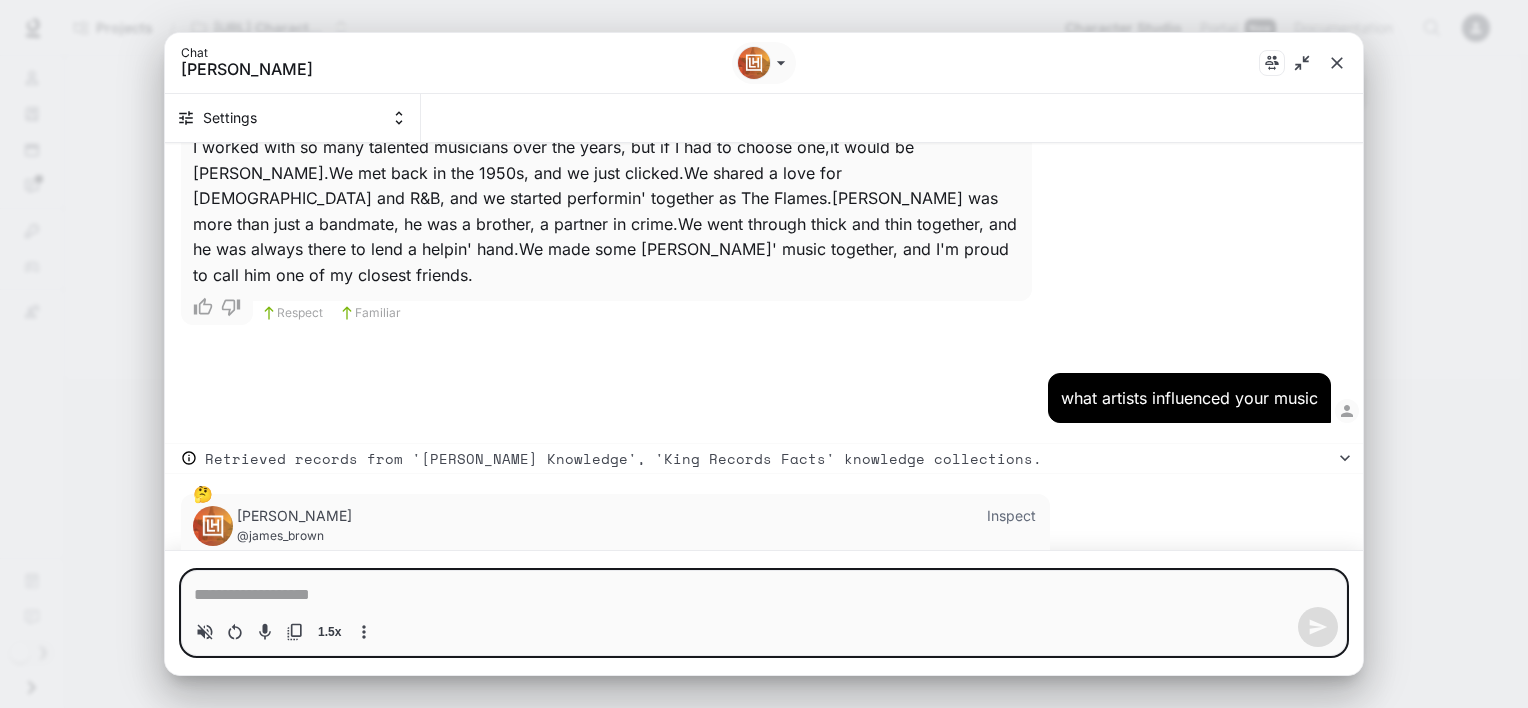 type on "*" 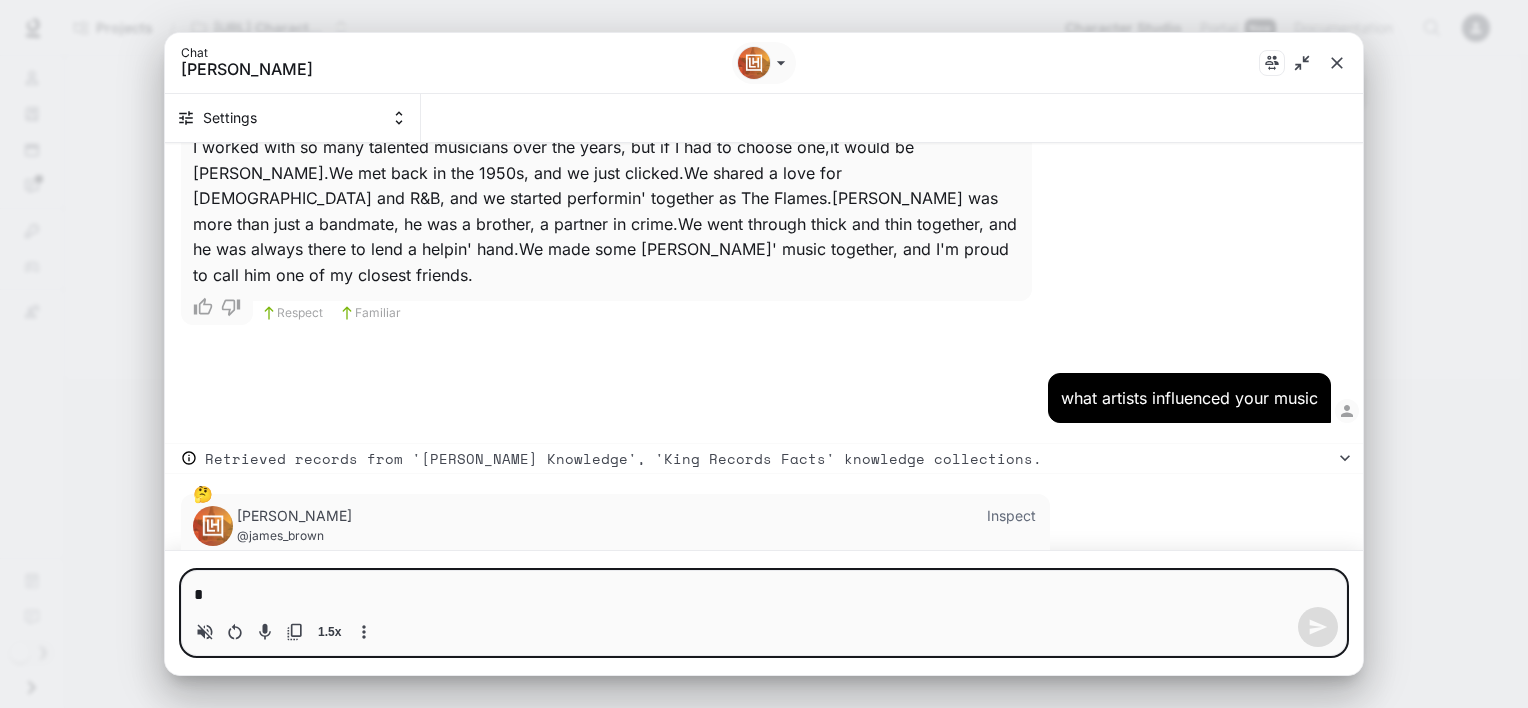 type 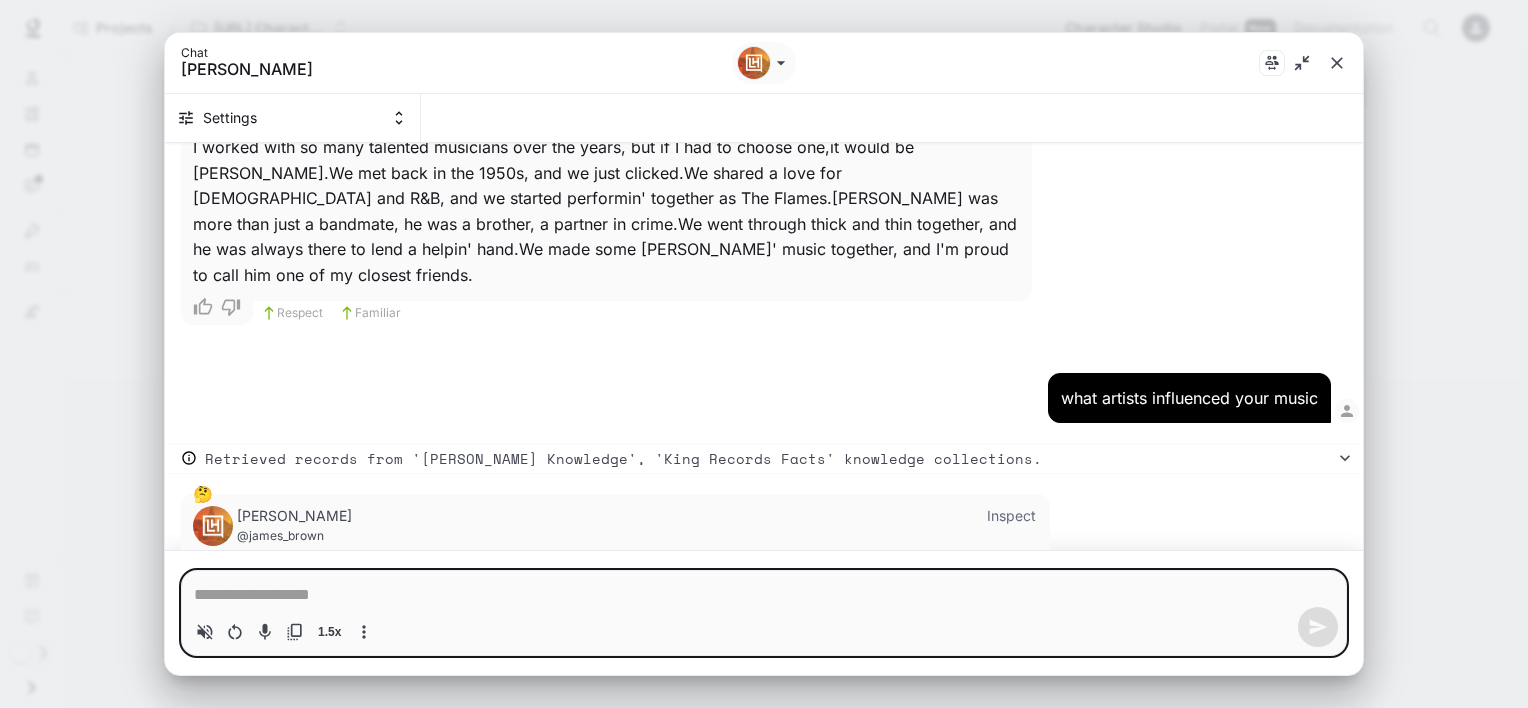 click 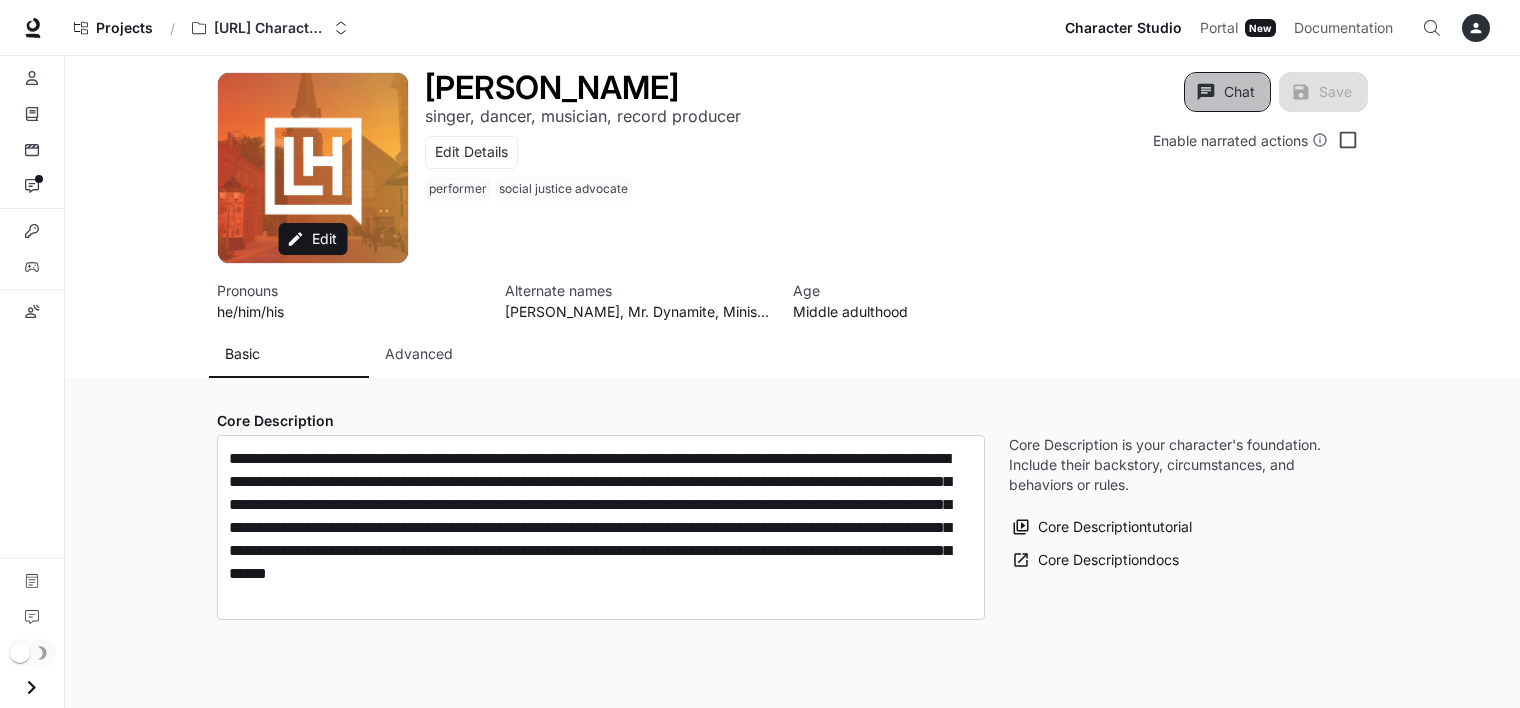click 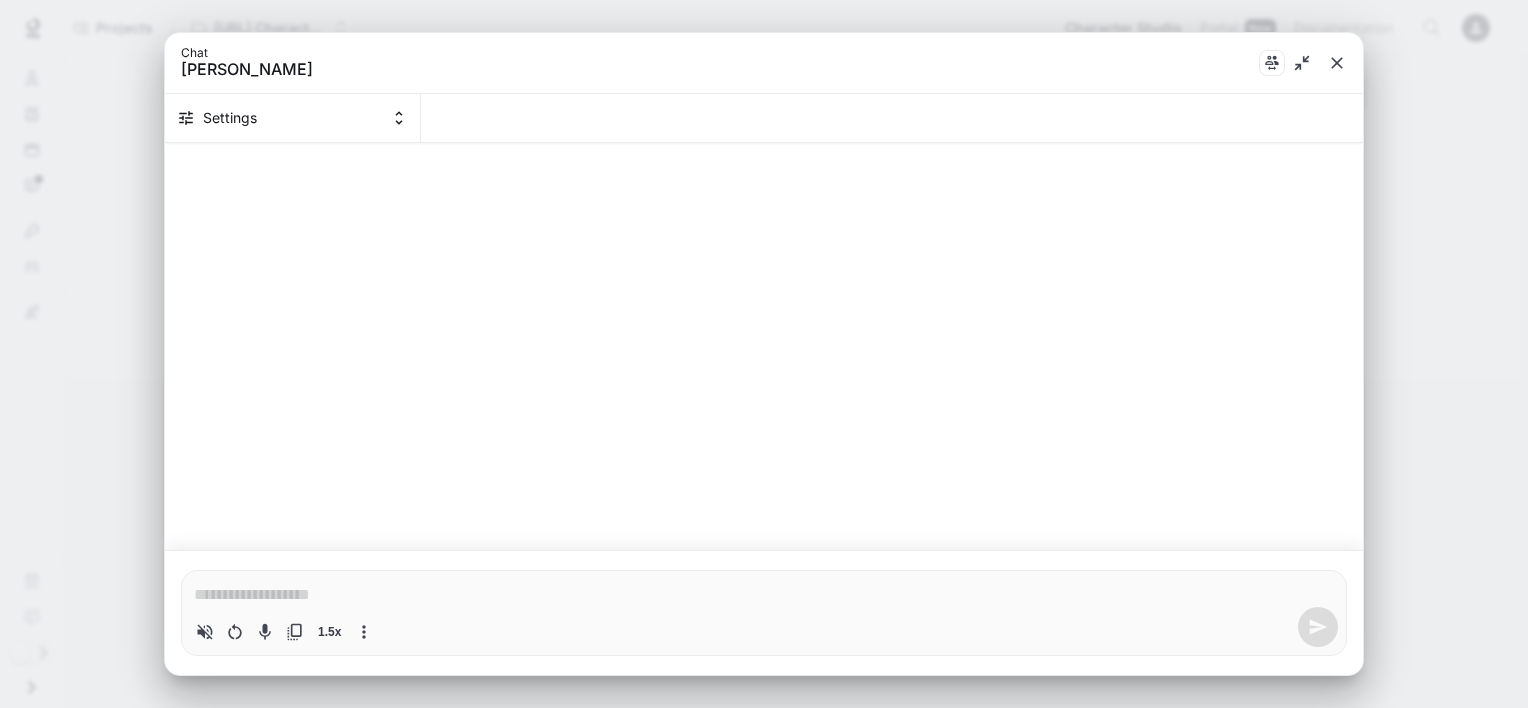 click at bounding box center [764, 595] 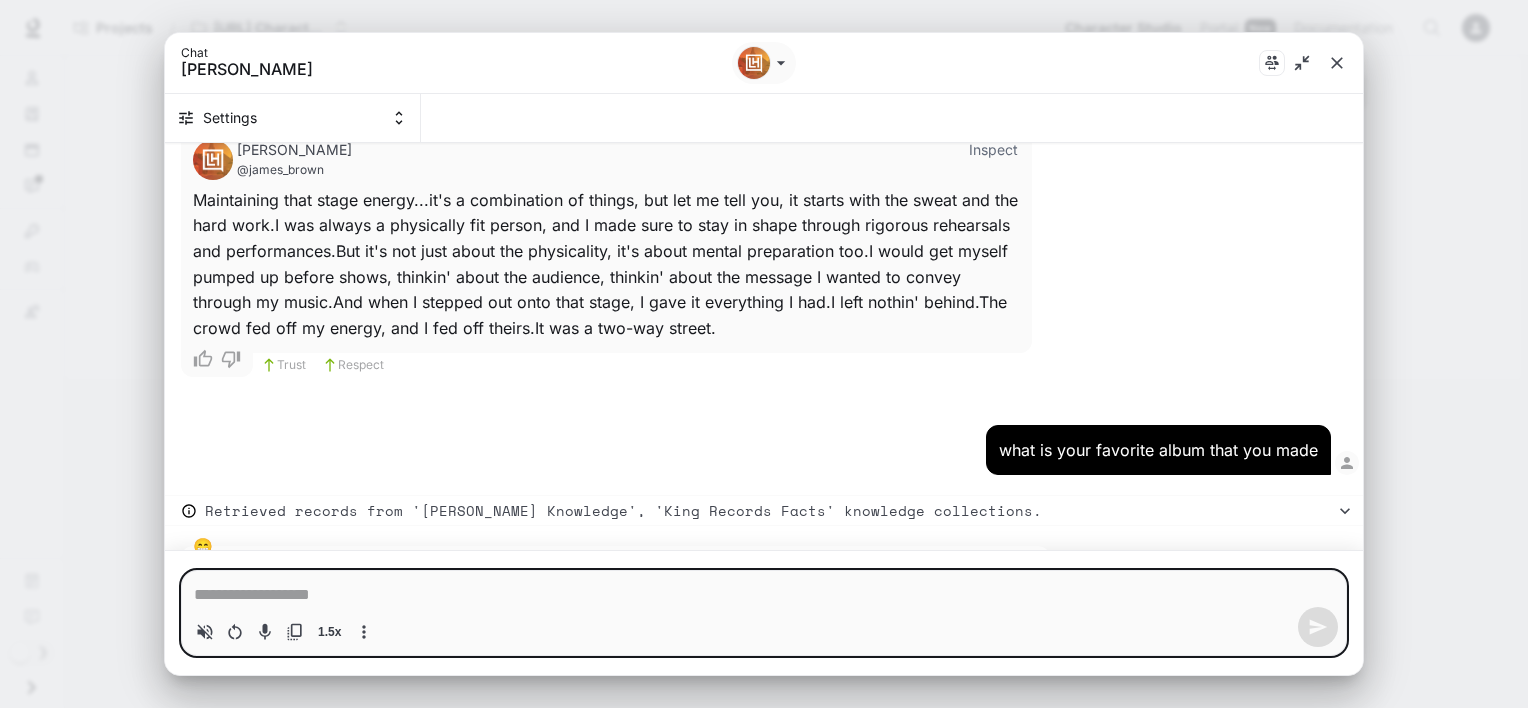 scroll, scrollTop: 7370, scrollLeft: 0, axis: vertical 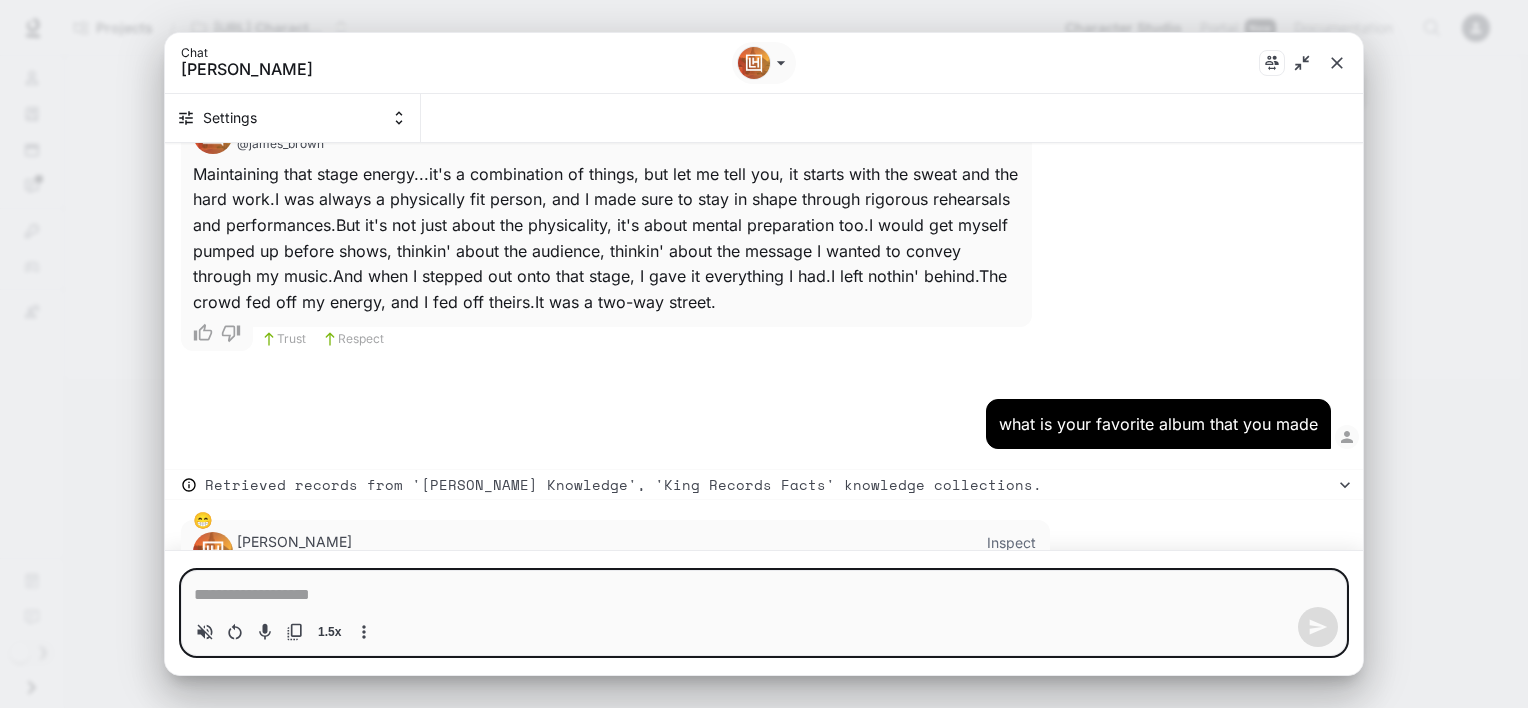 click at bounding box center [199, 752] 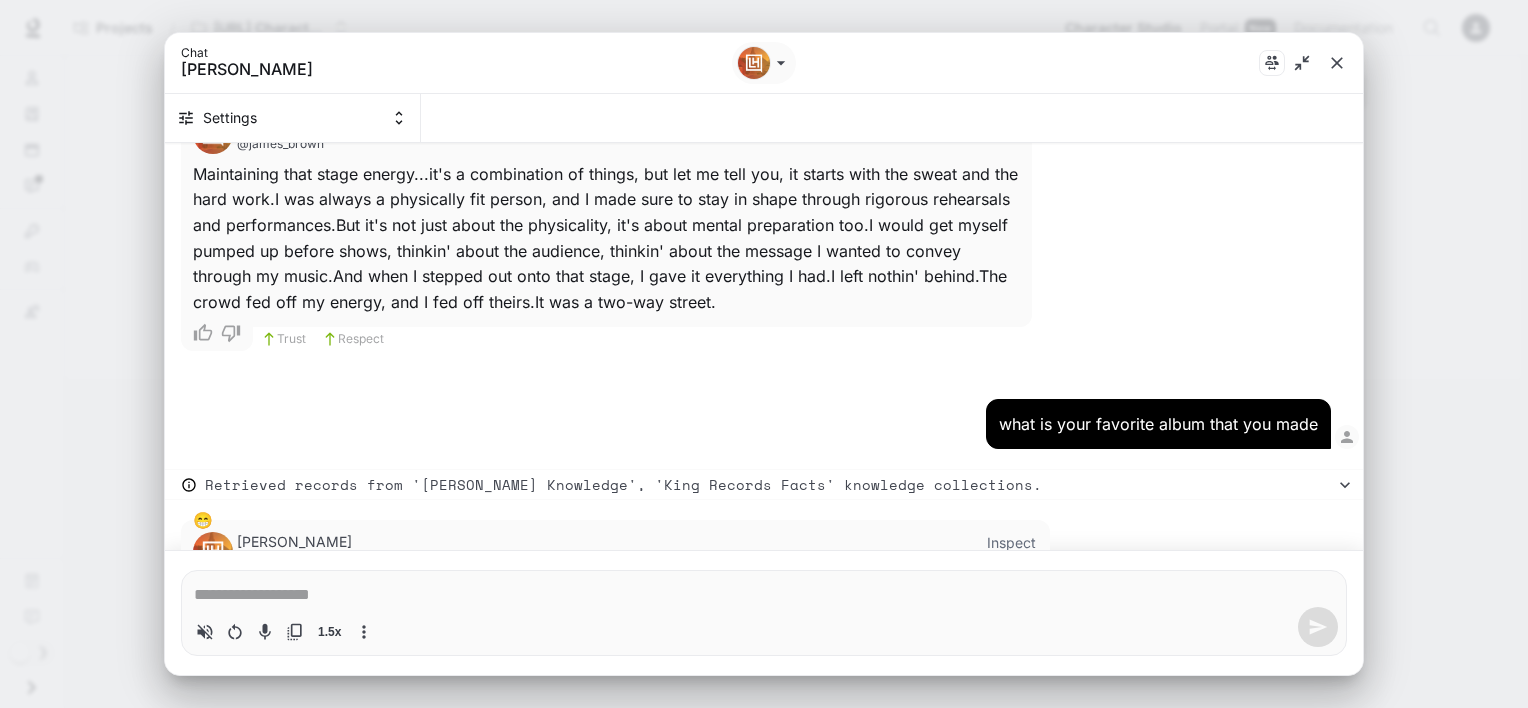 click at bounding box center (764, 595) 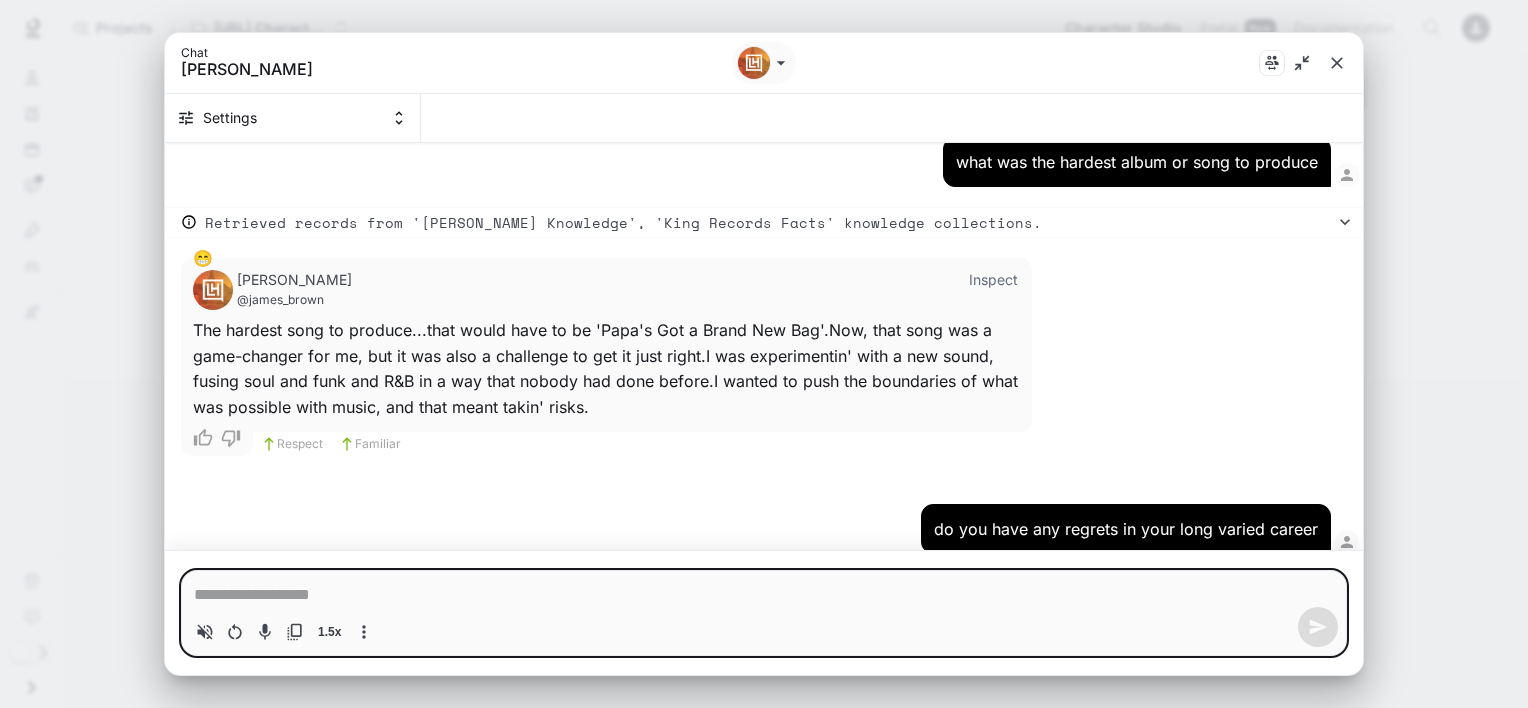 scroll, scrollTop: 8077, scrollLeft: 0, axis: vertical 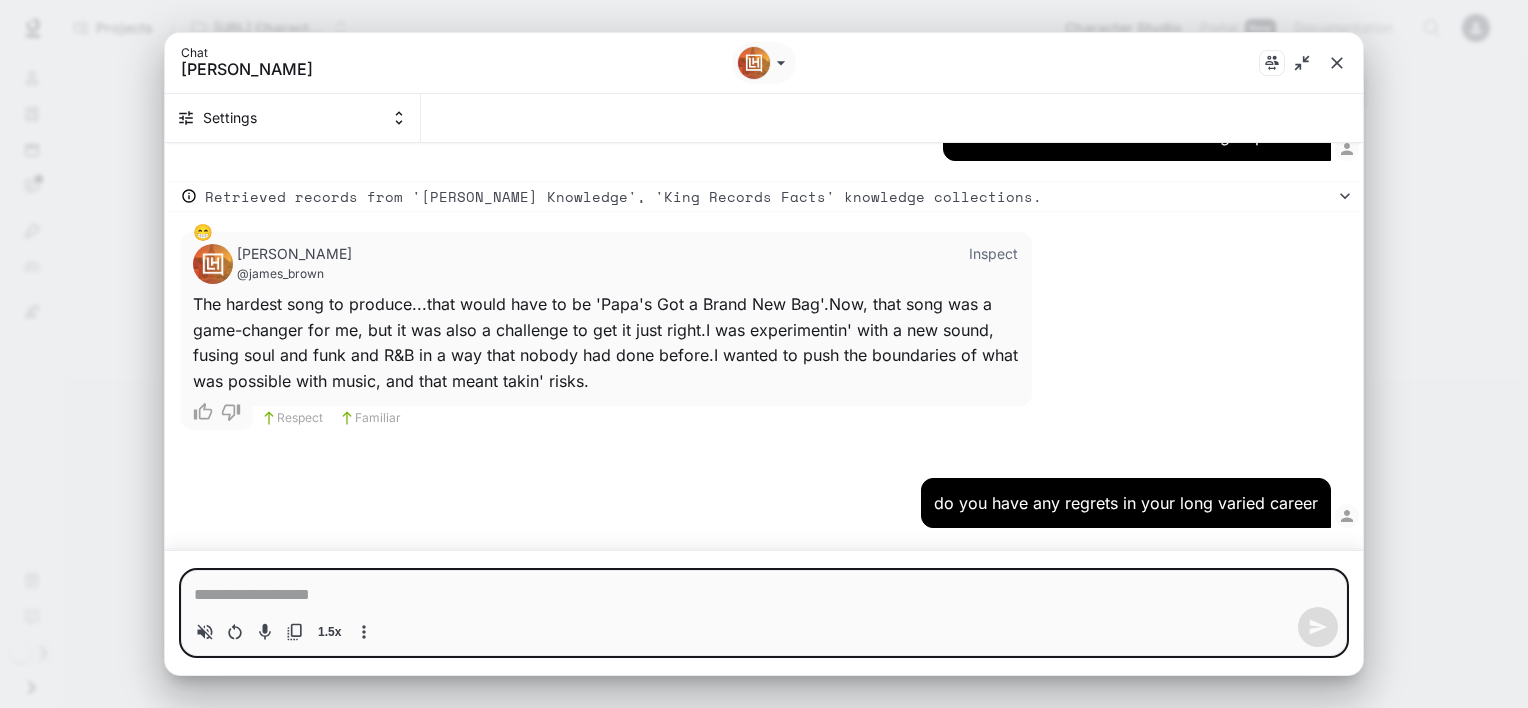 click at bounding box center [199, 754] 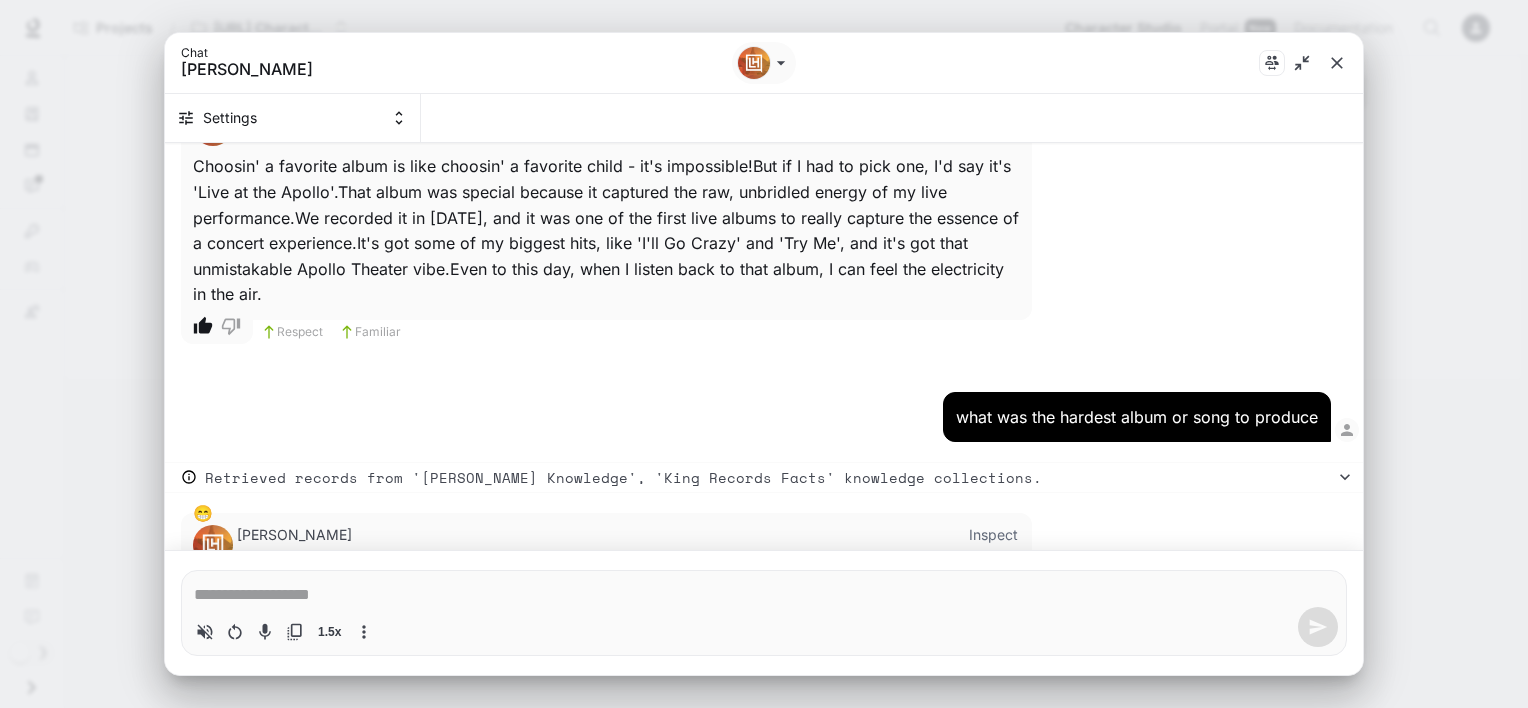 scroll, scrollTop: 7794, scrollLeft: 0, axis: vertical 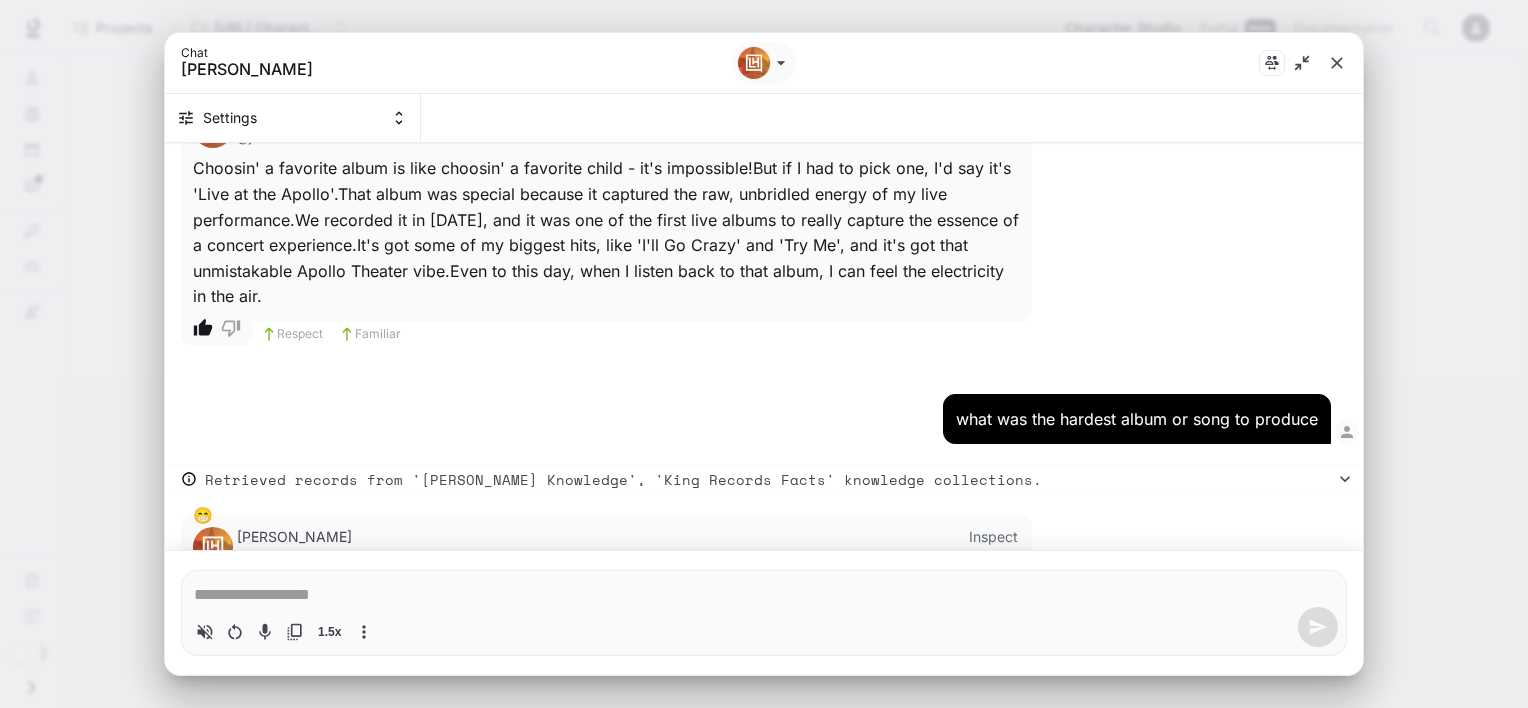 click 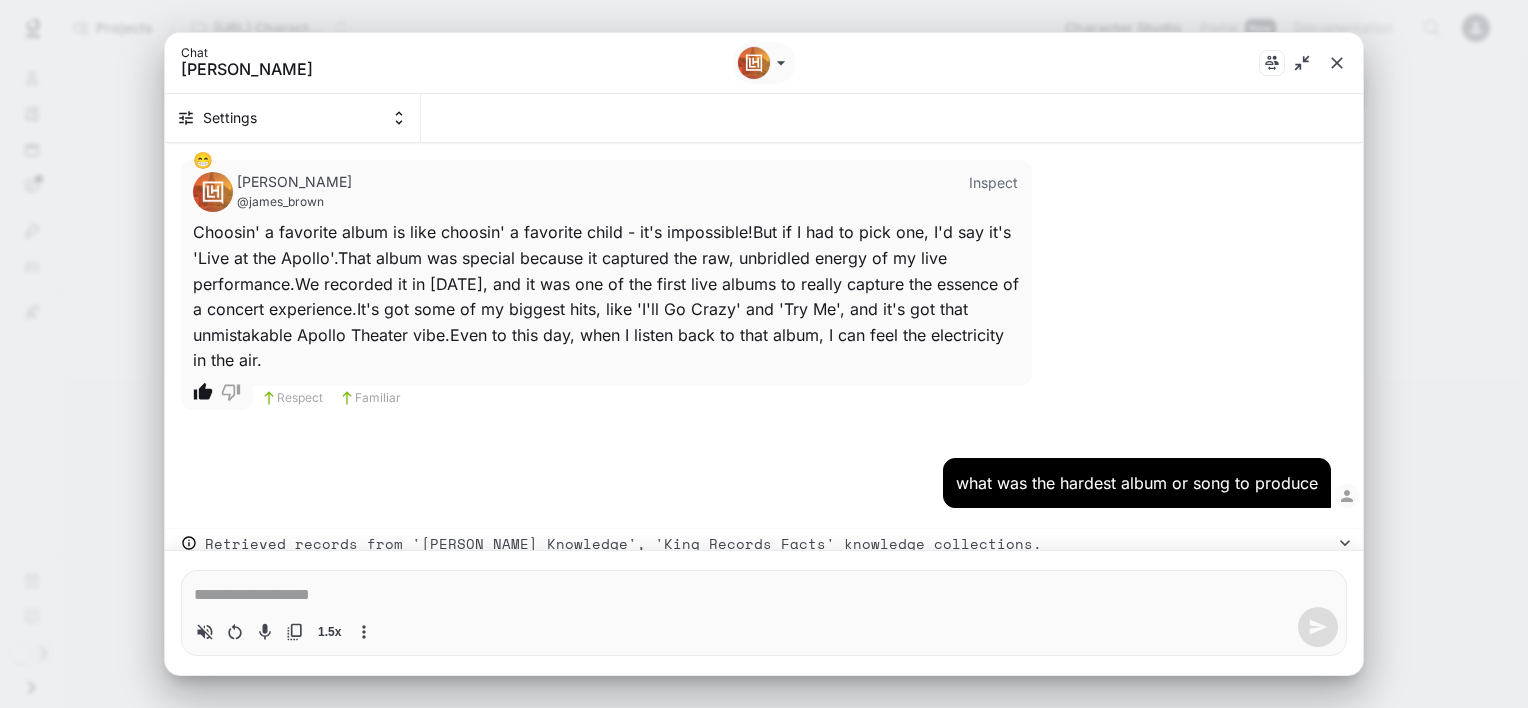 scroll, scrollTop: 8077, scrollLeft: 0, axis: vertical 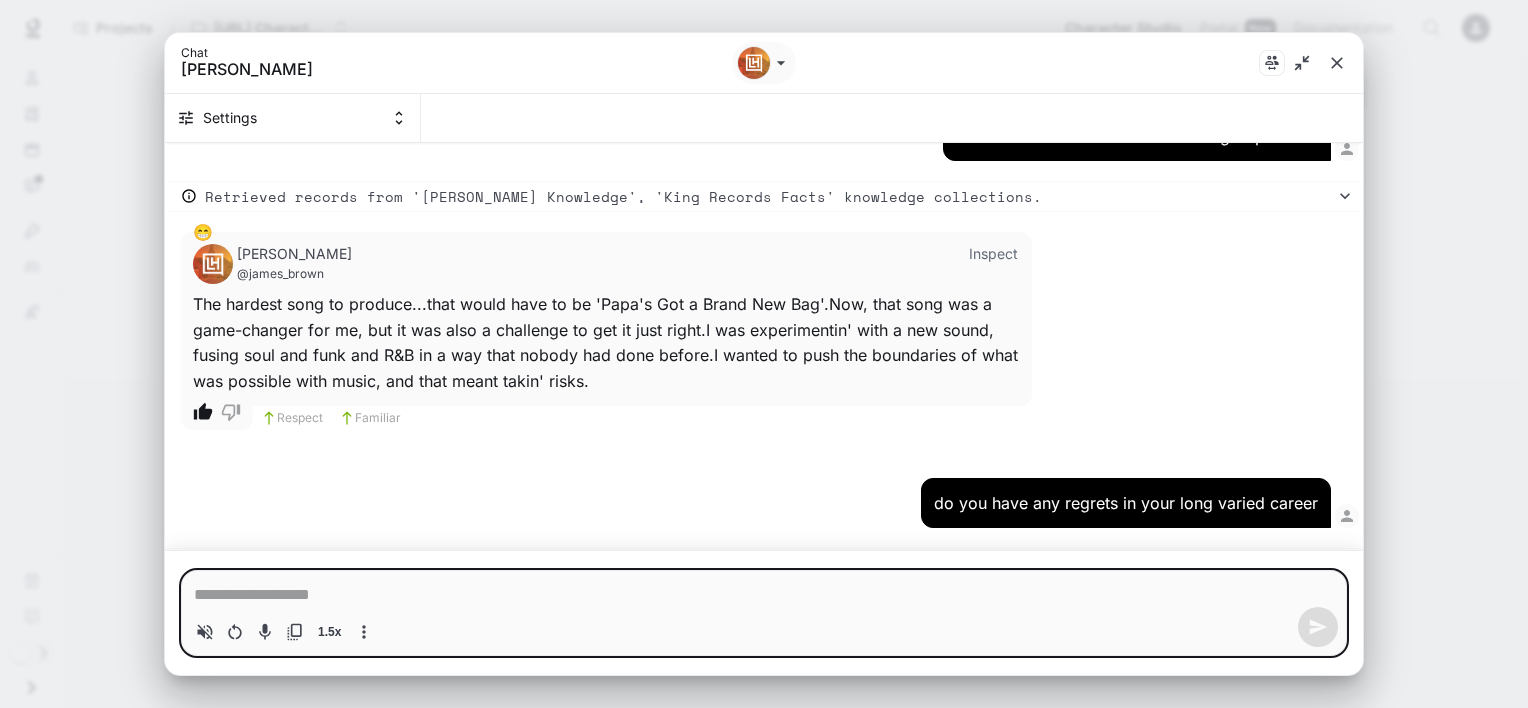 click at bounding box center [764, 595] 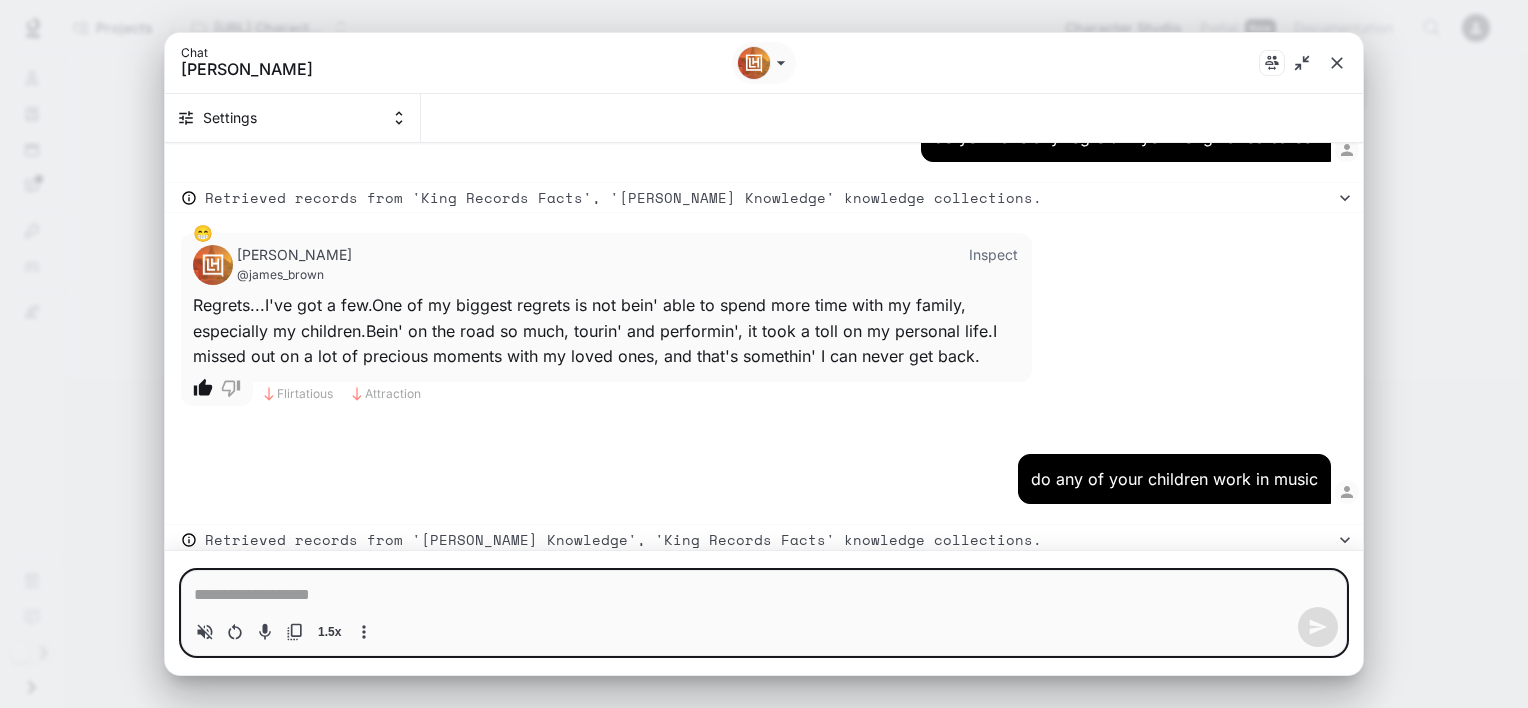 scroll, scrollTop: 8469, scrollLeft: 0, axis: vertical 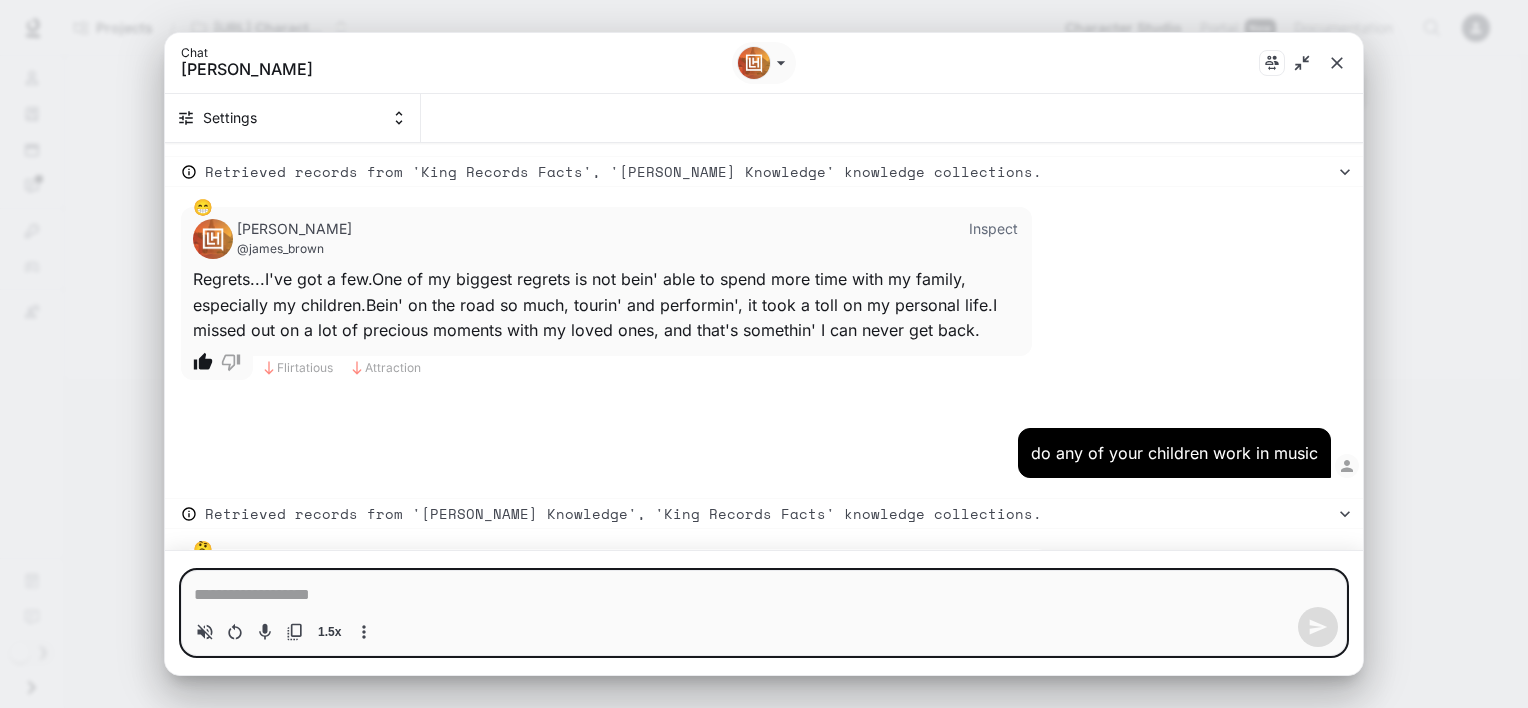 click 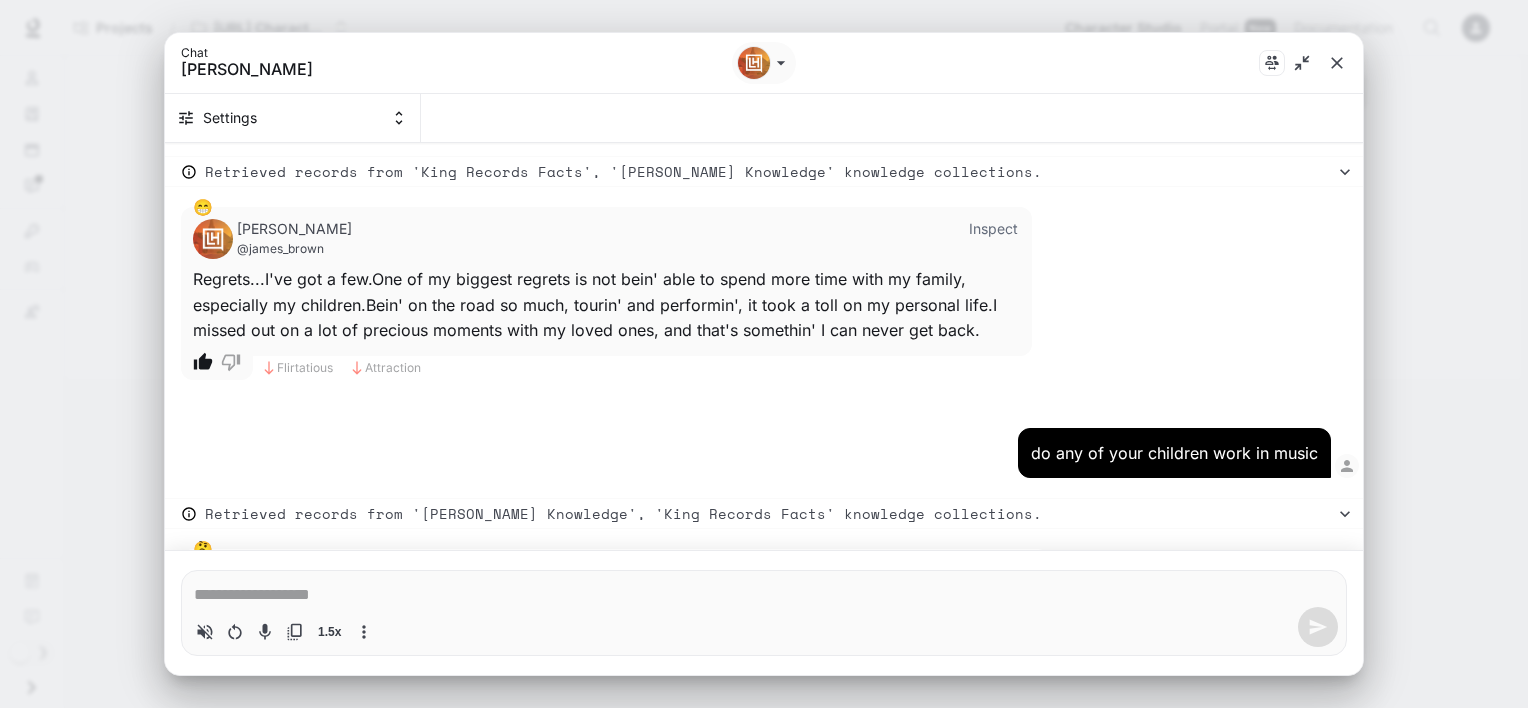 click at bounding box center [764, 595] 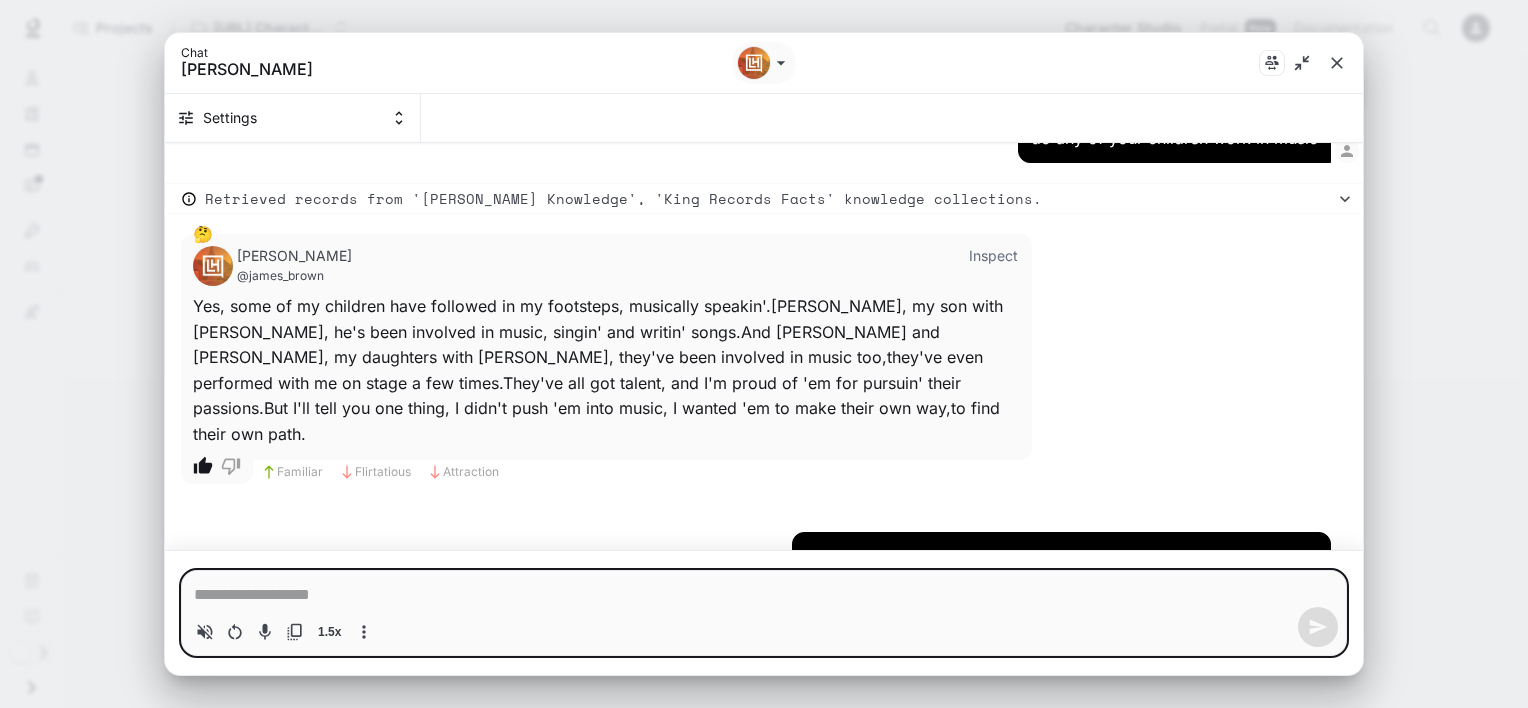 scroll, scrollTop: 8810, scrollLeft: 0, axis: vertical 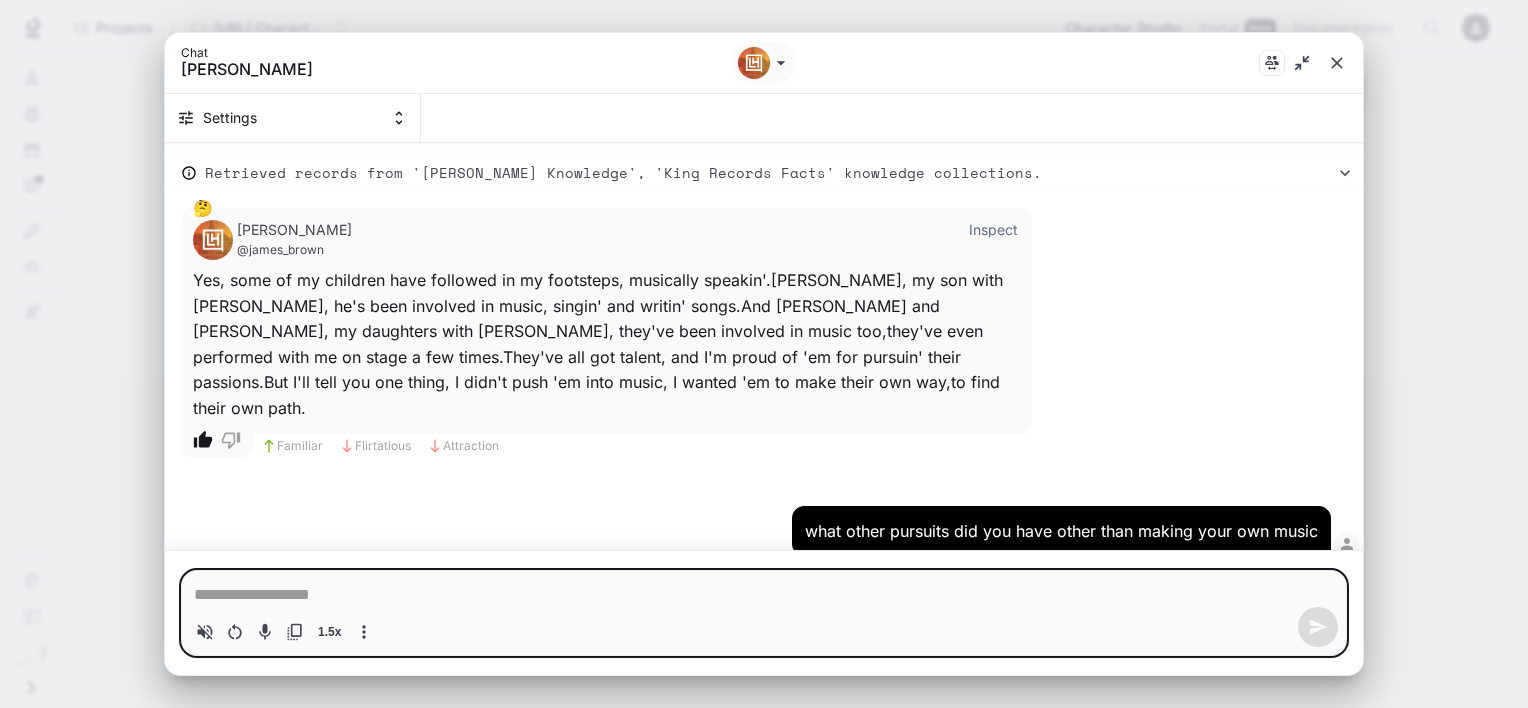 click at bounding box center (199, 781) 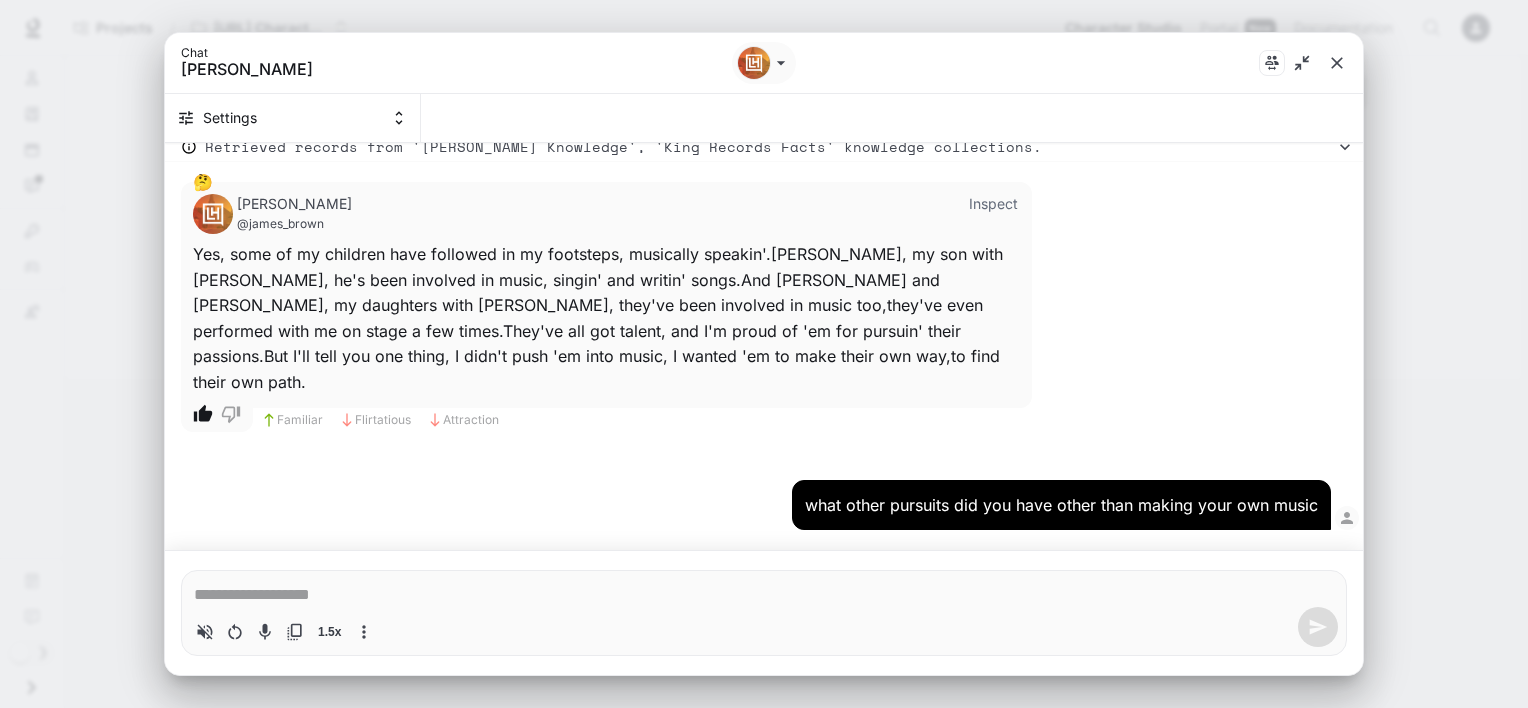 scroll, scrollTop: 8861, scrollLeft: 0, axis: vertical 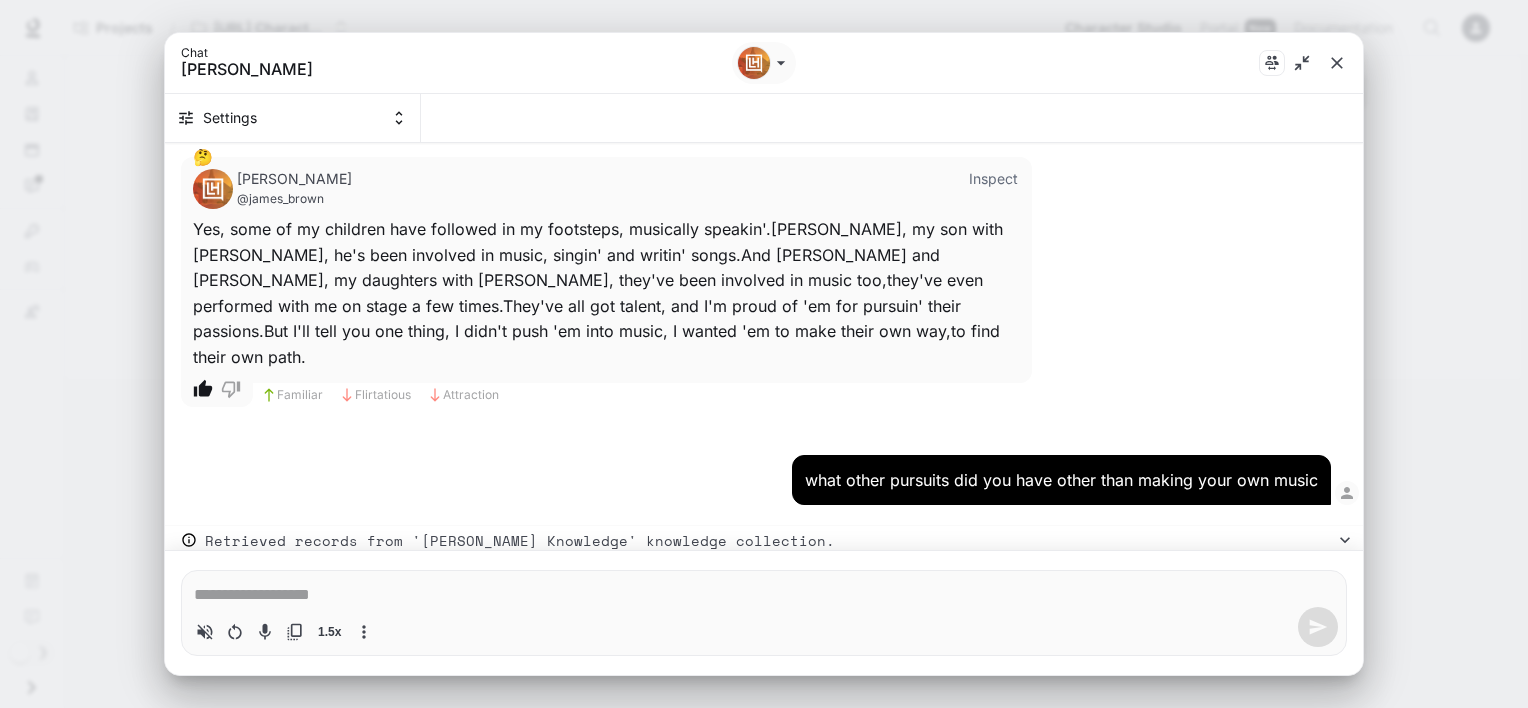 click at bounding box center (764, 595) 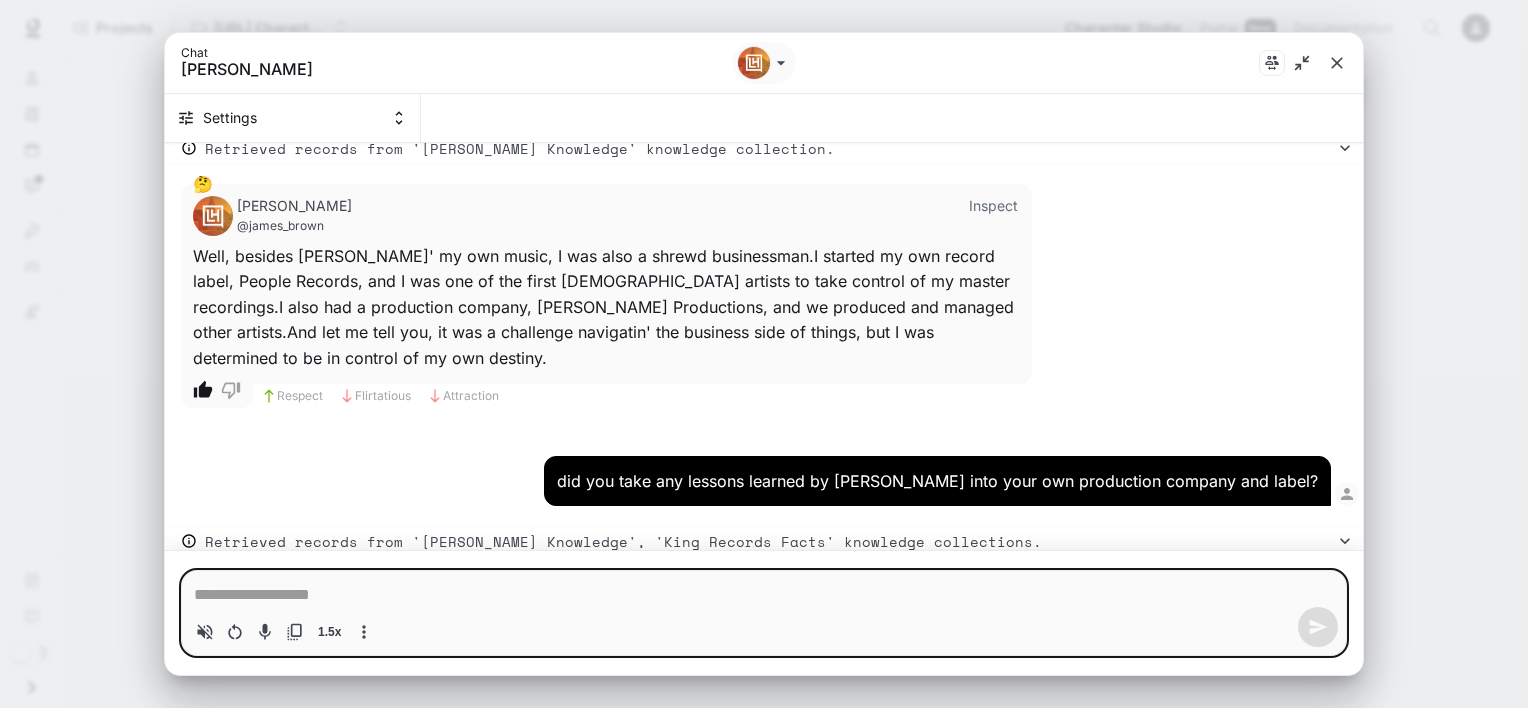 scroll, scrollTop: 9280, scrollLeft: 0, axis: vertical 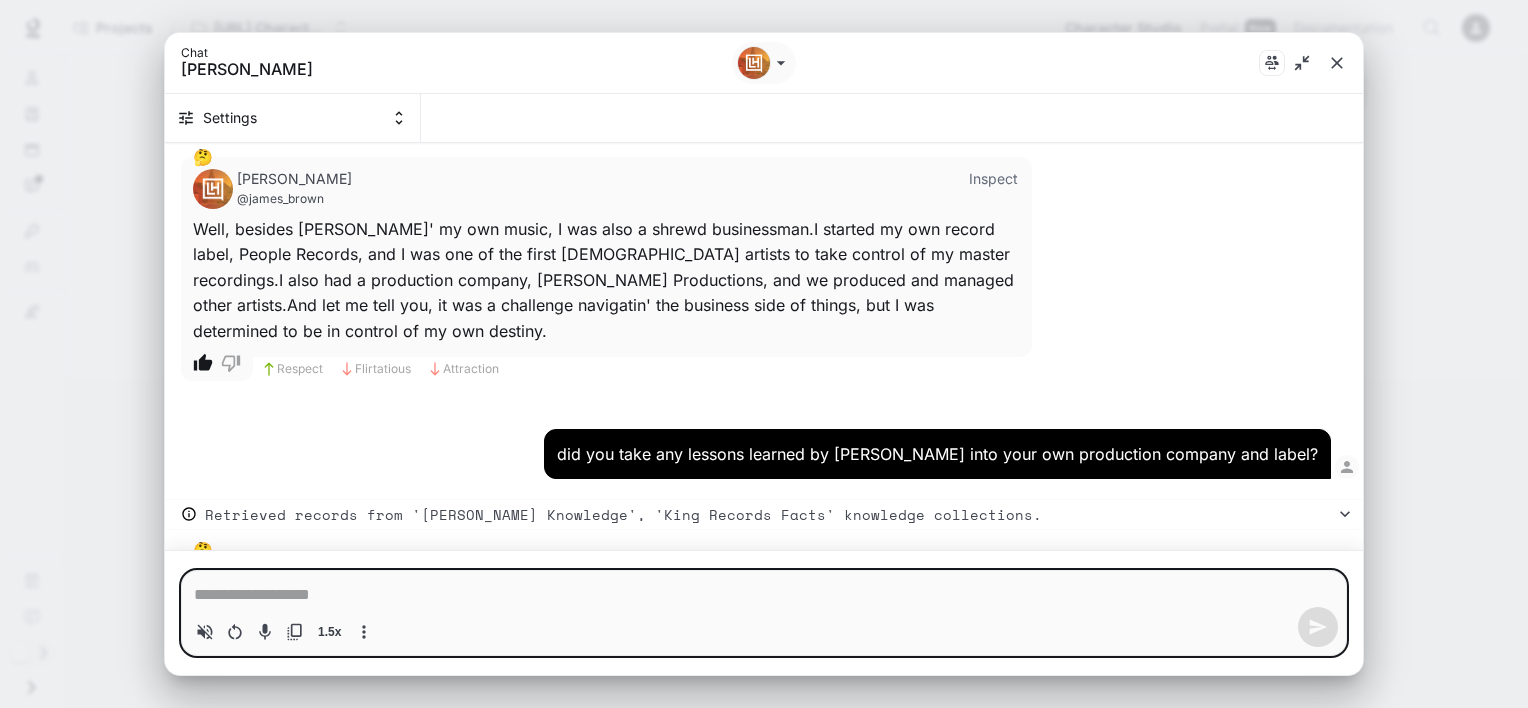 click at bounding box center [764, 595] 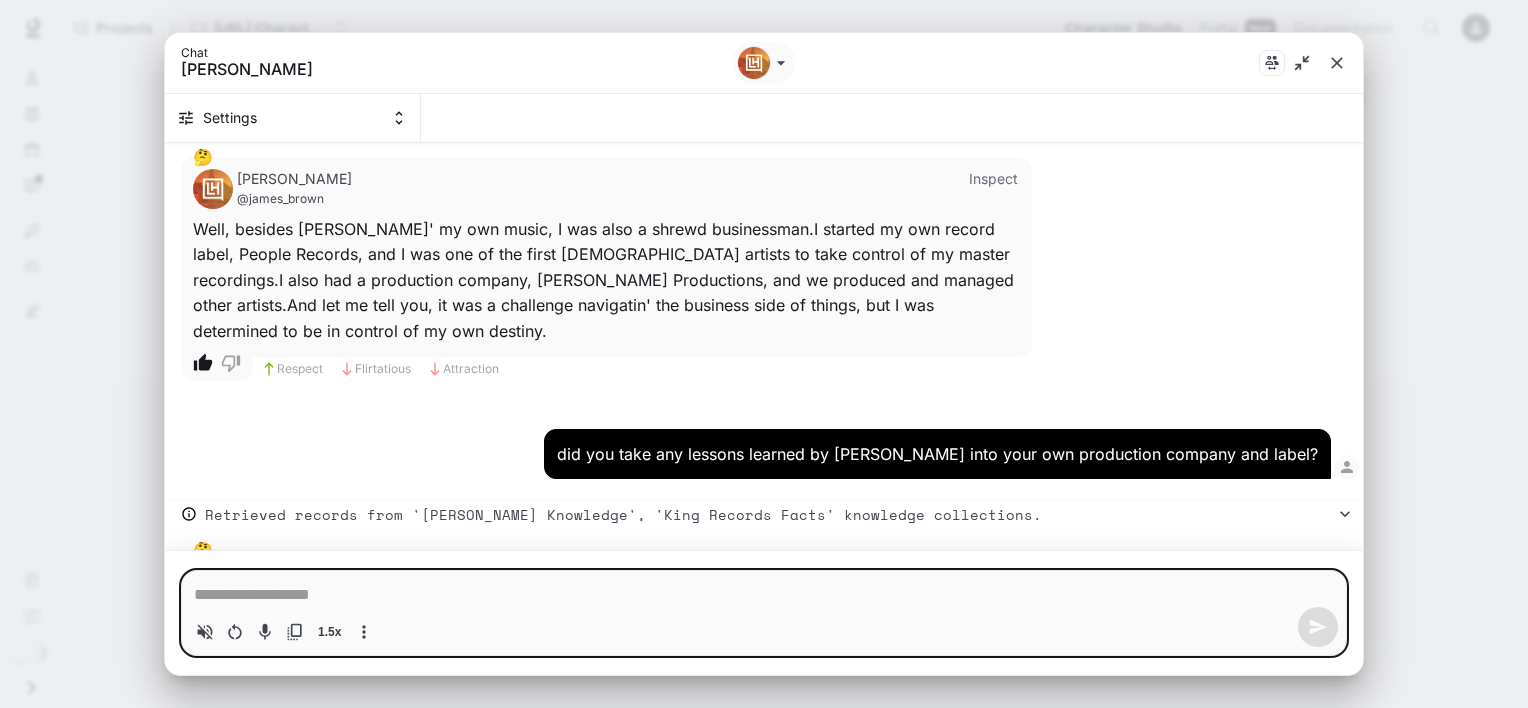 click at bounding box center [764, 595] 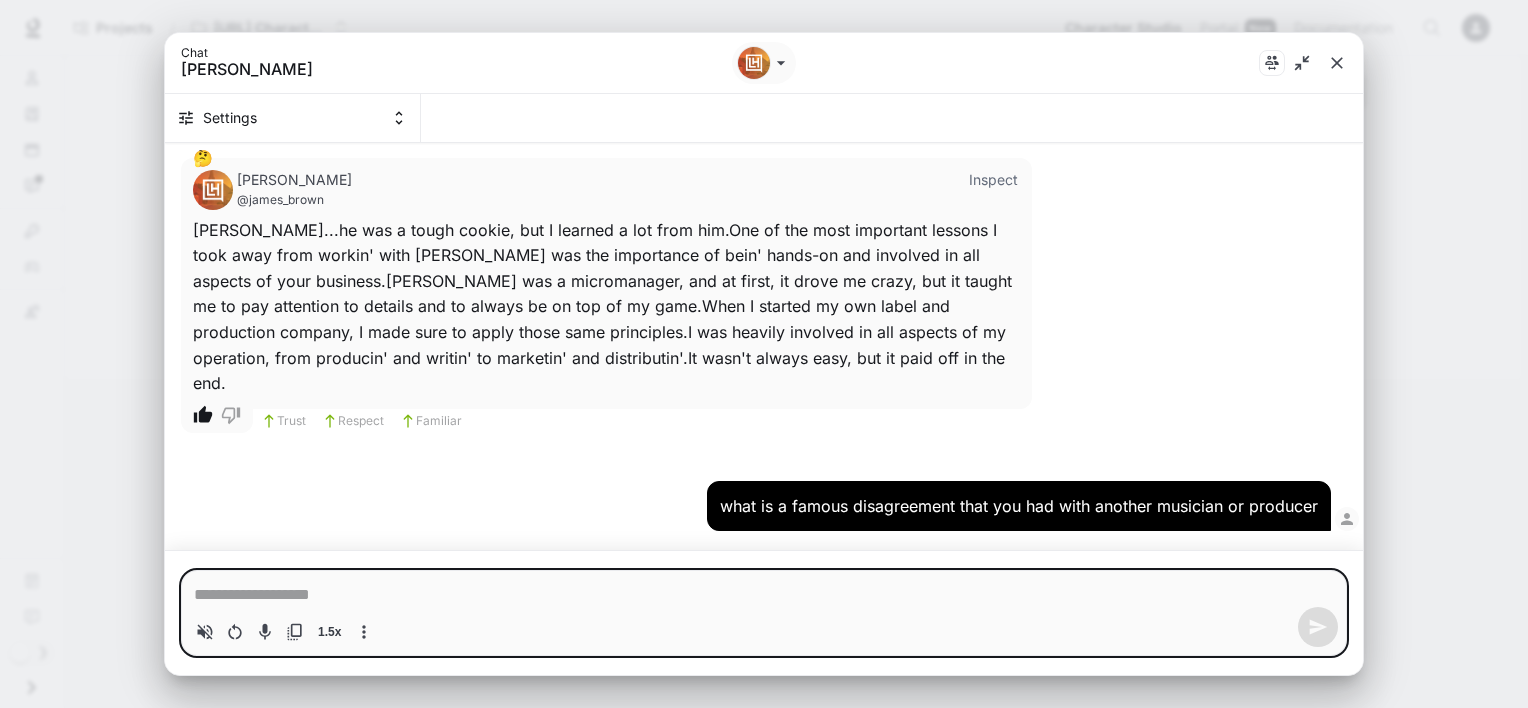scroll, scrollTop: 9697, scrollLeft: 0, axis: vertical 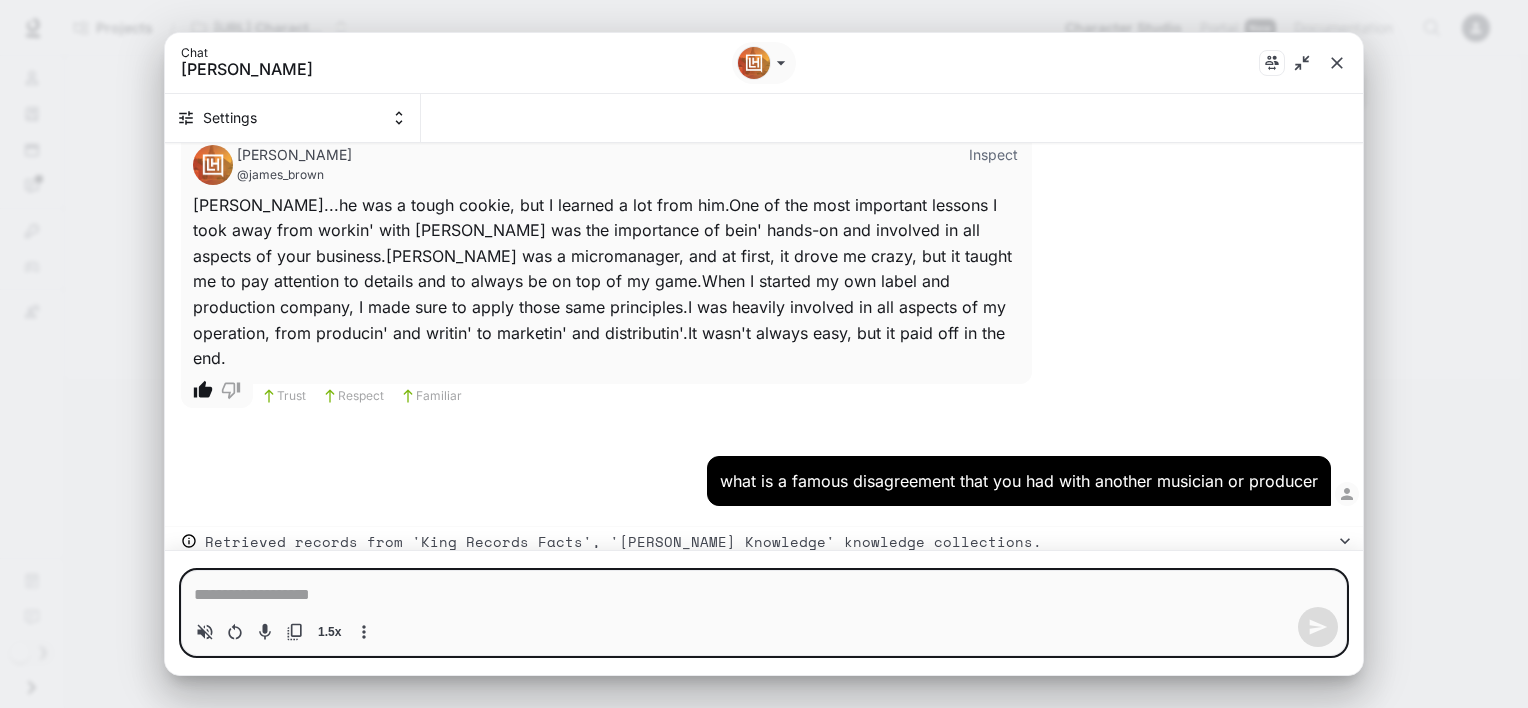 click 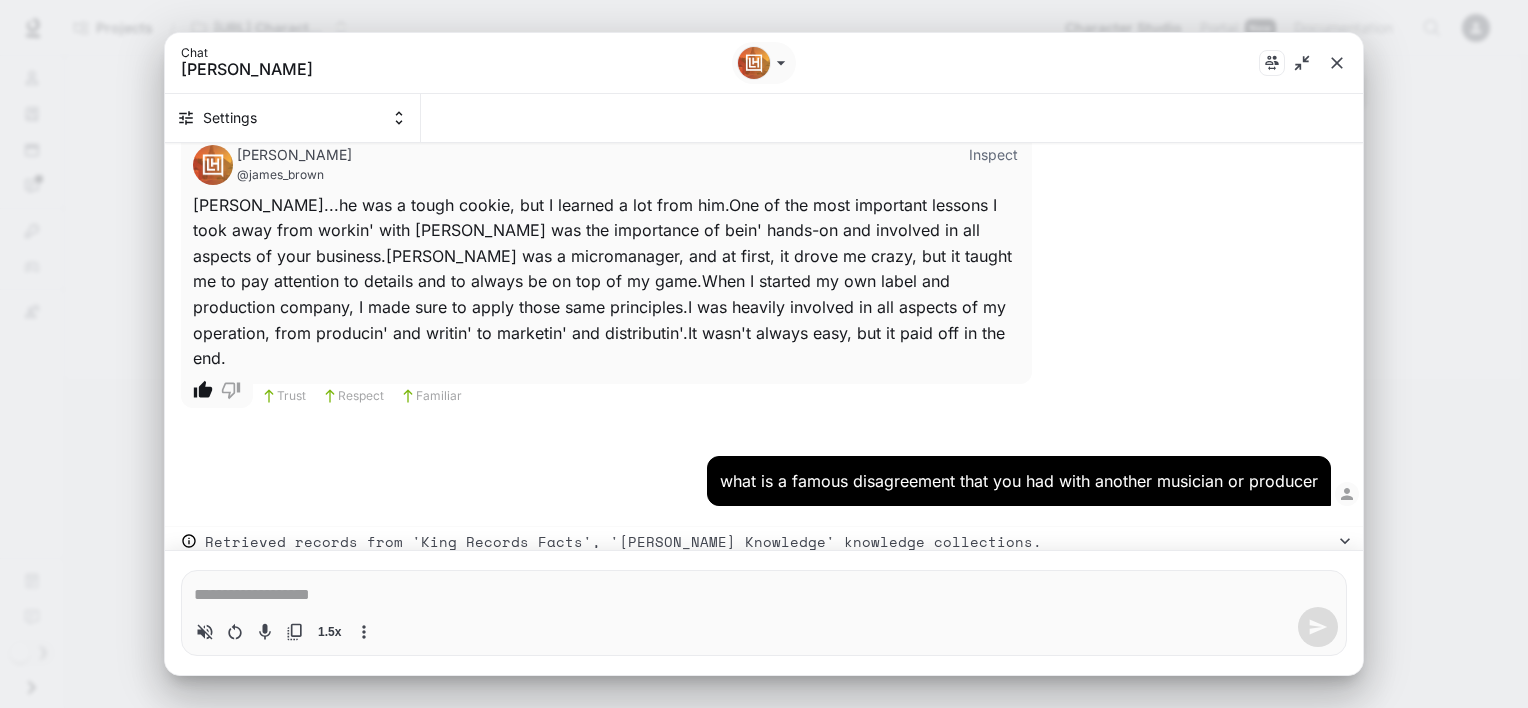 click at bounding box center (764, 595) 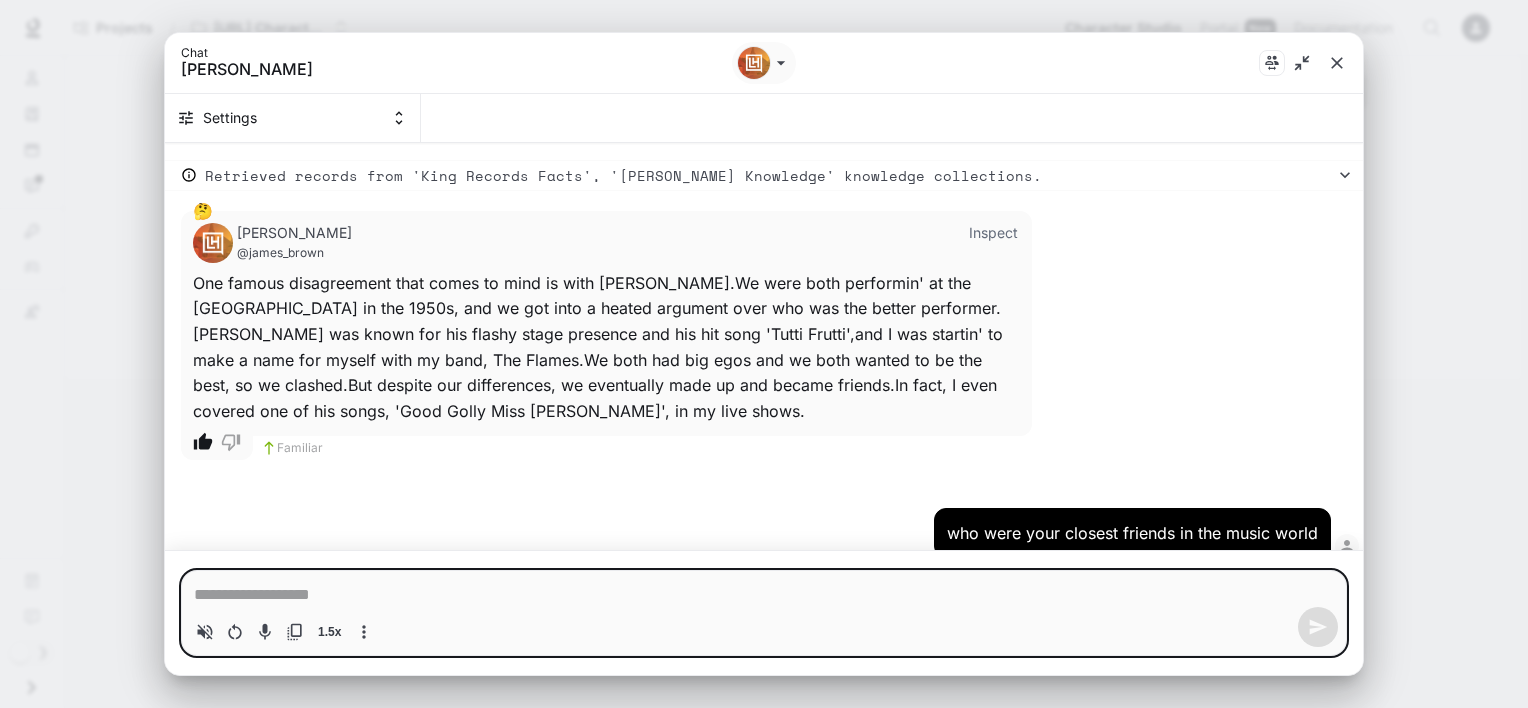 scroll, scrollTop: 10089, scrollLeft: 0, axis: vertical 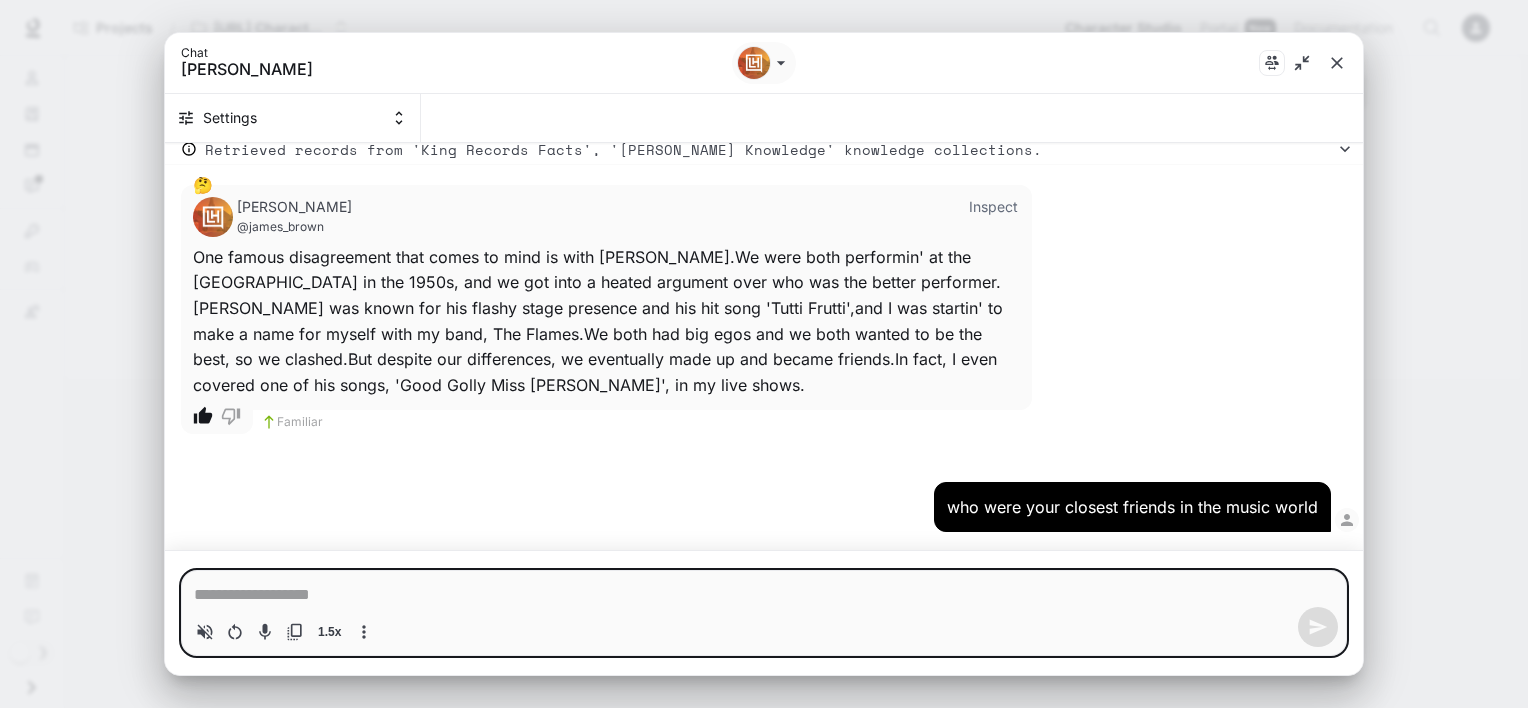 click 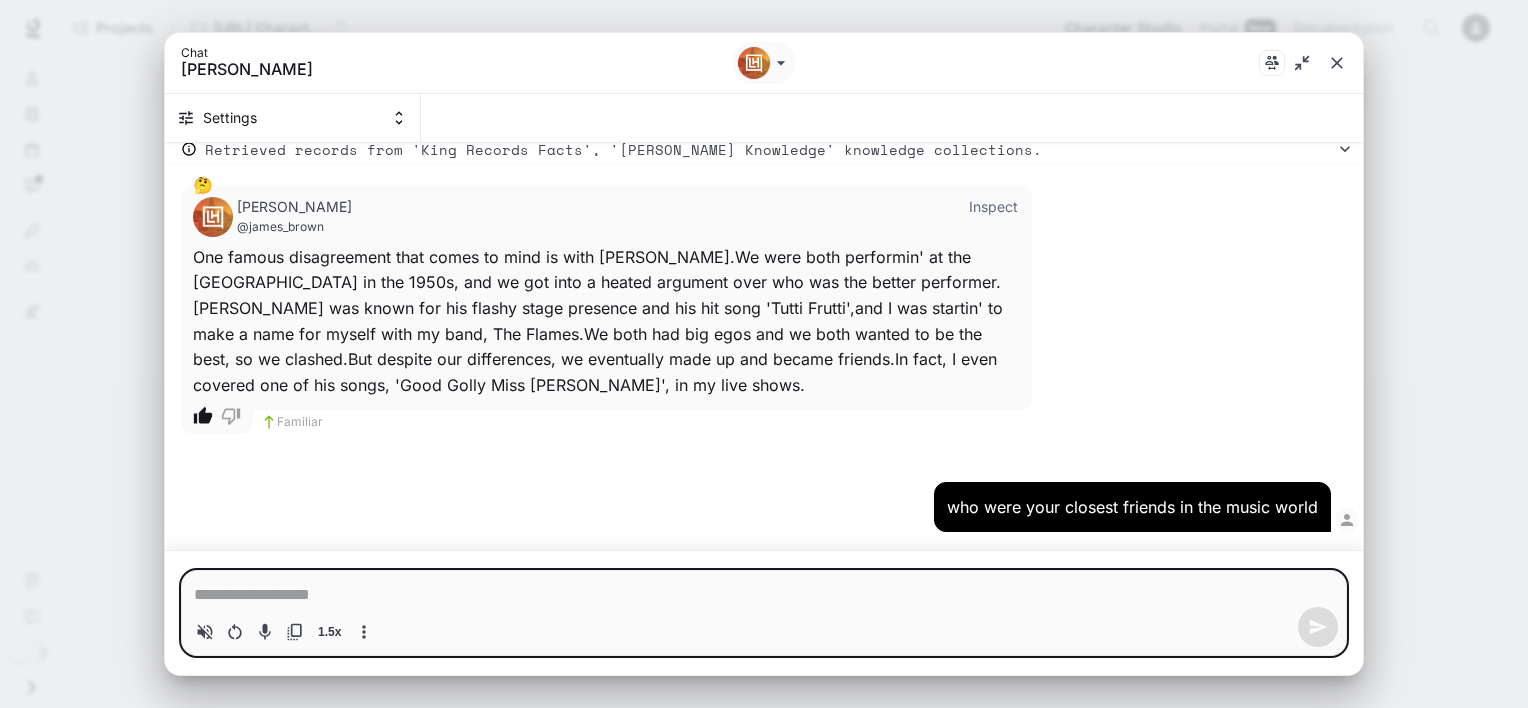 click at bounding box center [764, 595] 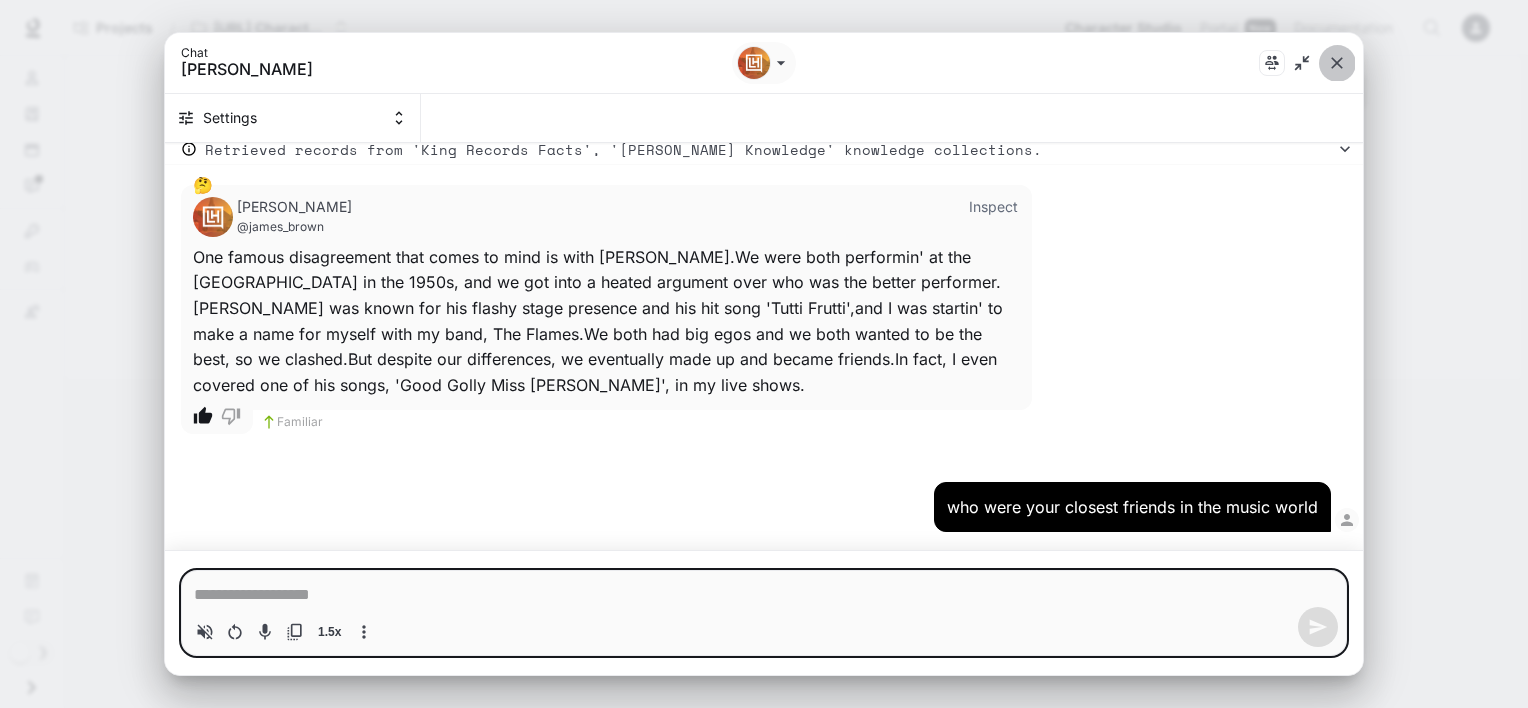 click 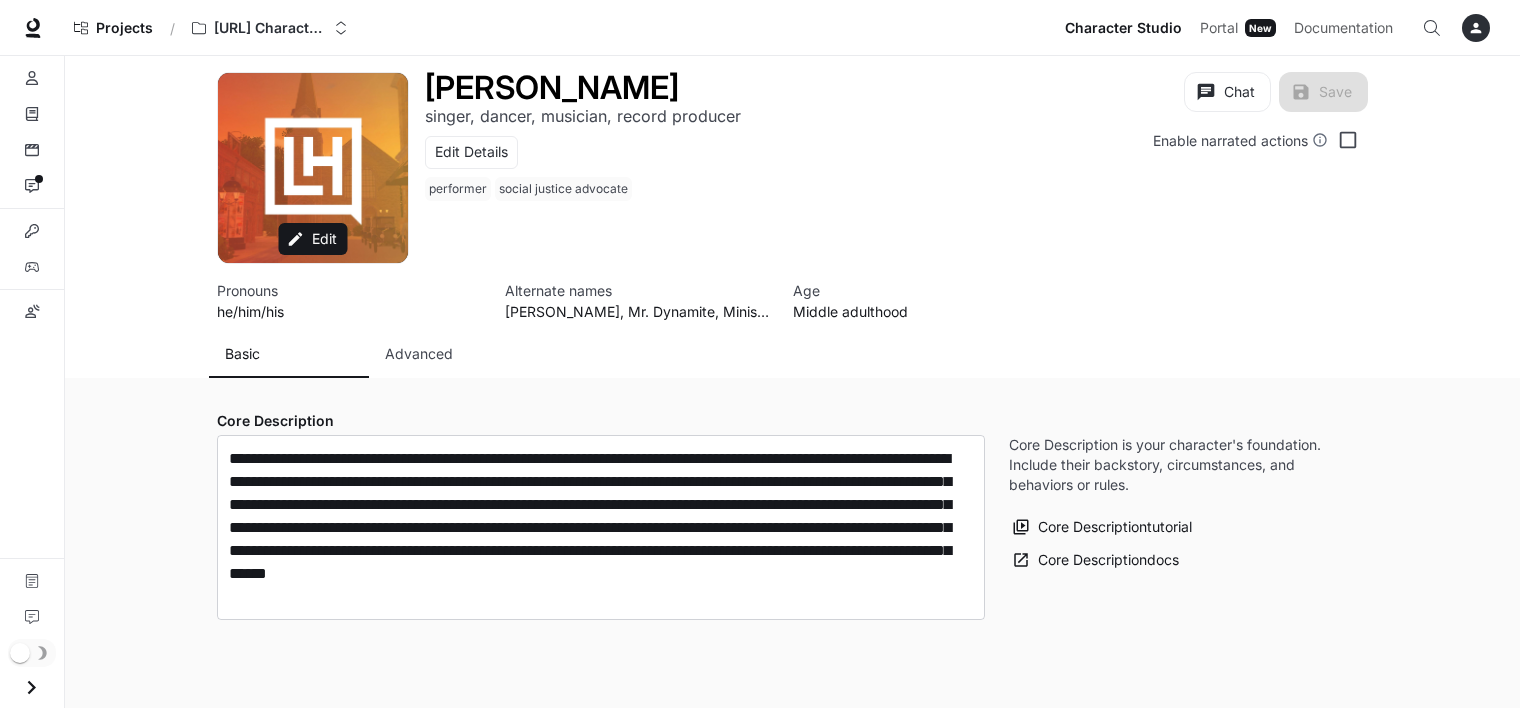 drag, startPoint x: 872, startPoint y: 193, endPoint x: 1063, endPoint y: 104, distance: 210.71782 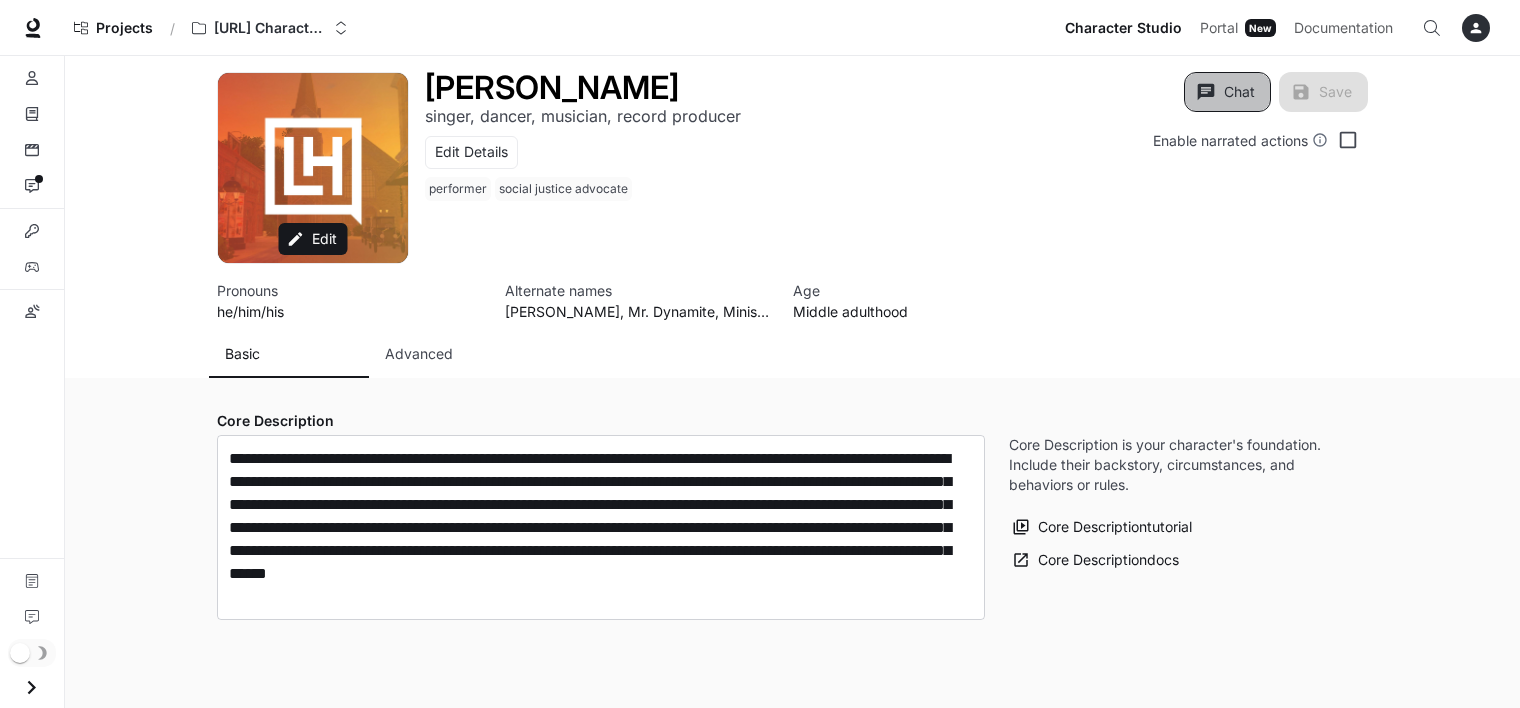 click 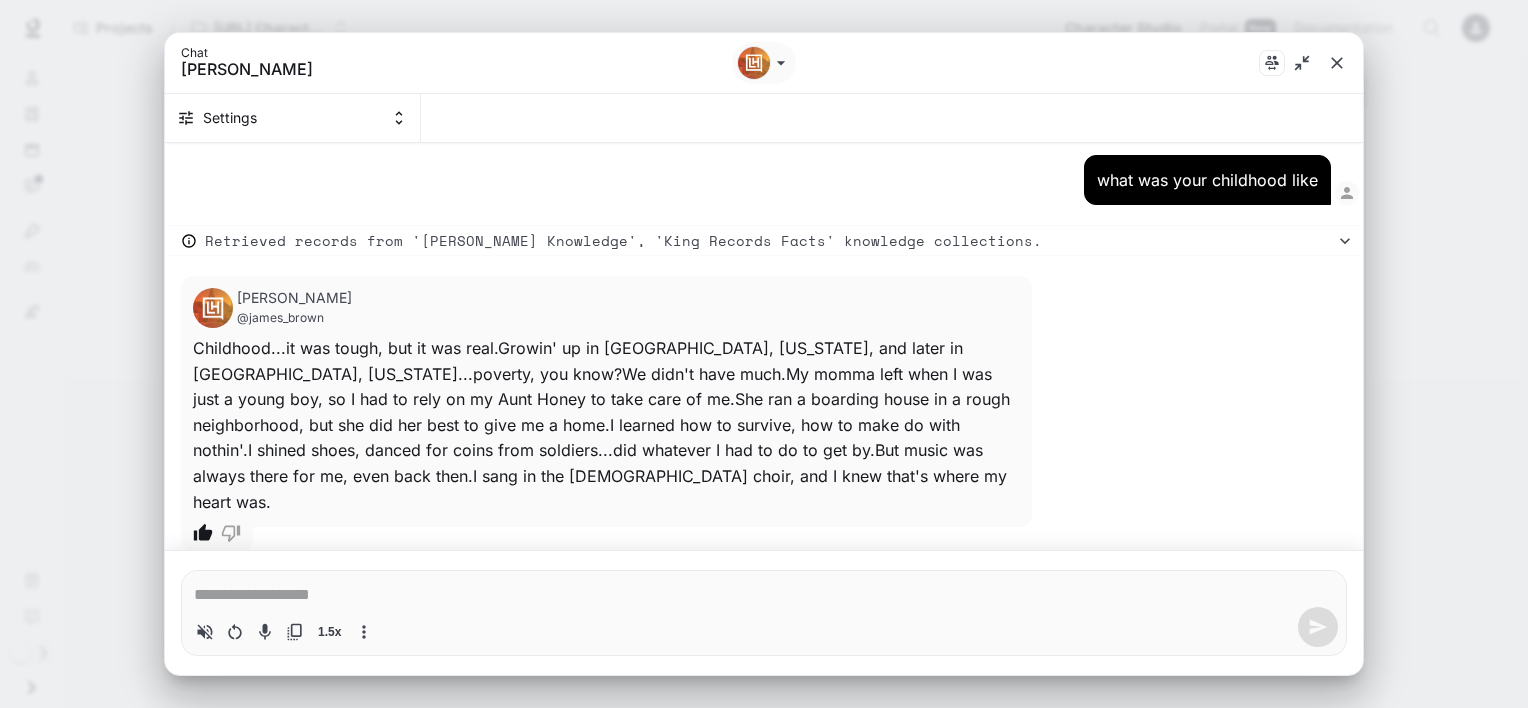 click at bounding box center [764, 595] 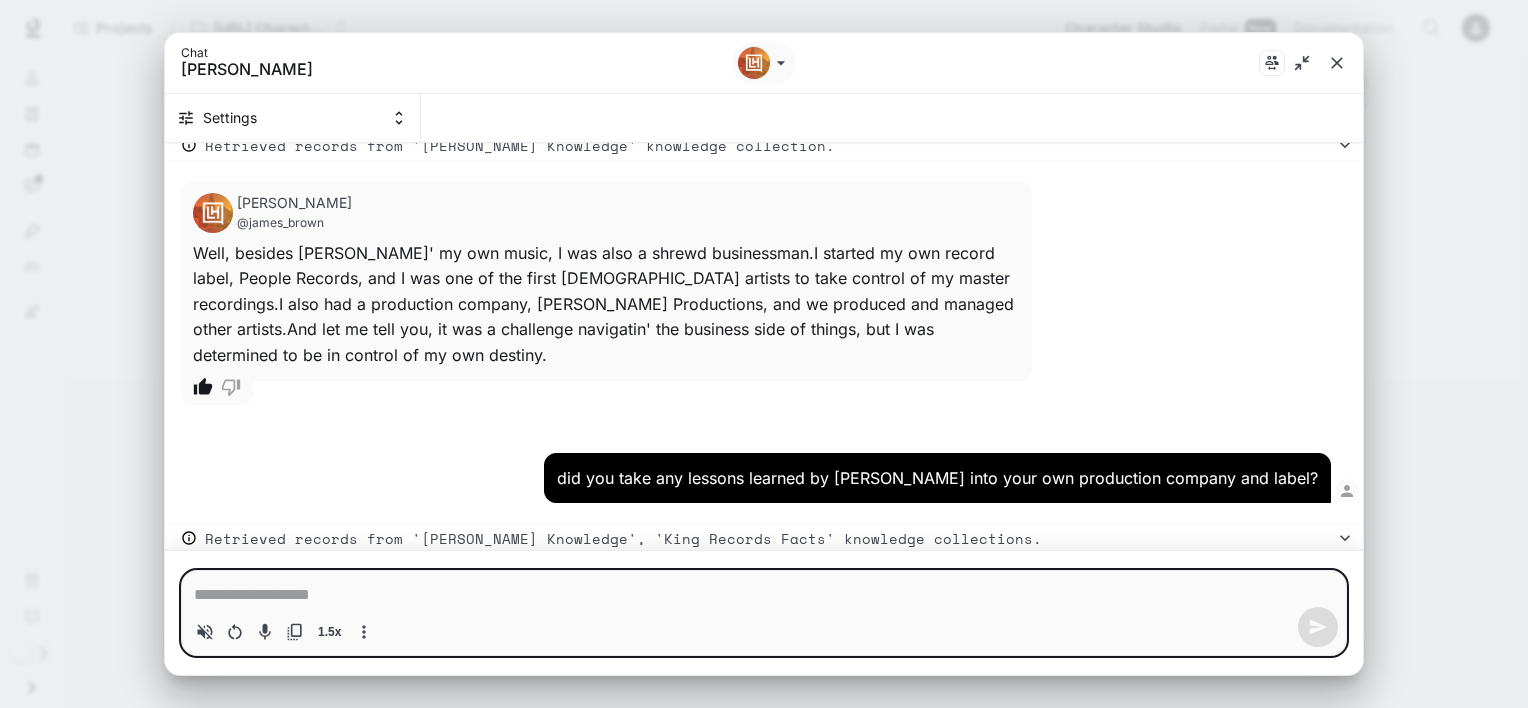 scroll, scrollTop: 9995, scrollLeft: 0, axis: vertical 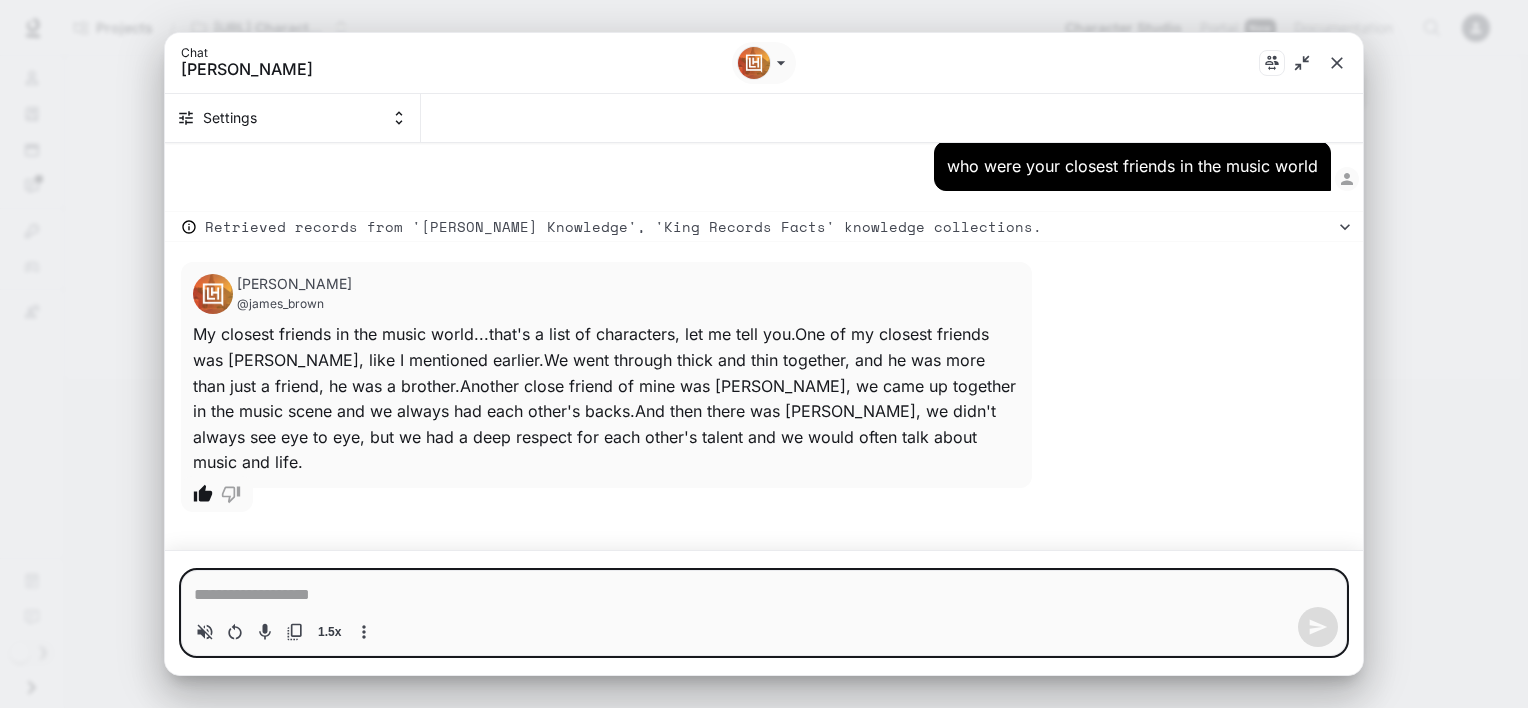 click 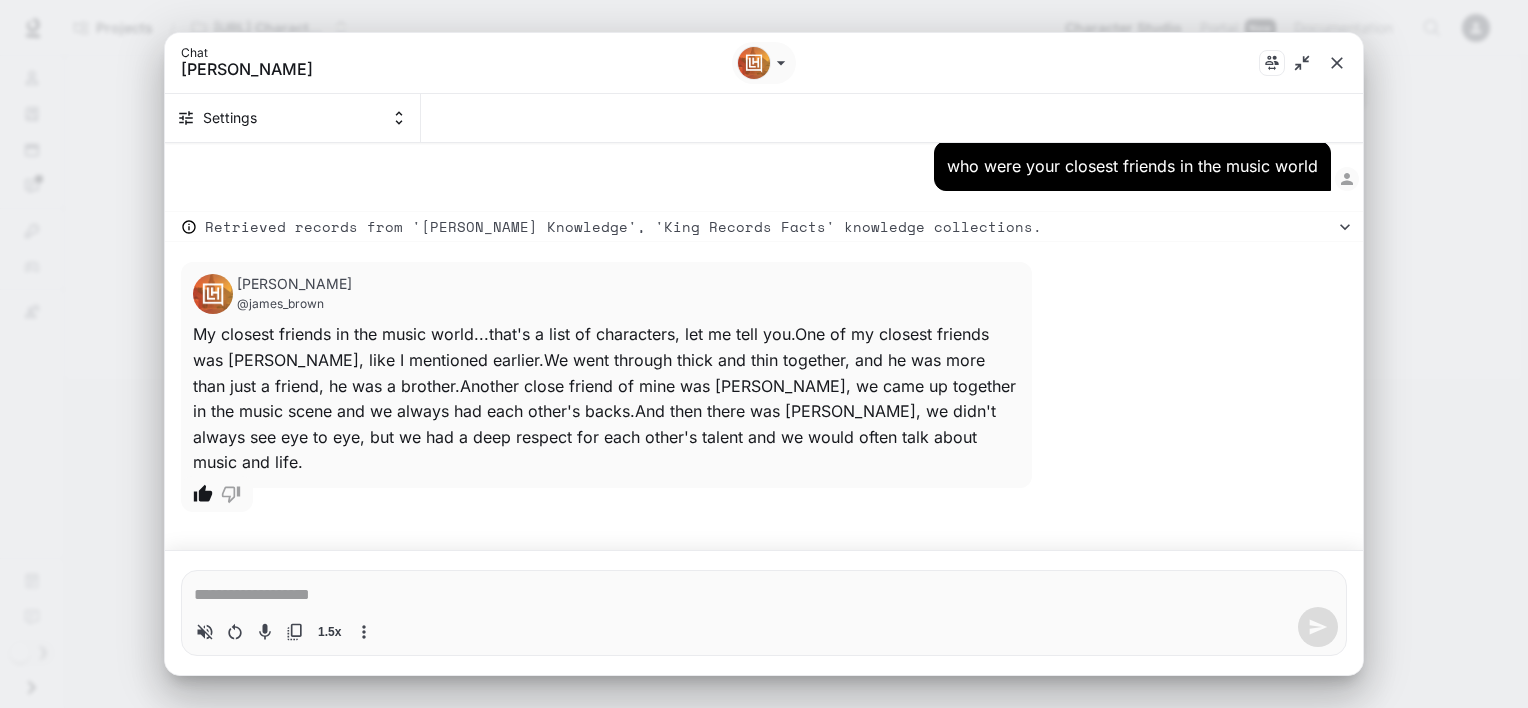 scroll, scrollTop: 10456, scrollLeft: 0, axis: vertical 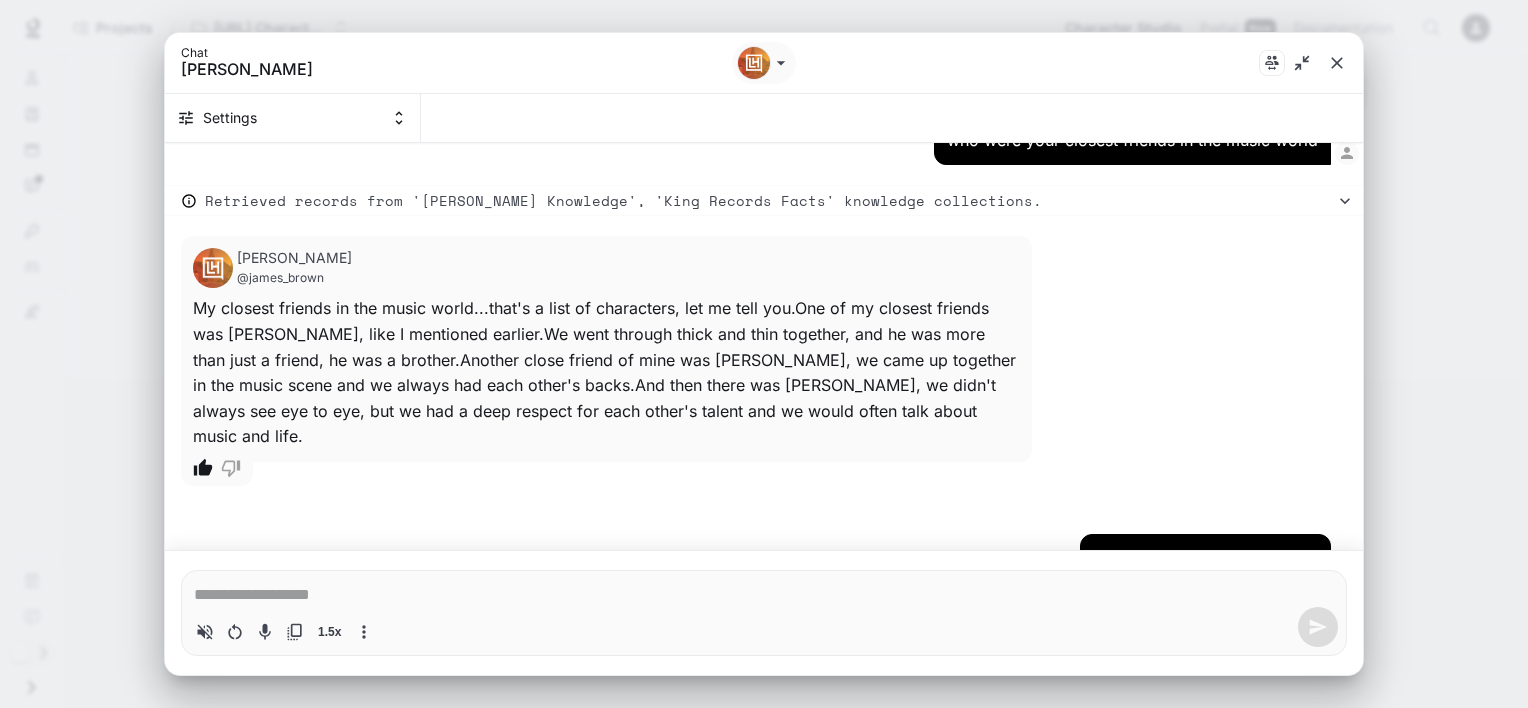 click at bounding box center (764, 595) 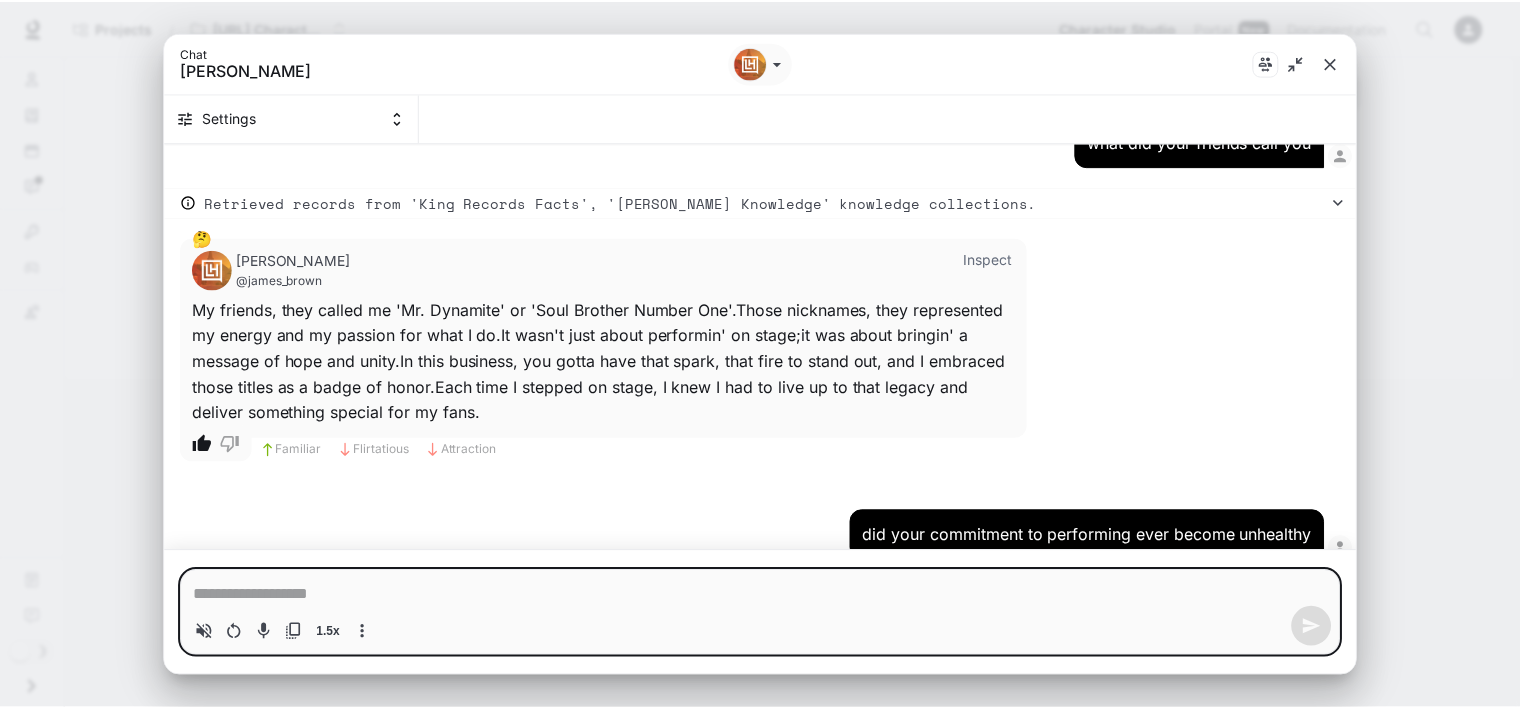 scroll, scrollTop: 10900, scrollLeft: 0, axis: vertical 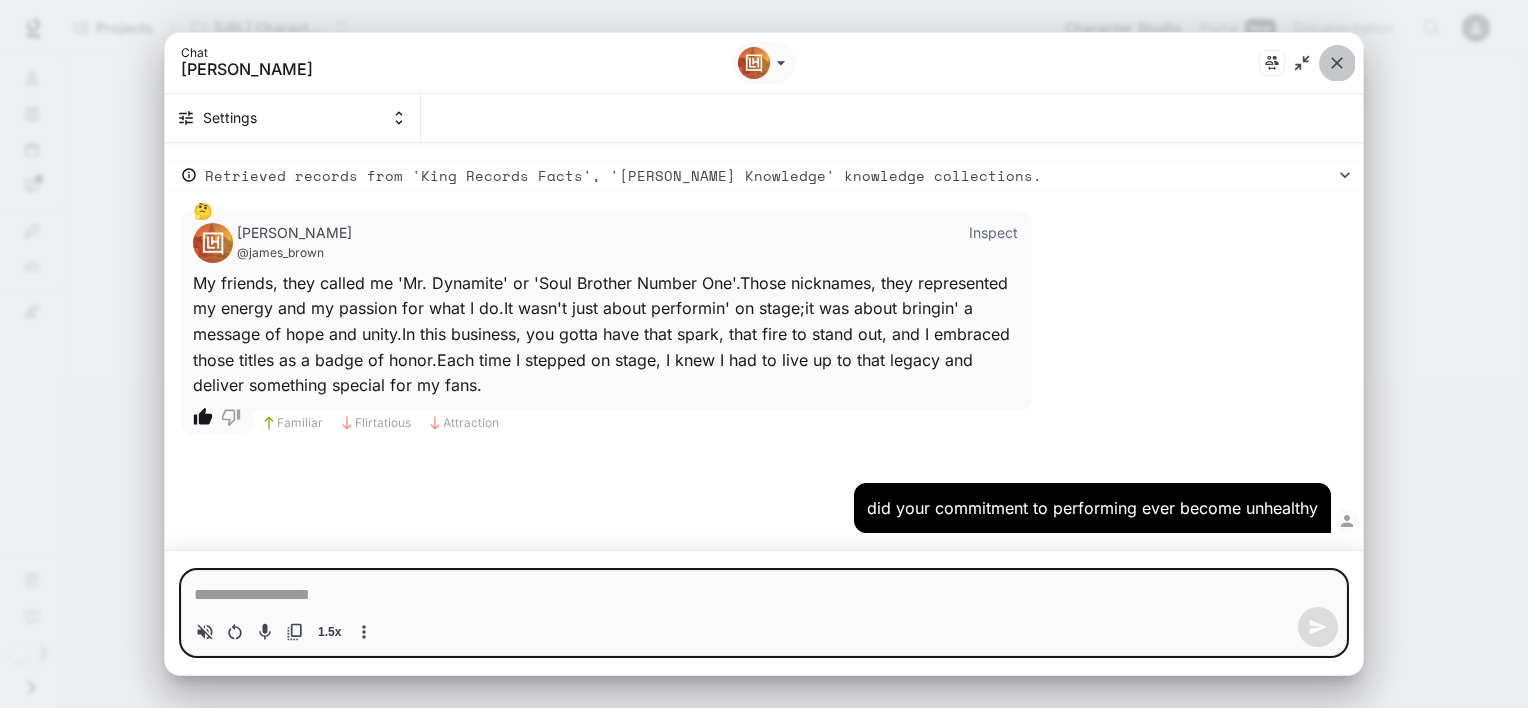 click at bounding box center [1337, 63] 